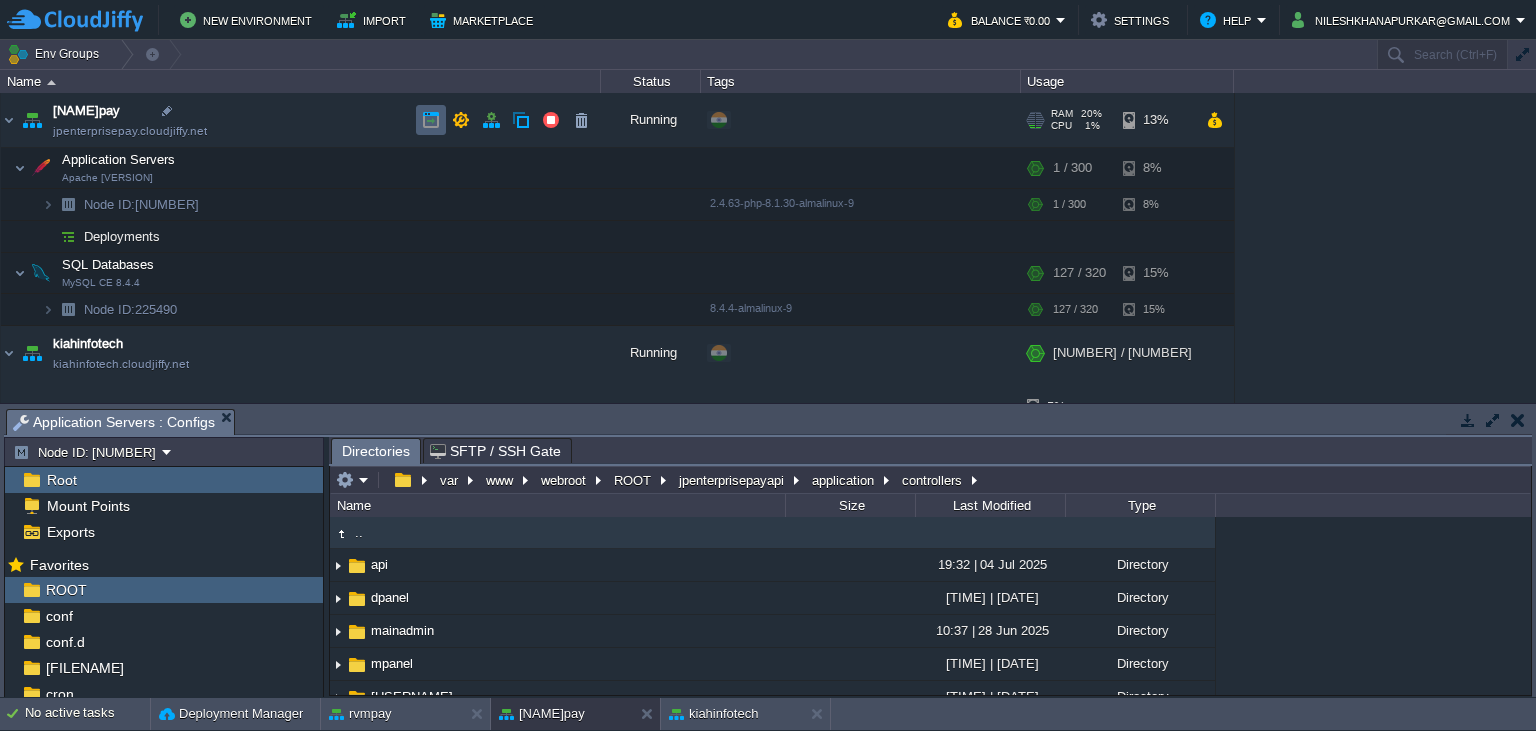 scroll, scrollTop: 0, scrollLeft: 0, axis: both 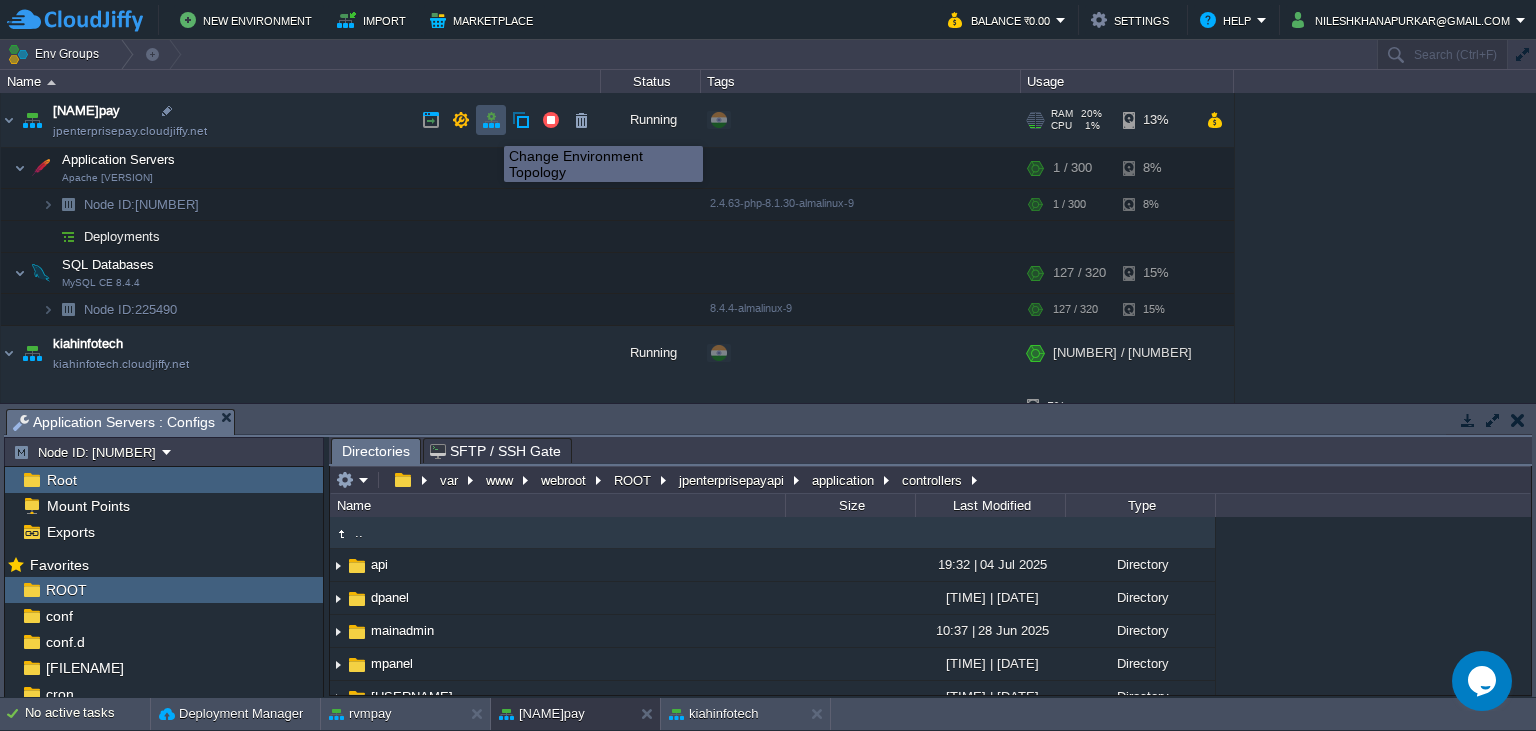 click at bounding box center (491, 120) 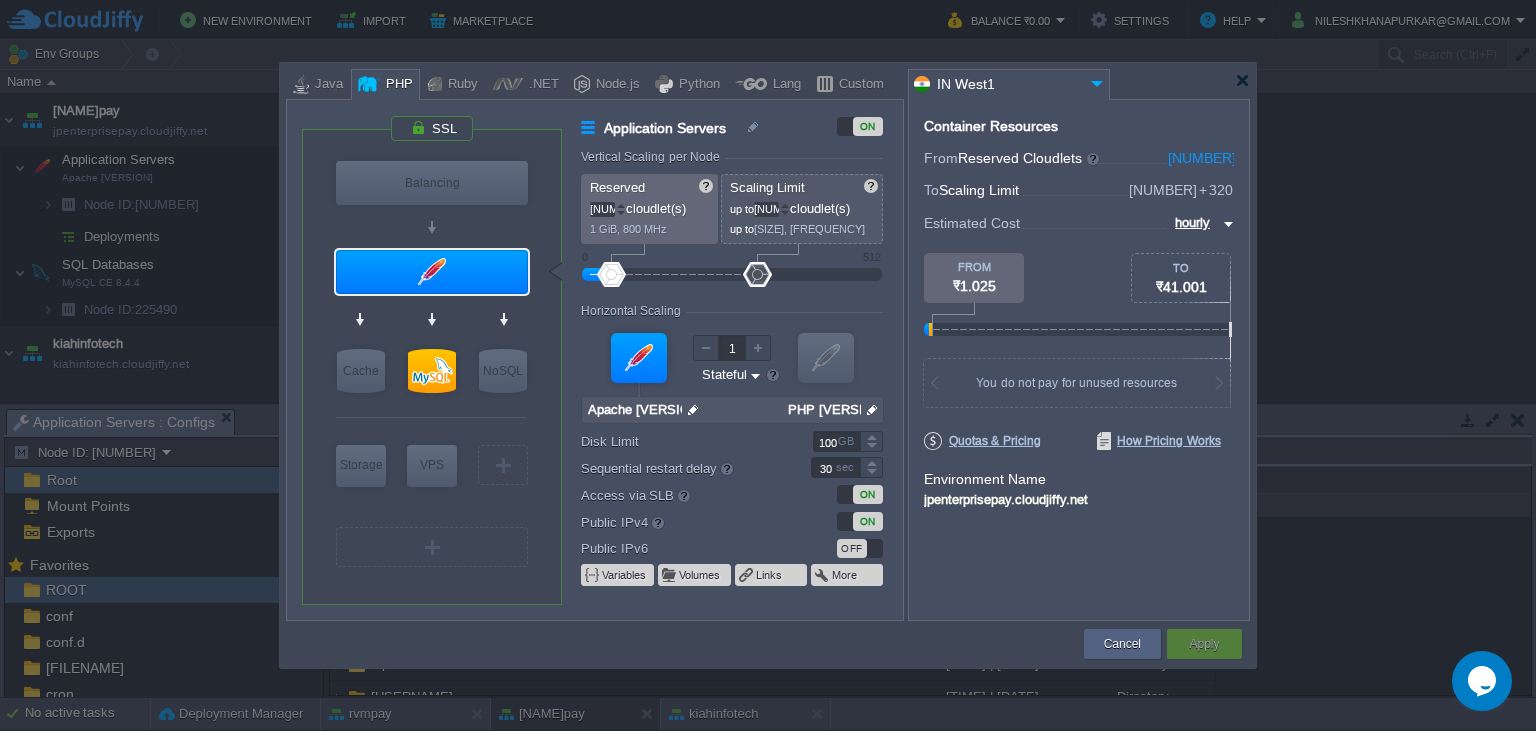 click at bounding box center (1226, 224) 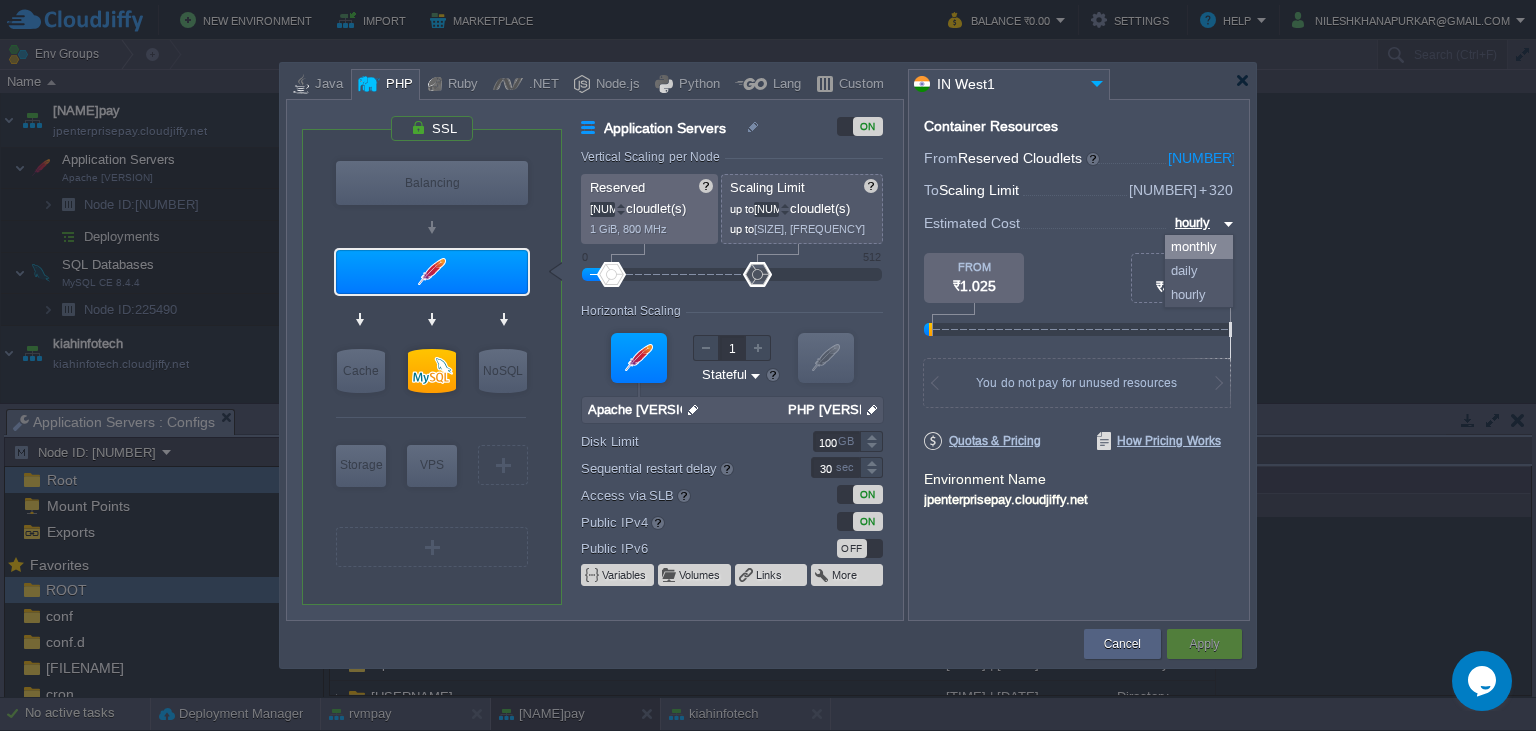 click on "monthly" at bounding box center (1199, 247) 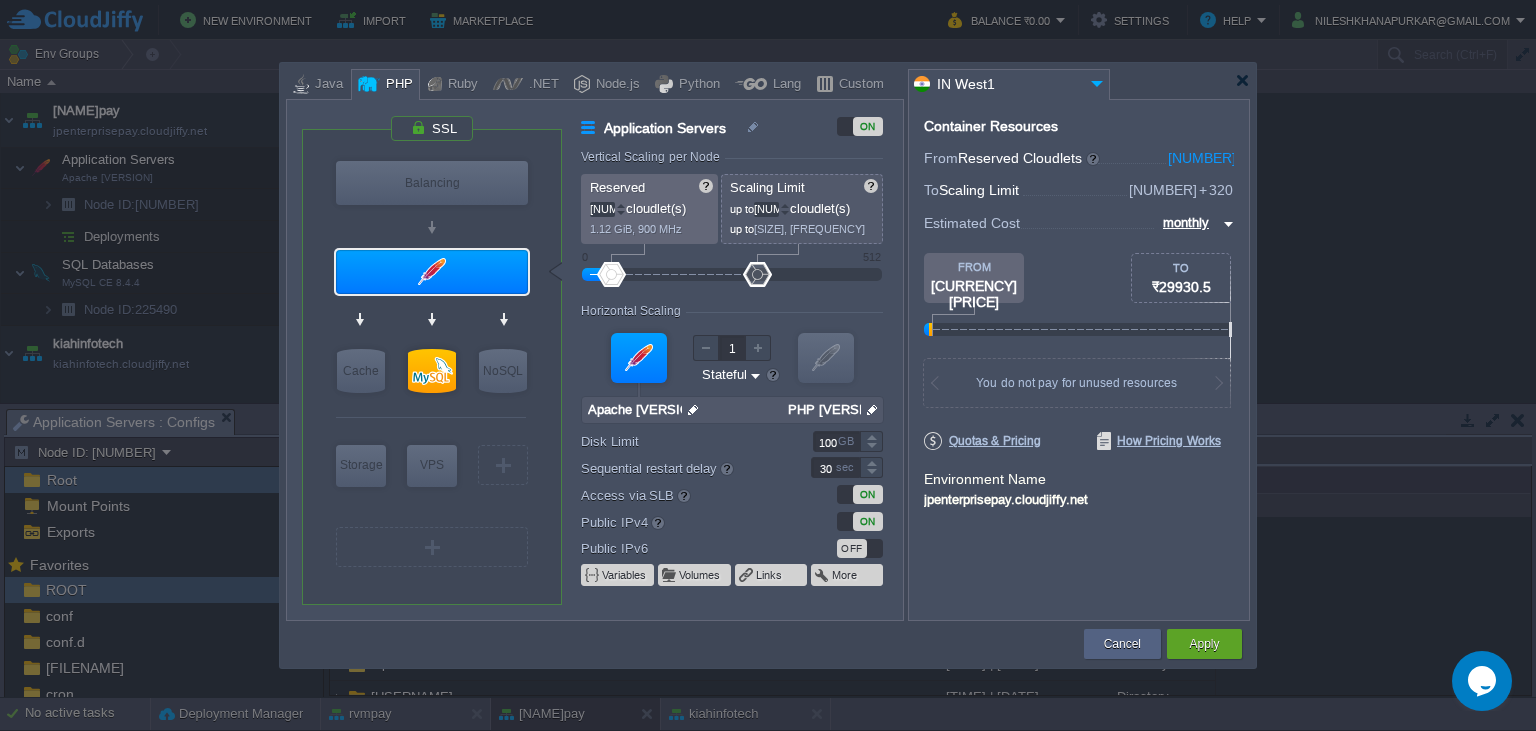 click at bounding box center [621, 205] 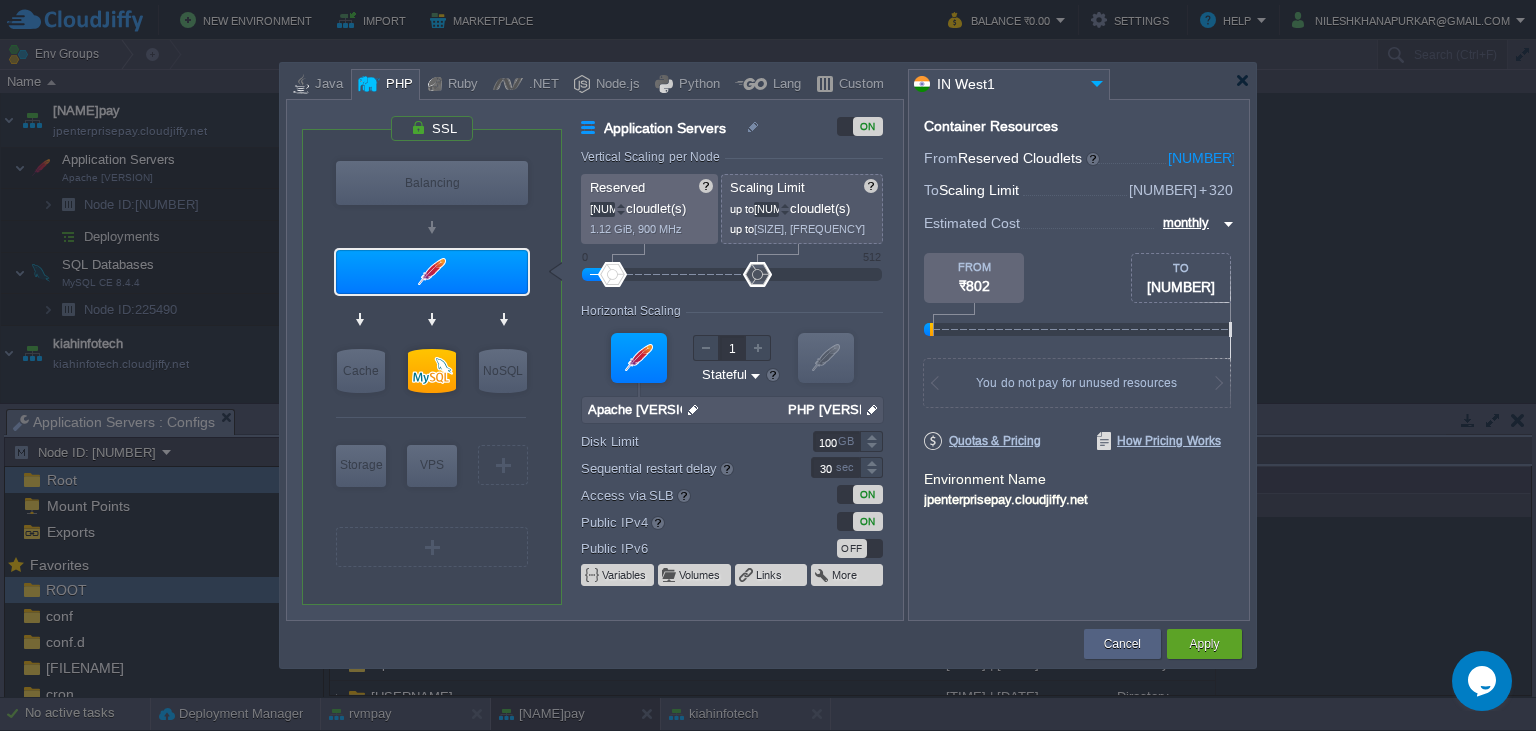 click at bounding box center [621, 205] 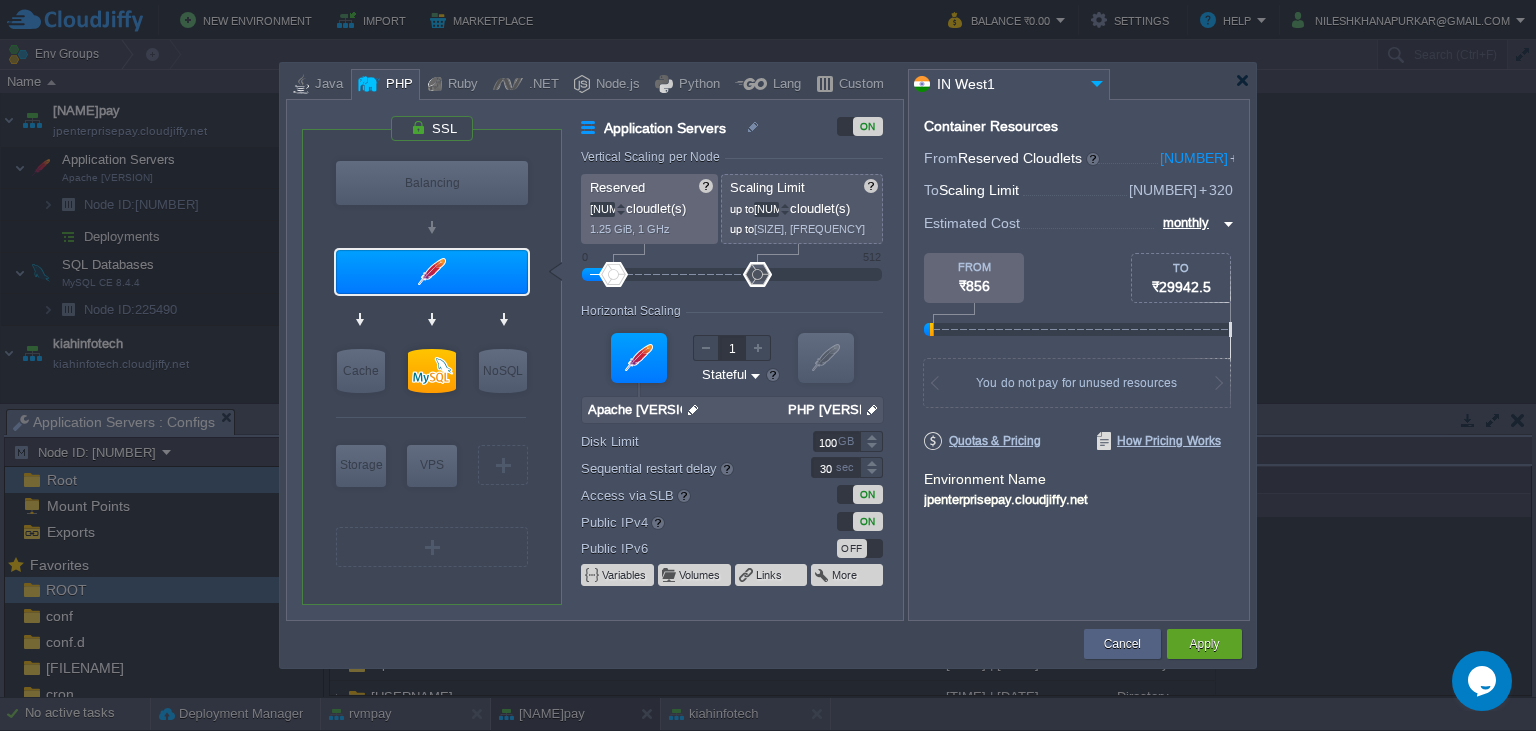 click at bounding box center (621, 205) 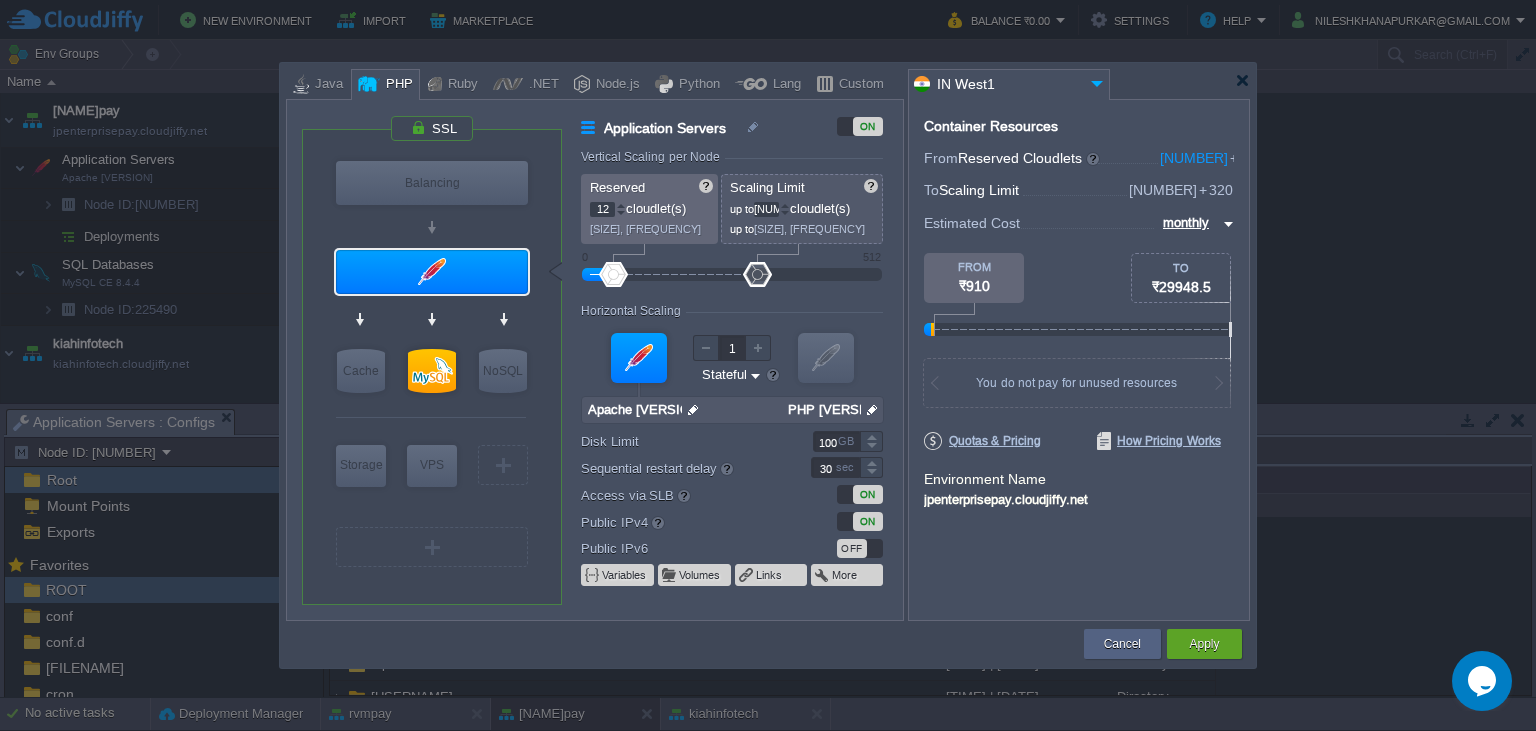click at bounding box center [621, 205] 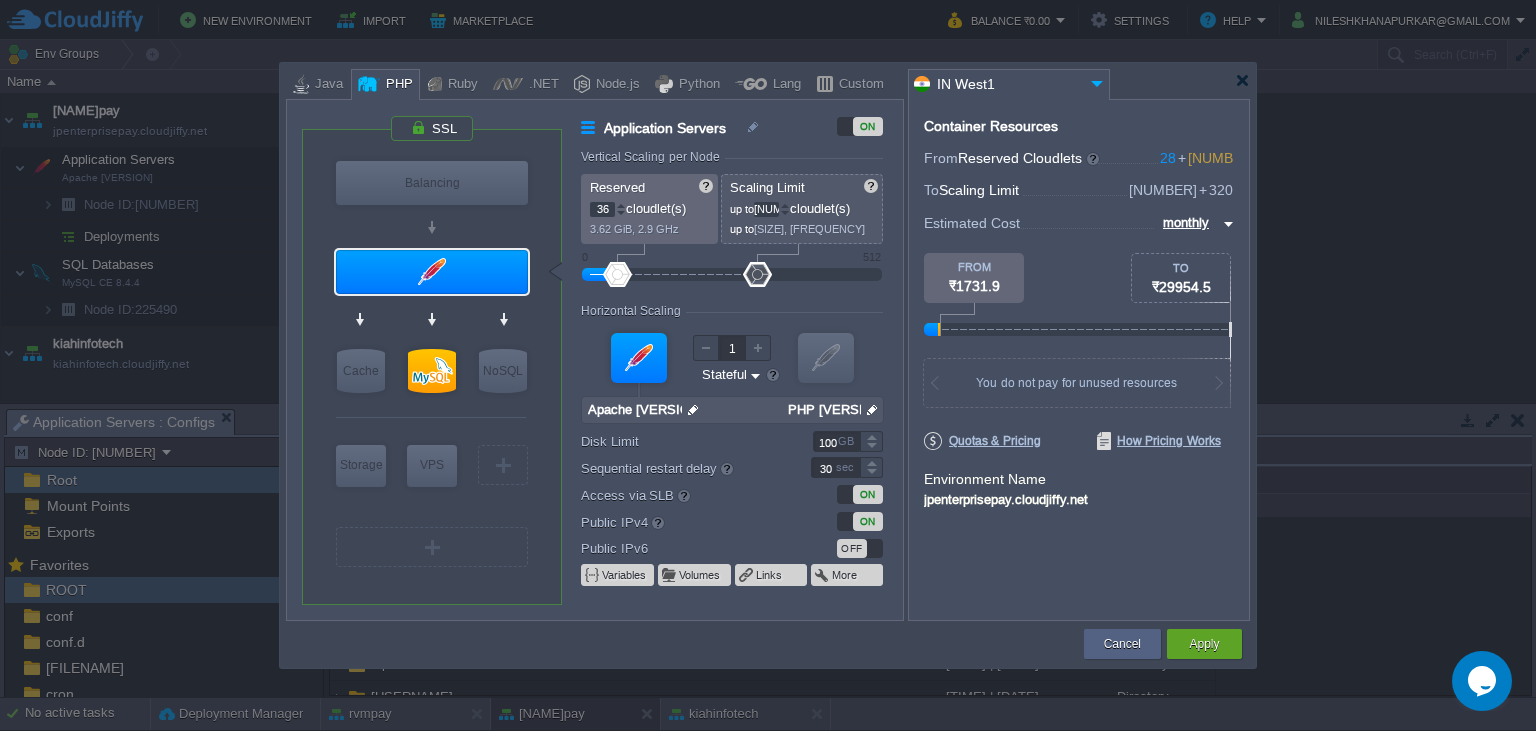 click at bounding box center [621, 205] 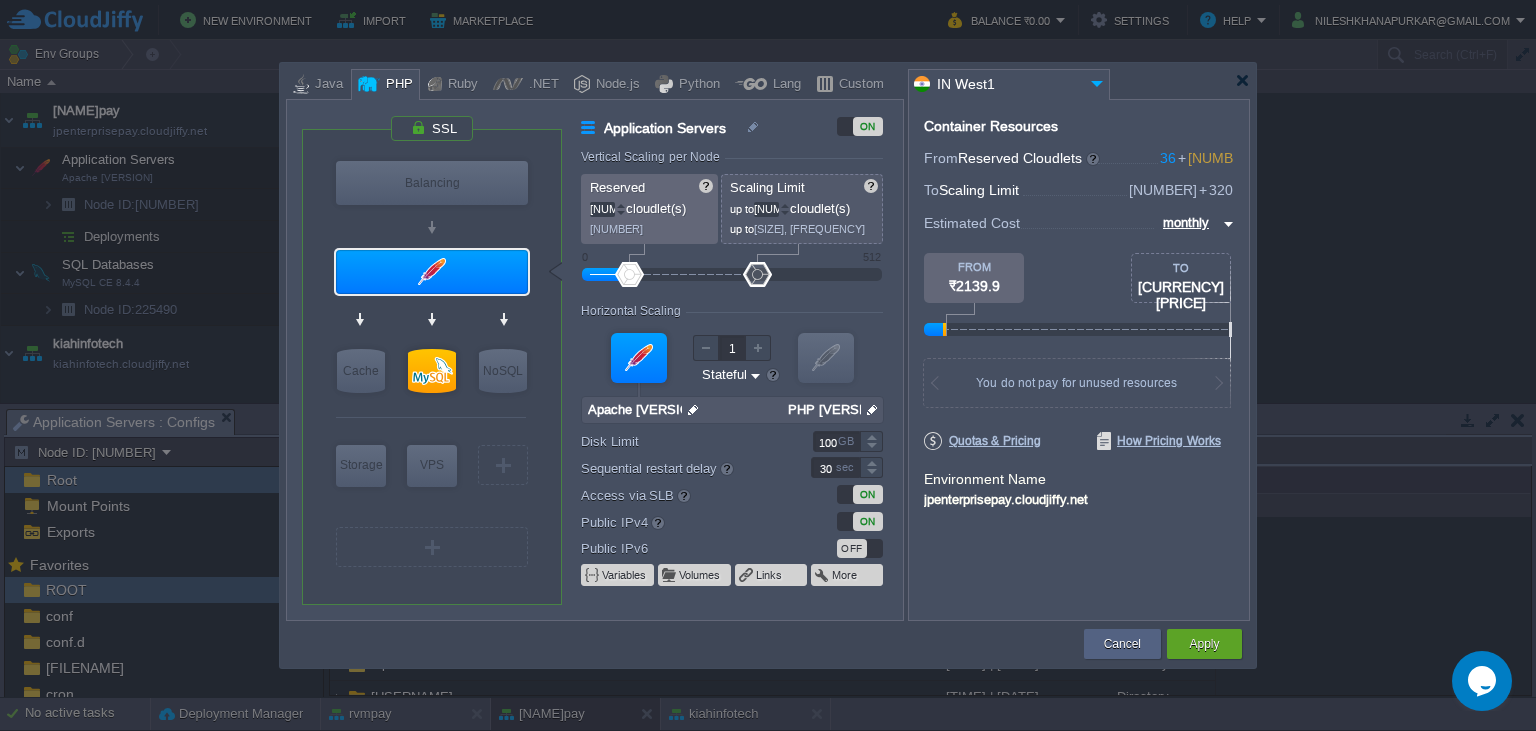 click at bounding box center (621, 205) 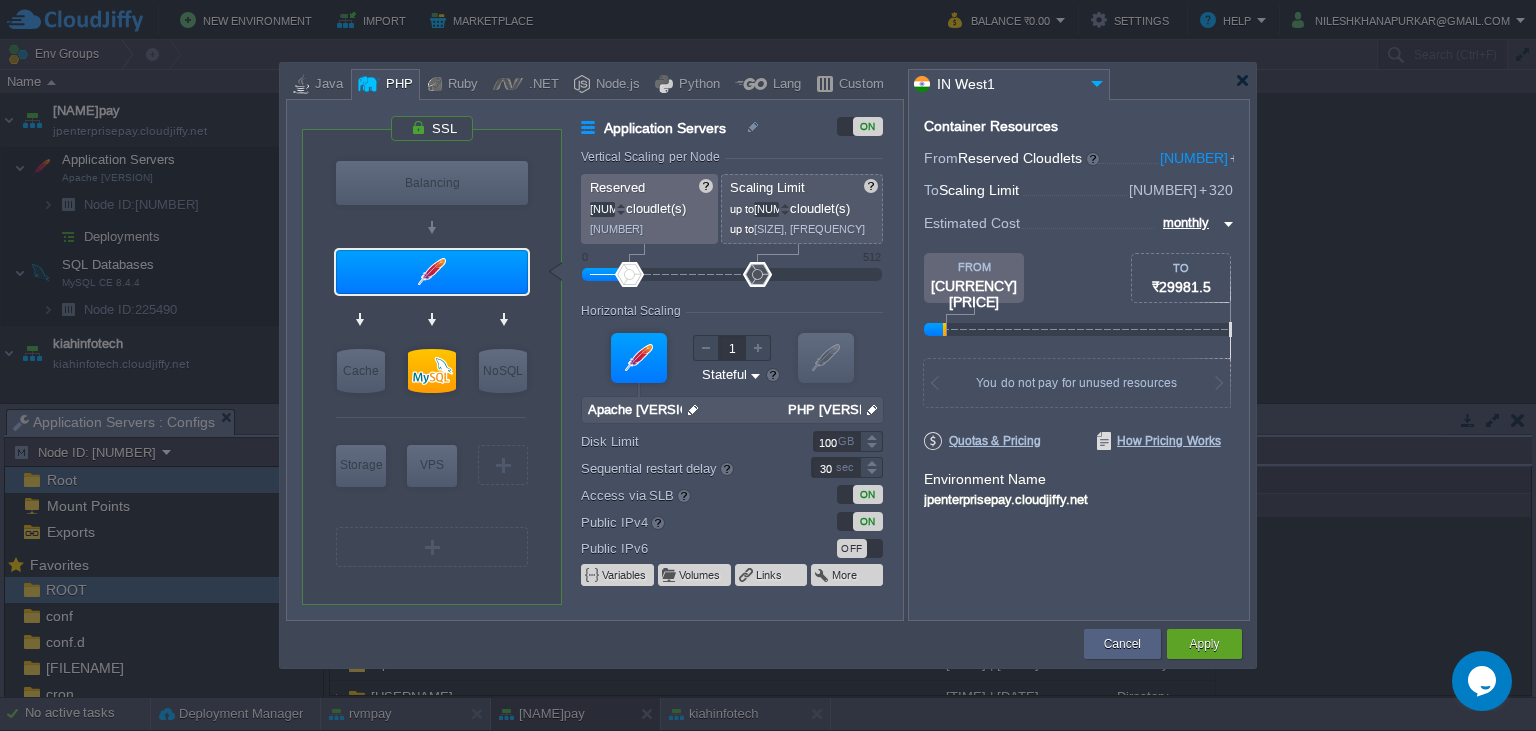 click at bounding box center [621, 205] 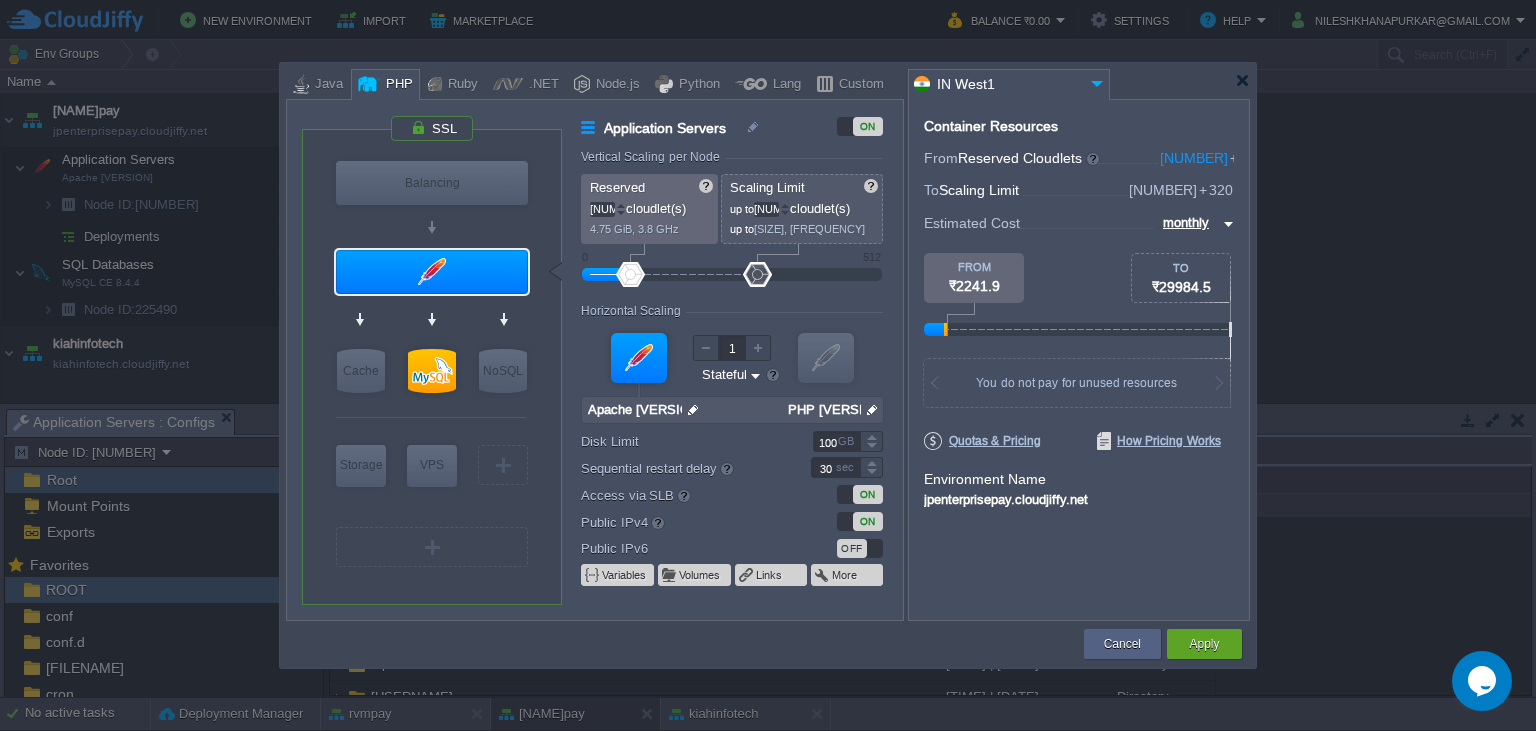 click at bounding box center [621, 205] 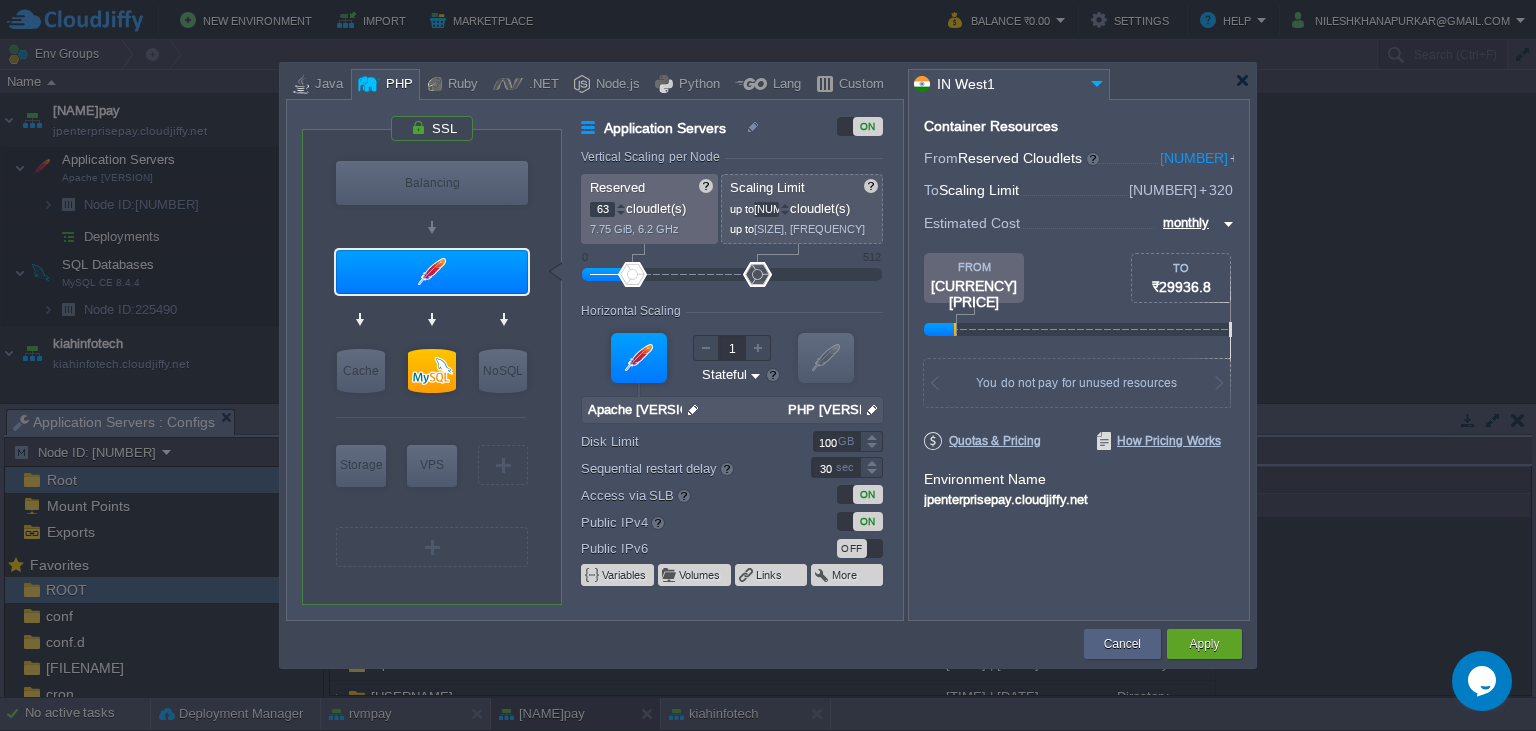 click at bounding box center [621, 205] 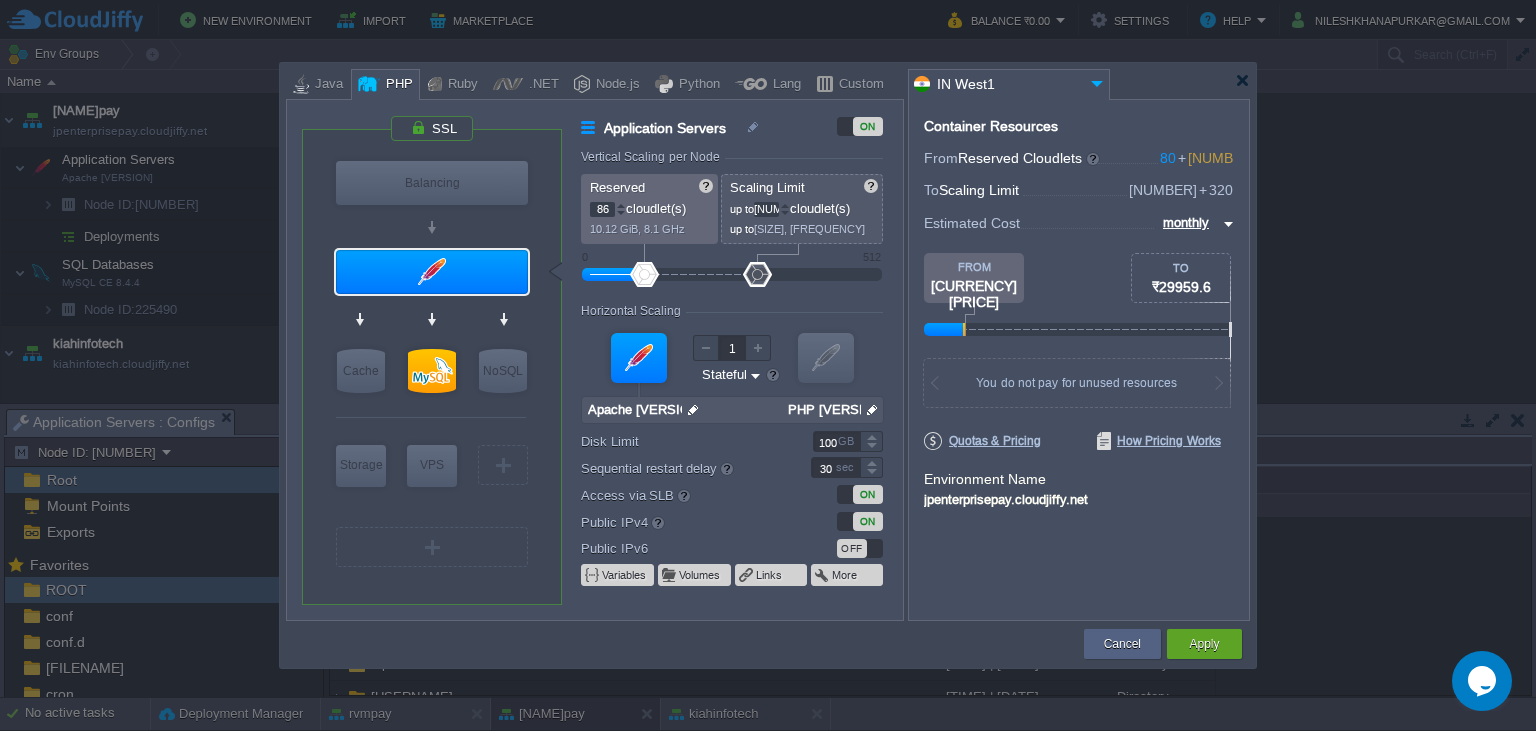click at bounding box center (621, 205) 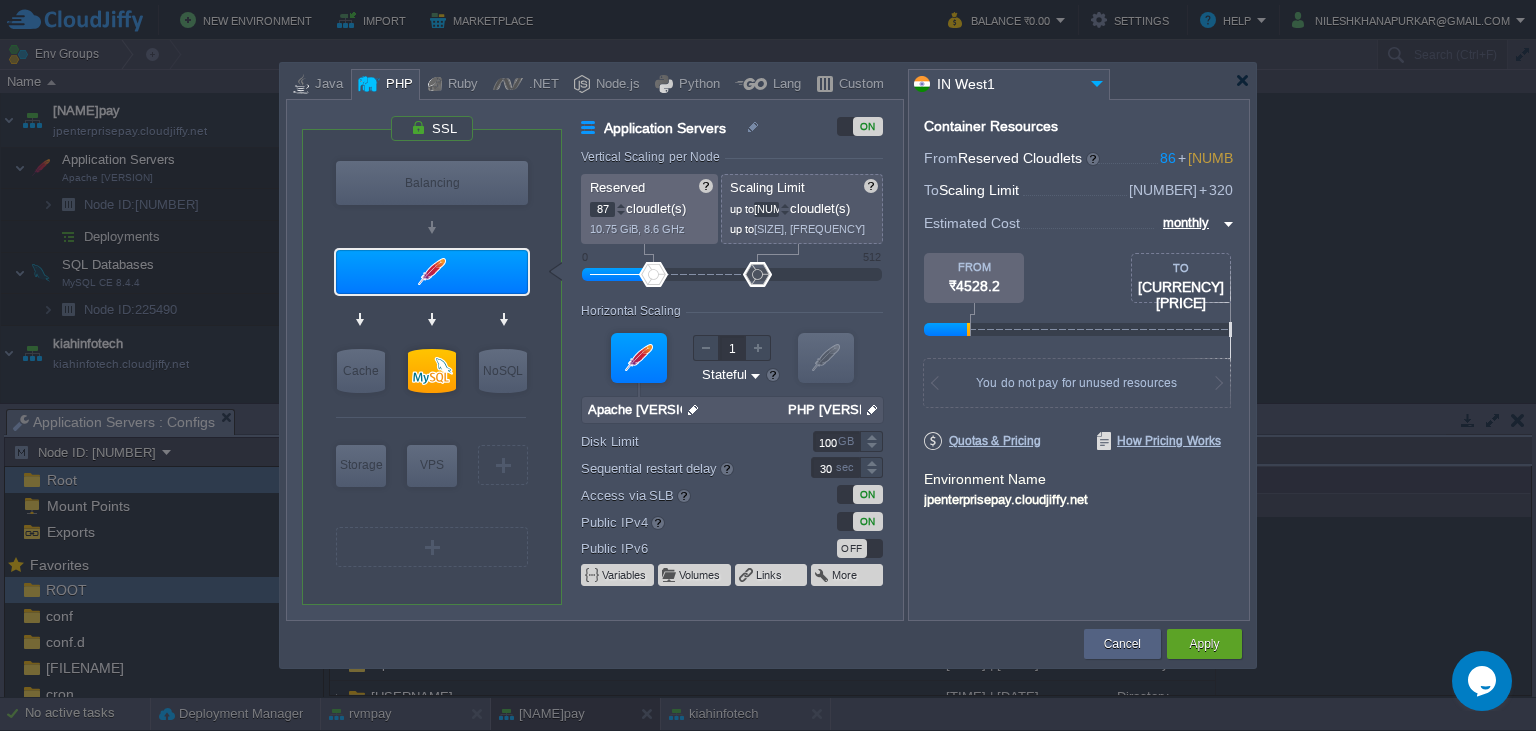 click at bounding box center [621, 205] 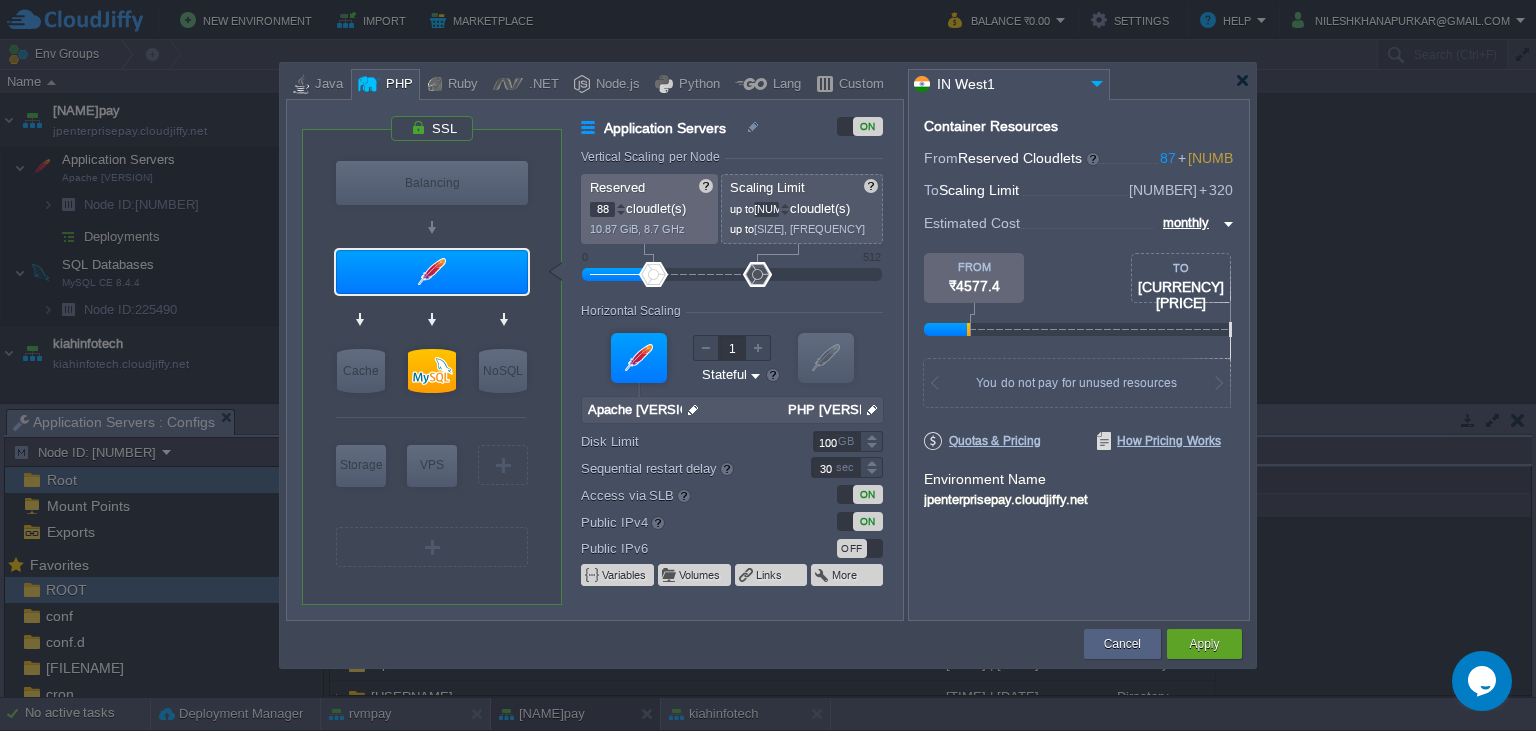 click at bounding box center (621, 205) 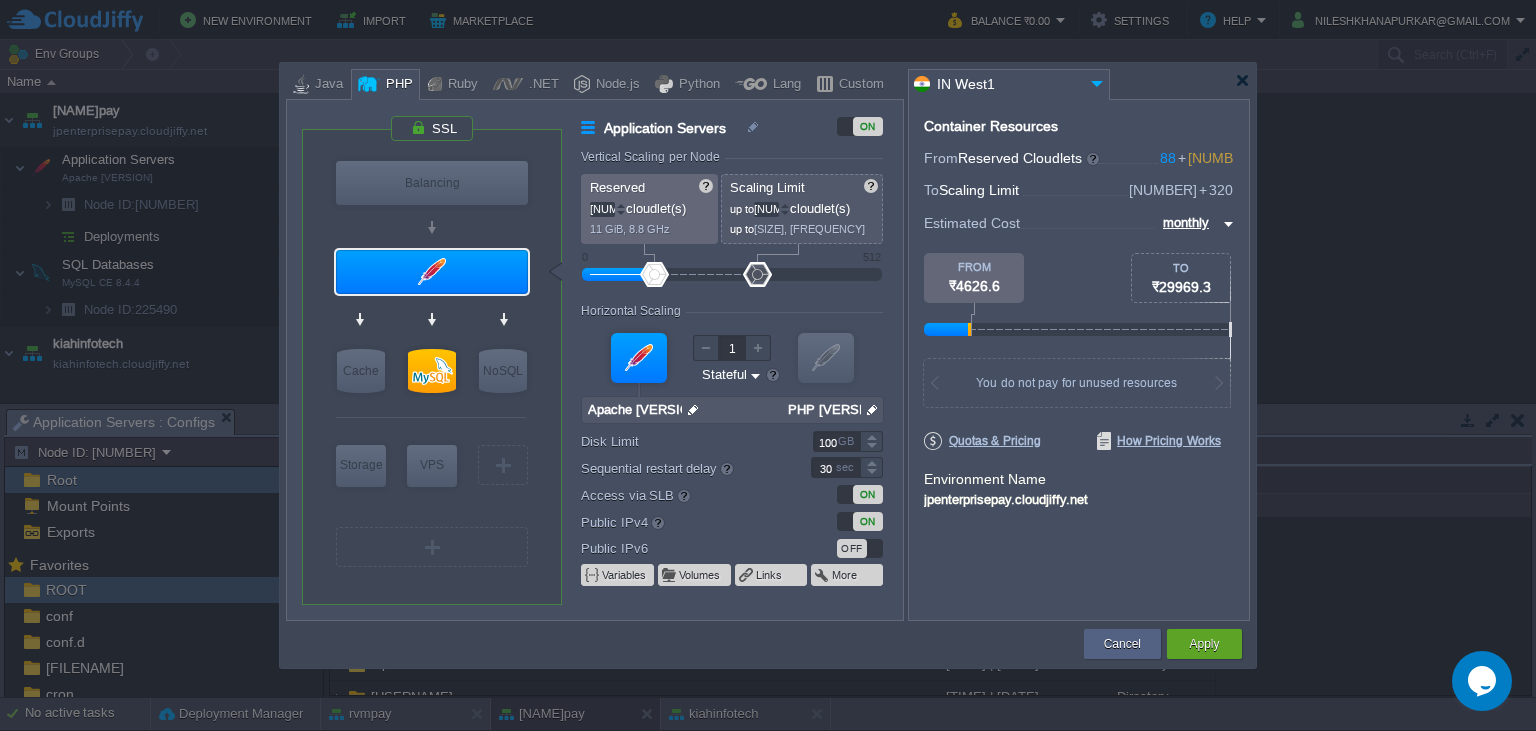 click at bounding box center [621, 205] 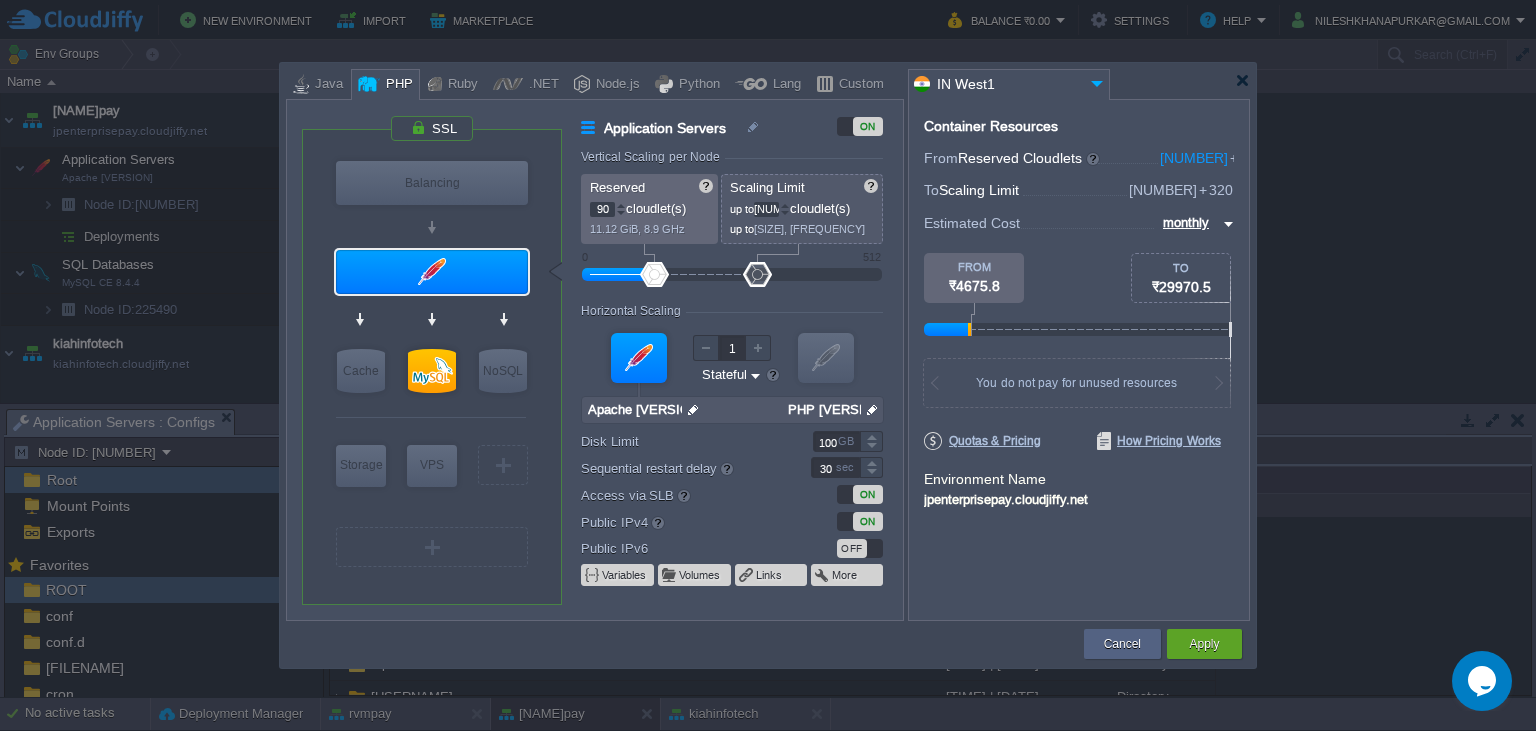 click at bounding box center (621, 205) 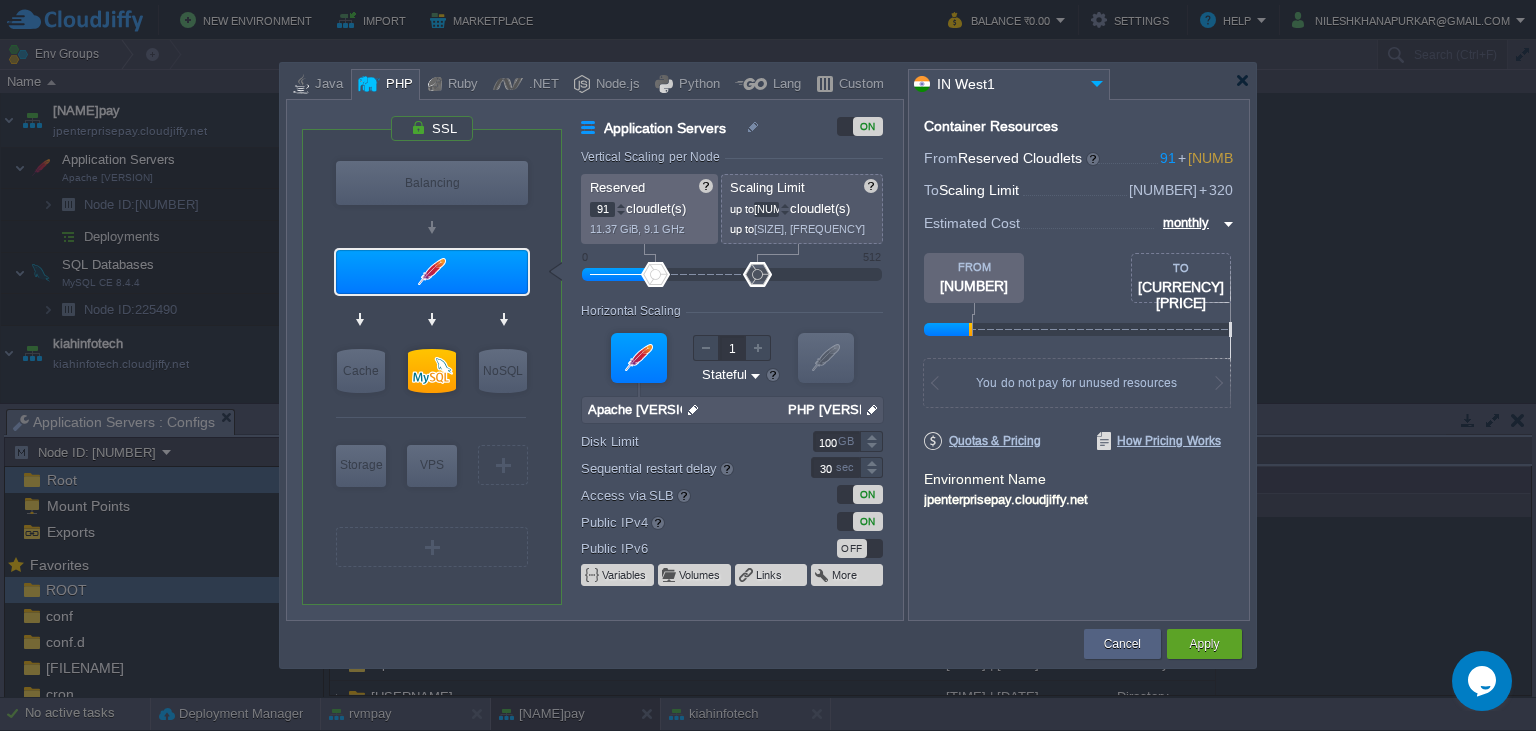 click at bounding box center [621, 205] 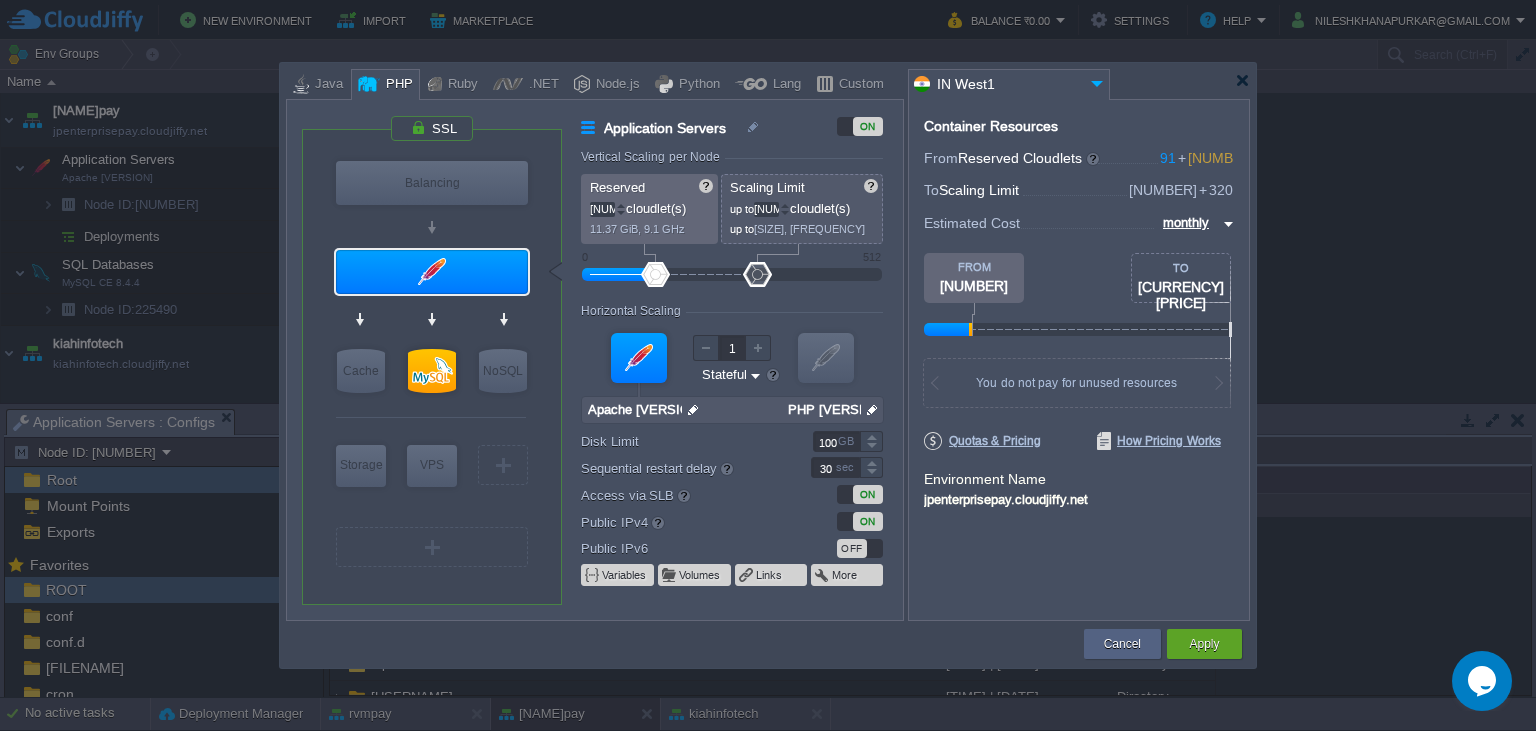 click at bounding box center [621, 205] 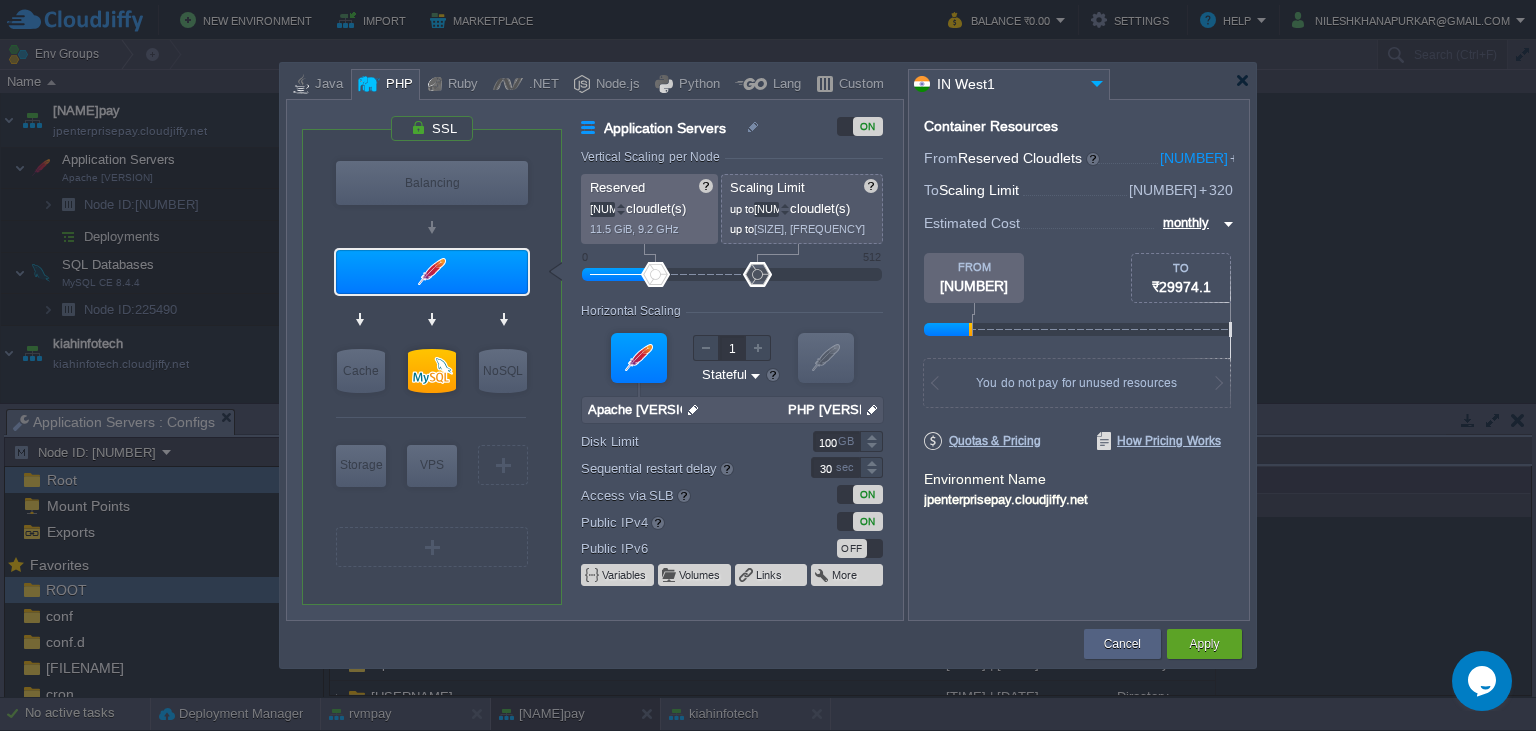 click at bounding box center [621, 205] 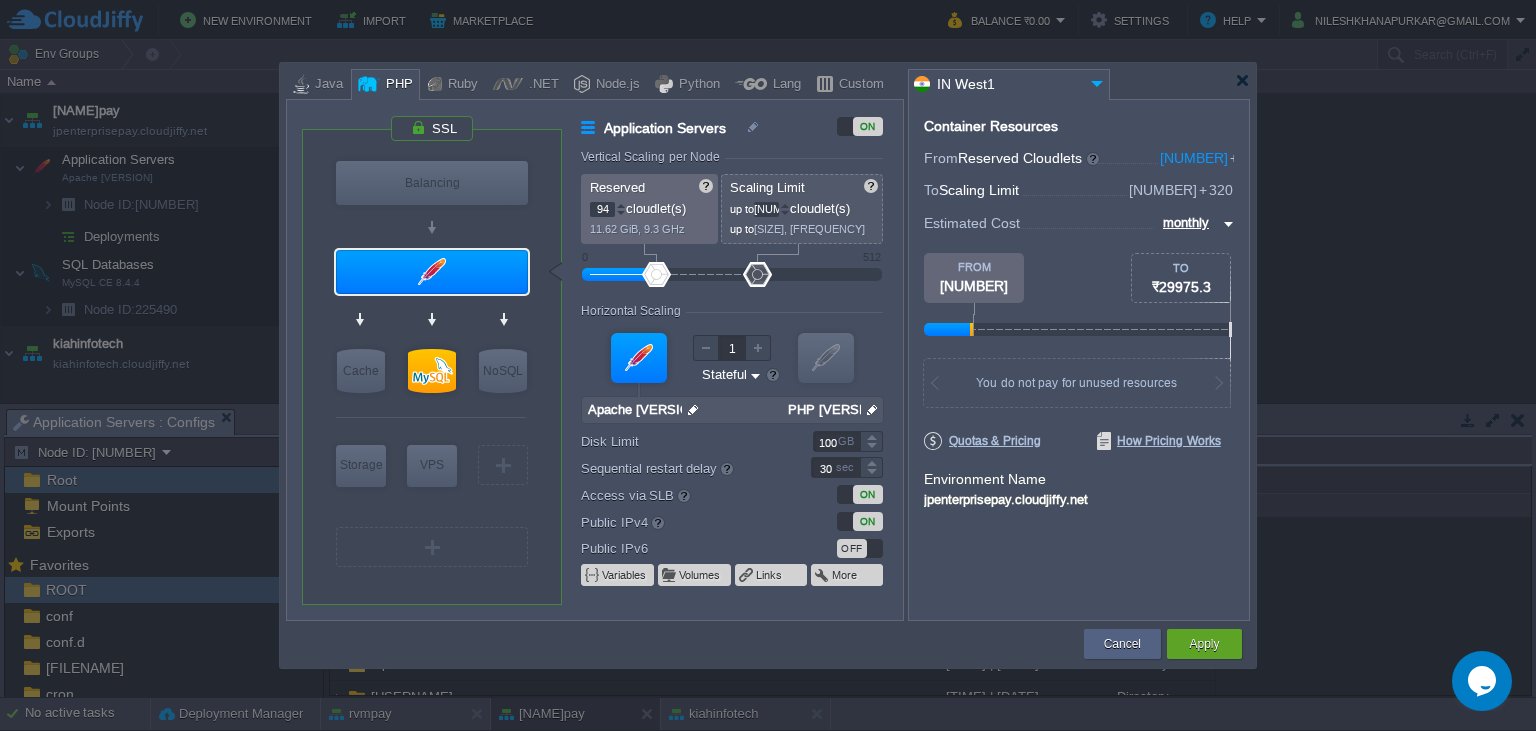 click at bounding box center (621, 205) 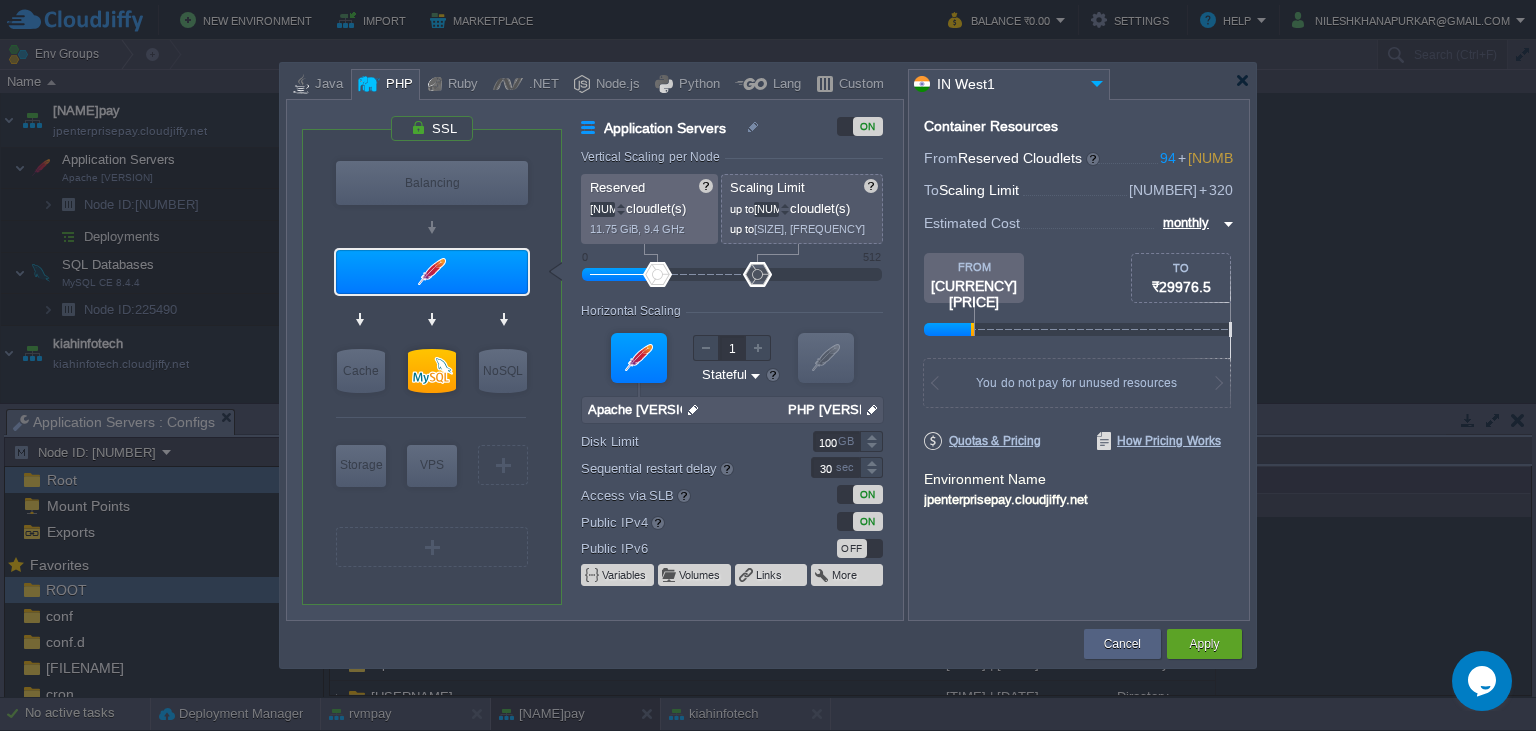 click at bounding box center [621, 205] 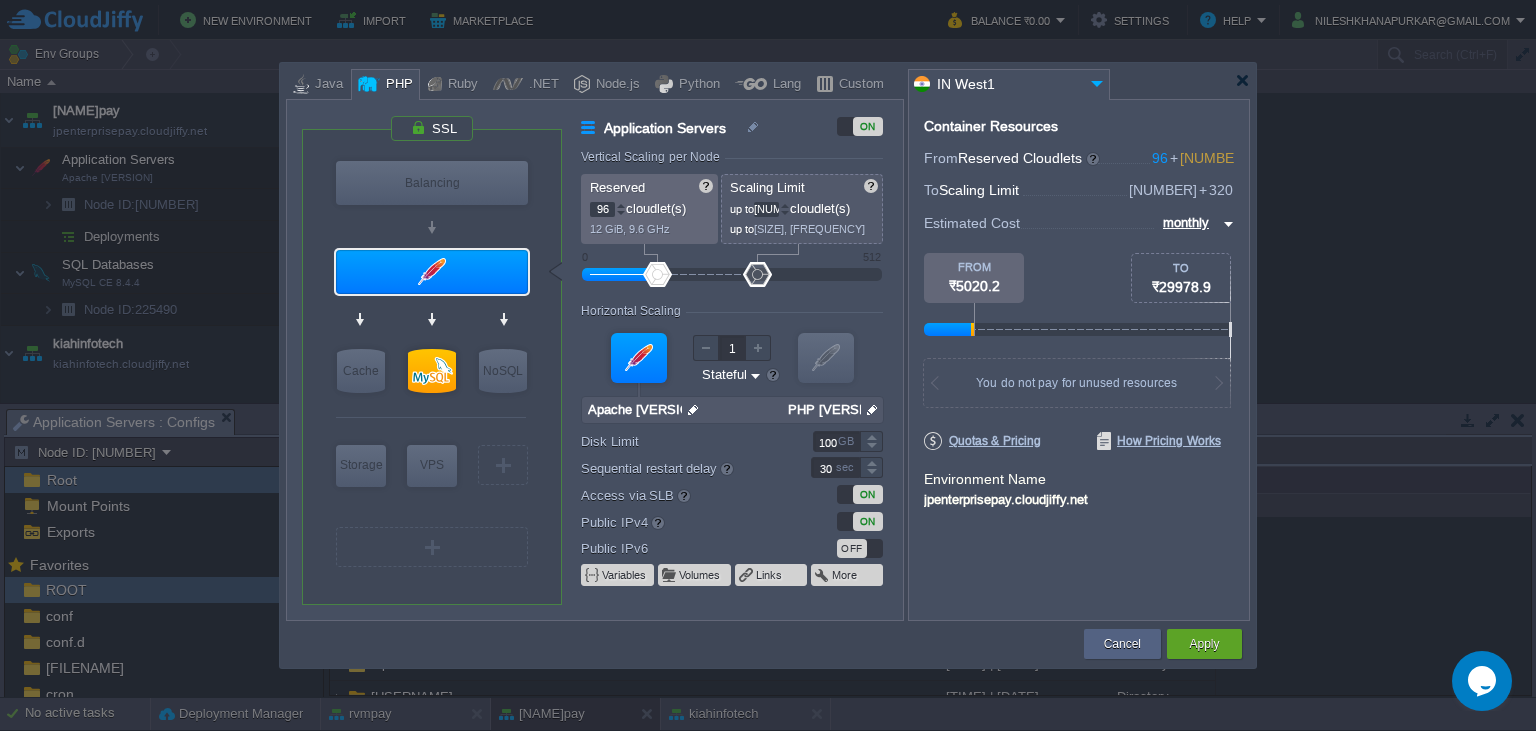 click at bounding box center (621, 205) 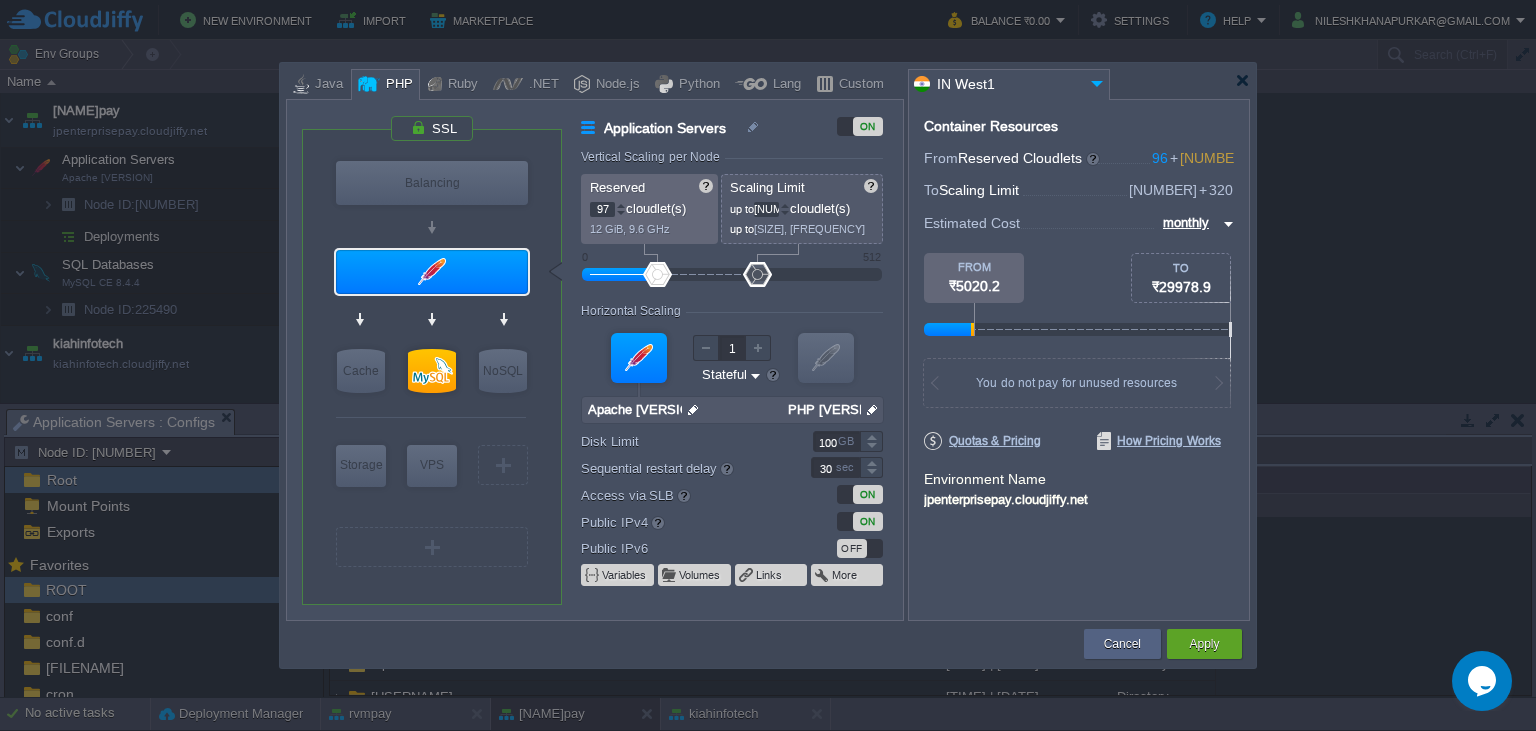 click at bounding box center [621, 205] 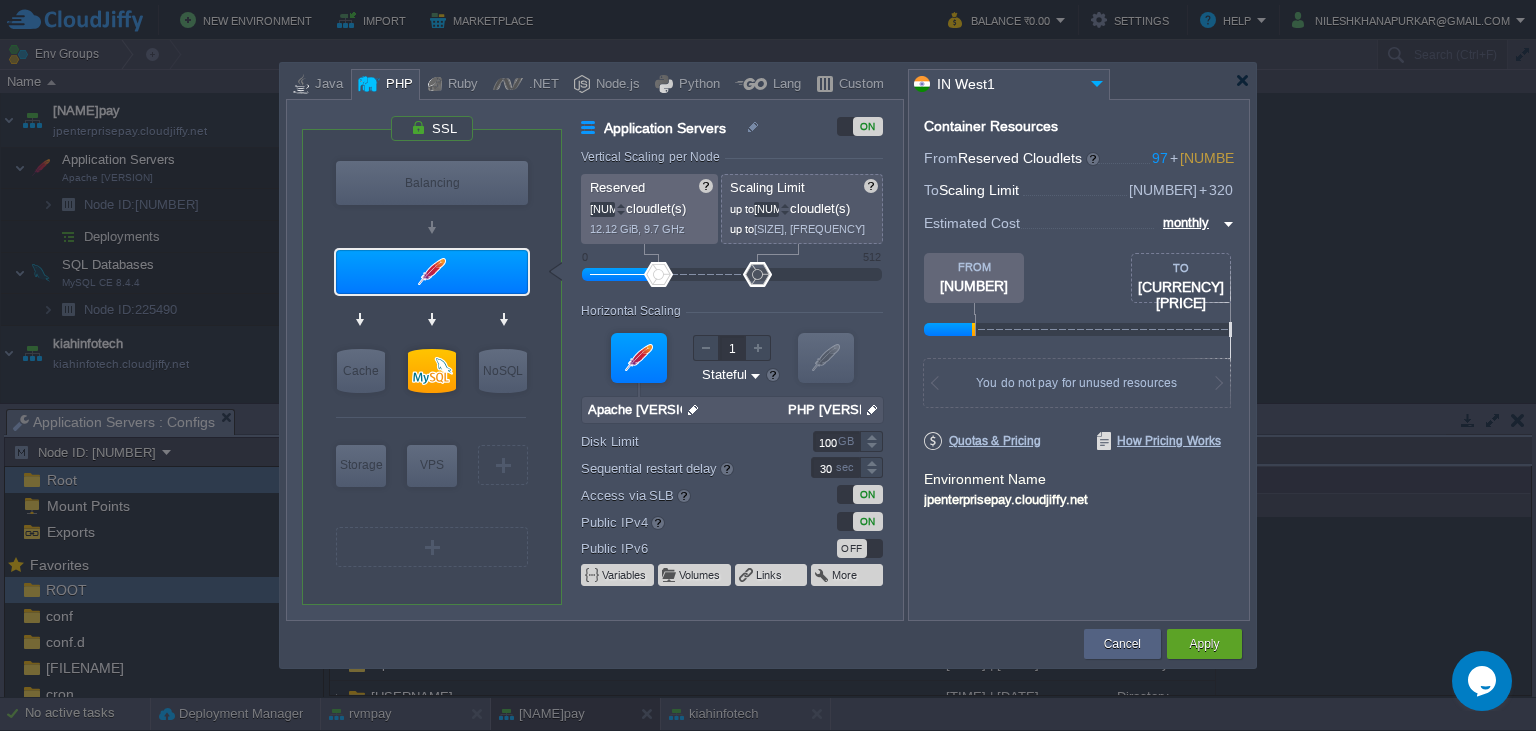 click at bounding box center [621, 205] 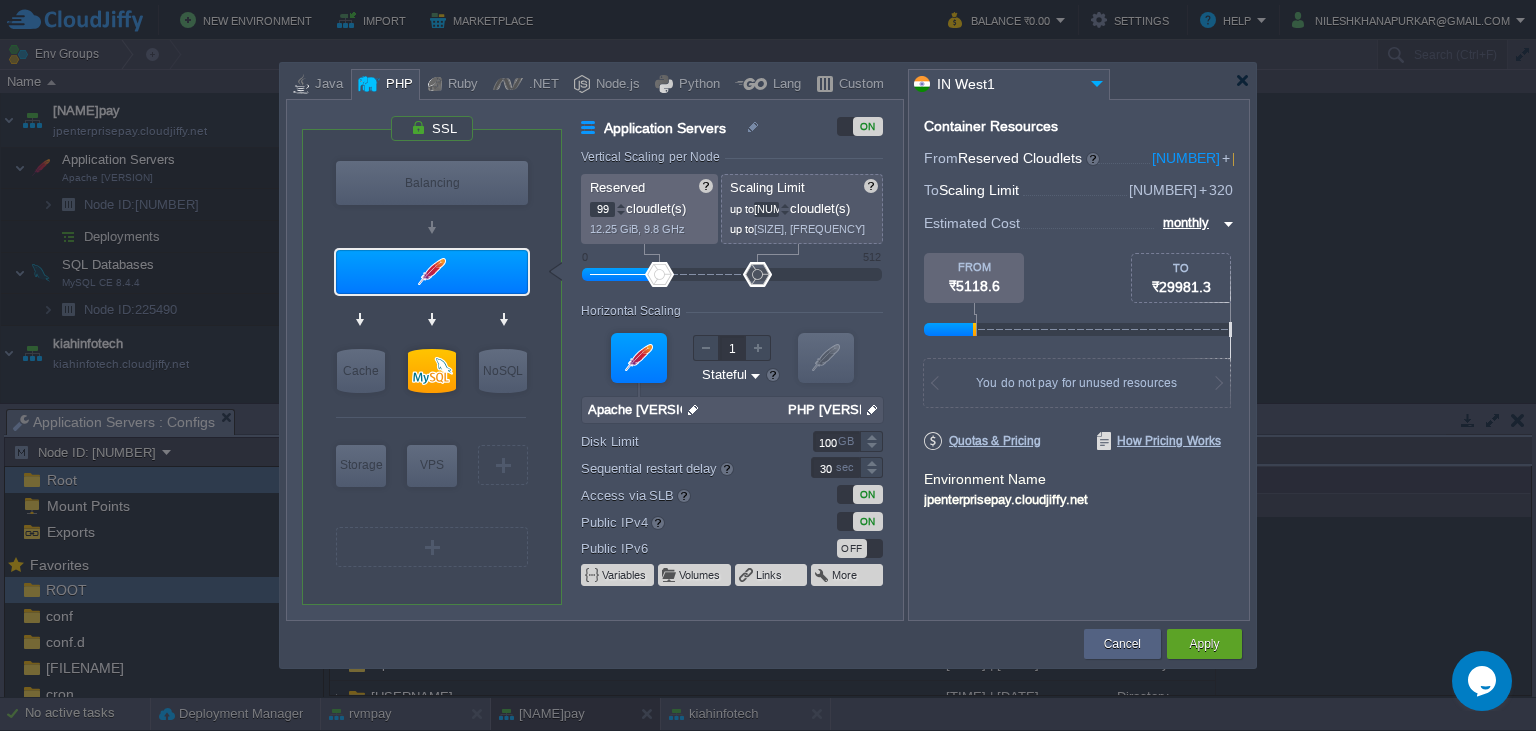 click at bounding box center [621, 205] 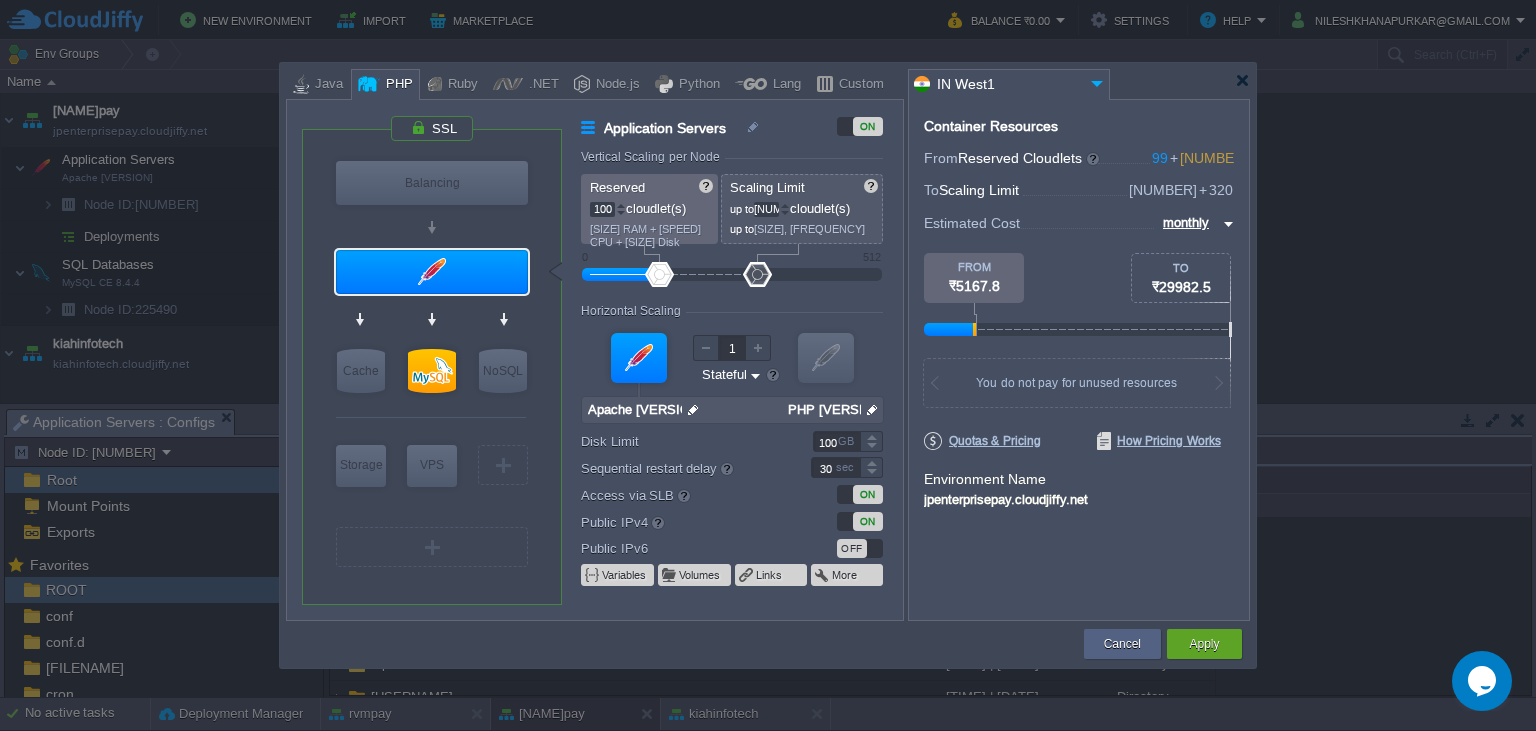 click at bounding box center [621, 205] 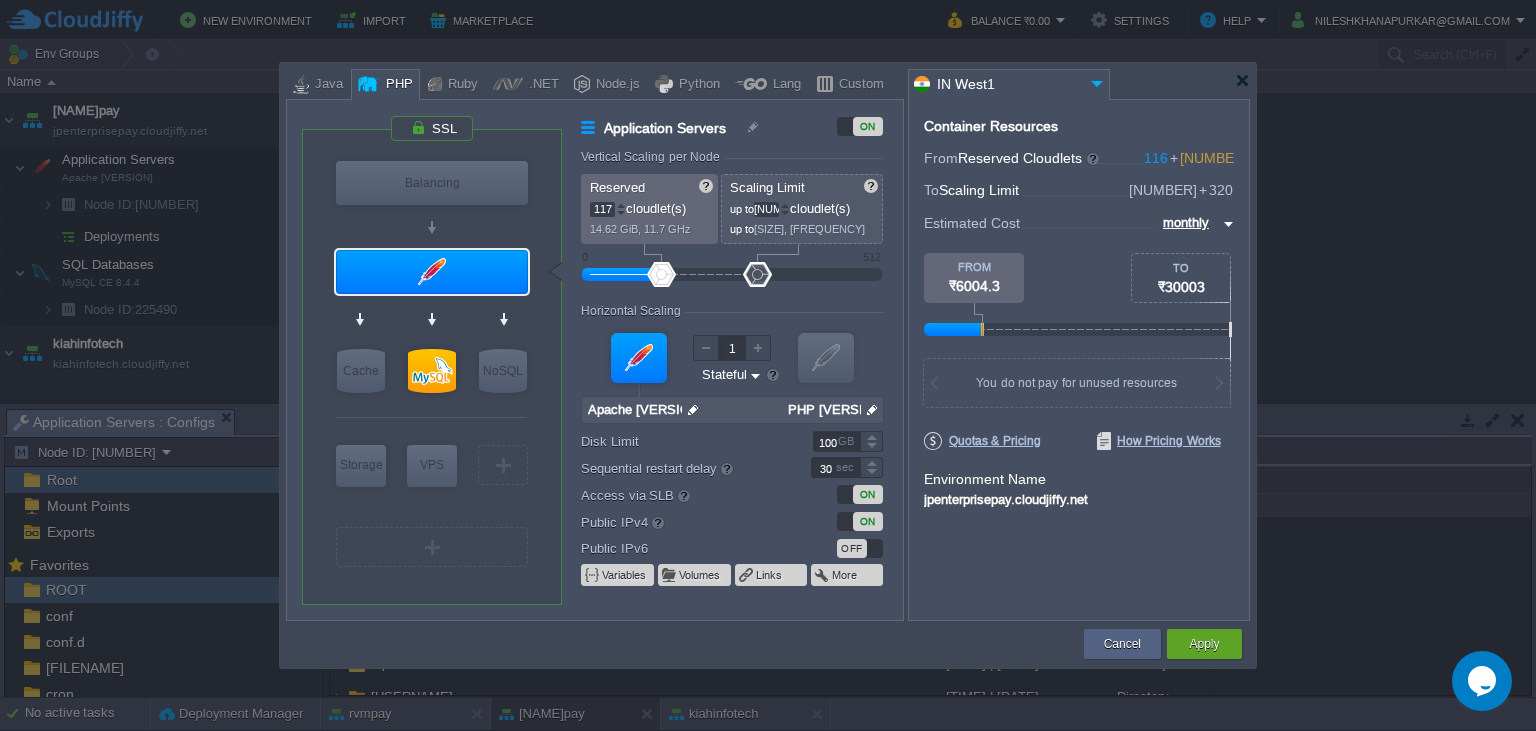 click at bounding box center (621, 205) 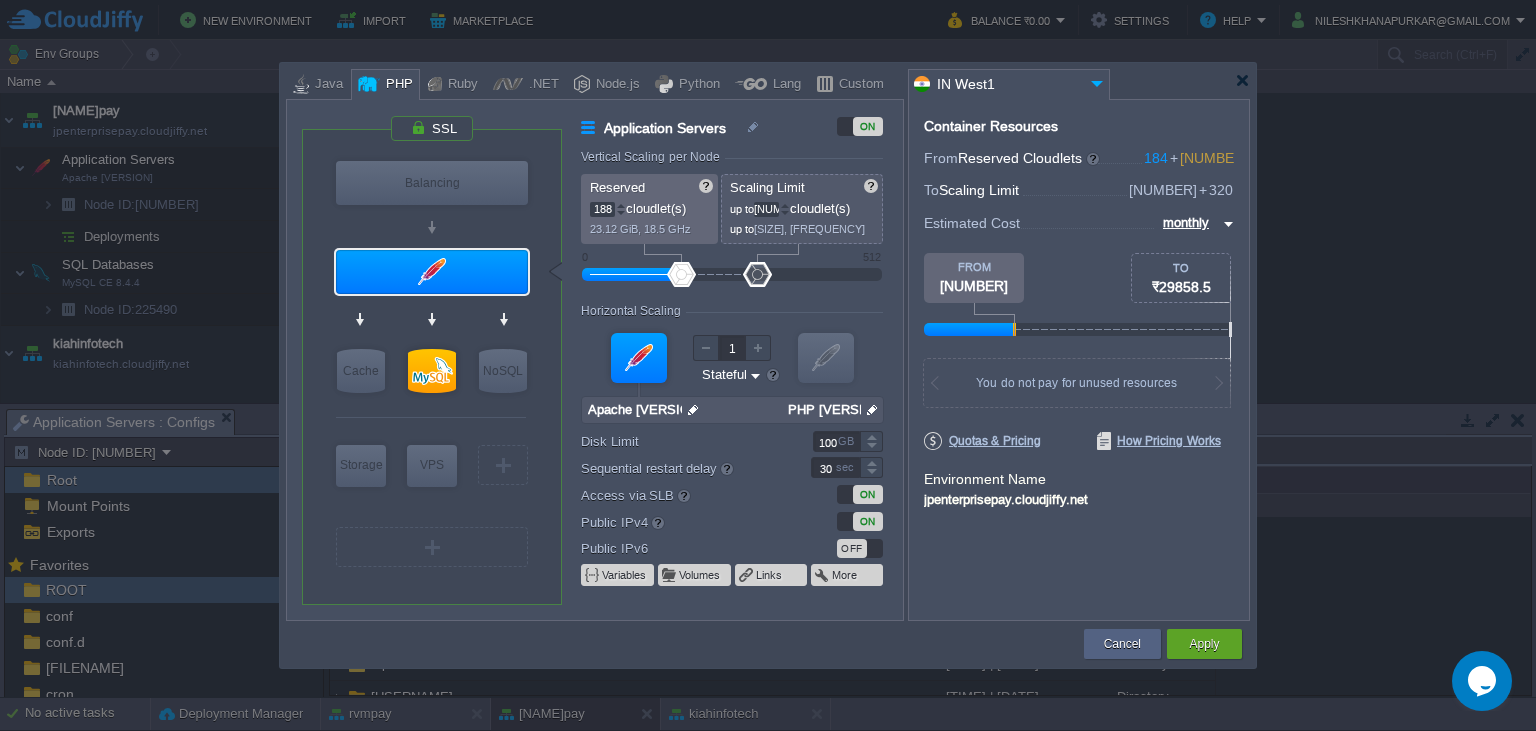 click at bounding box center [621, 205] 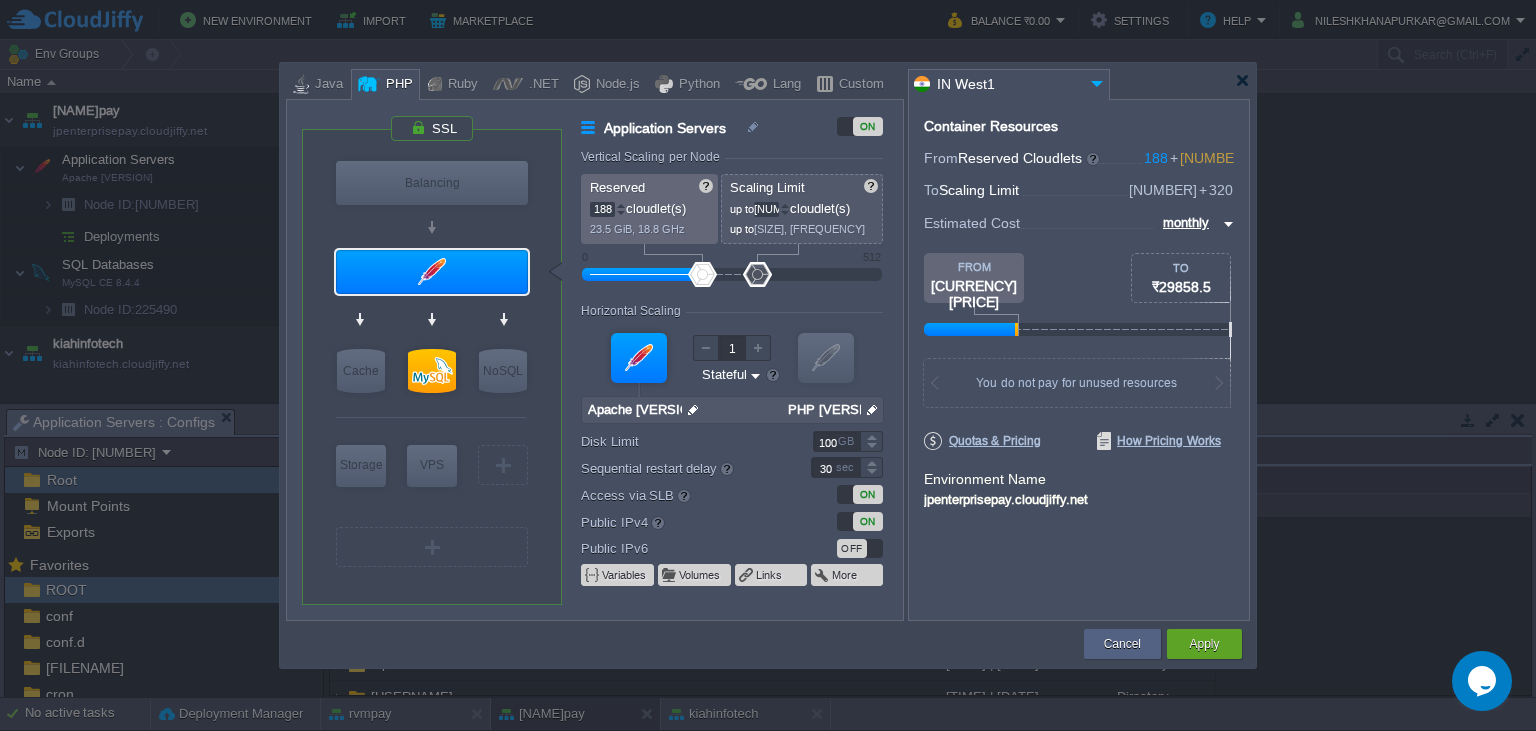 click on "188" at bounding box center [602, 209] 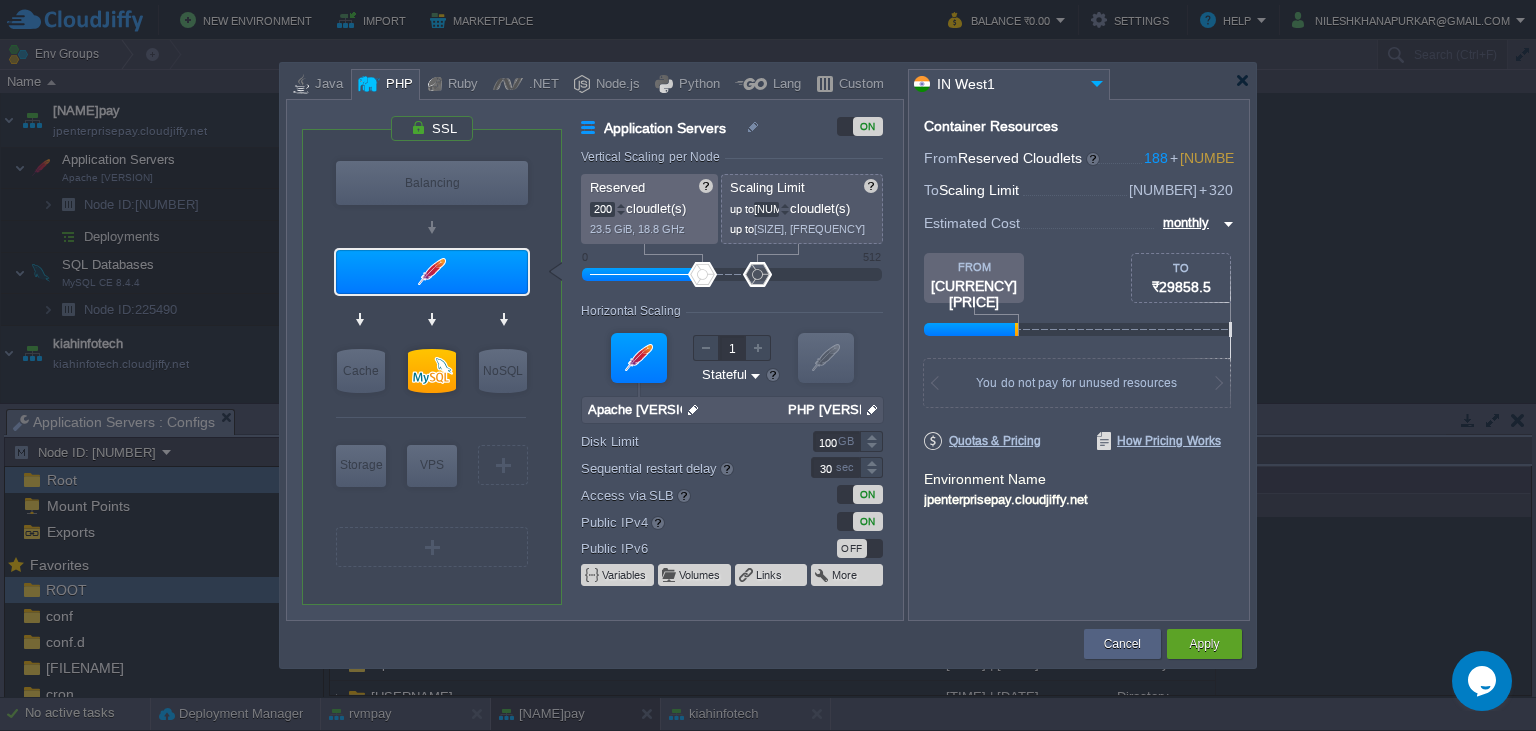 type on "200" 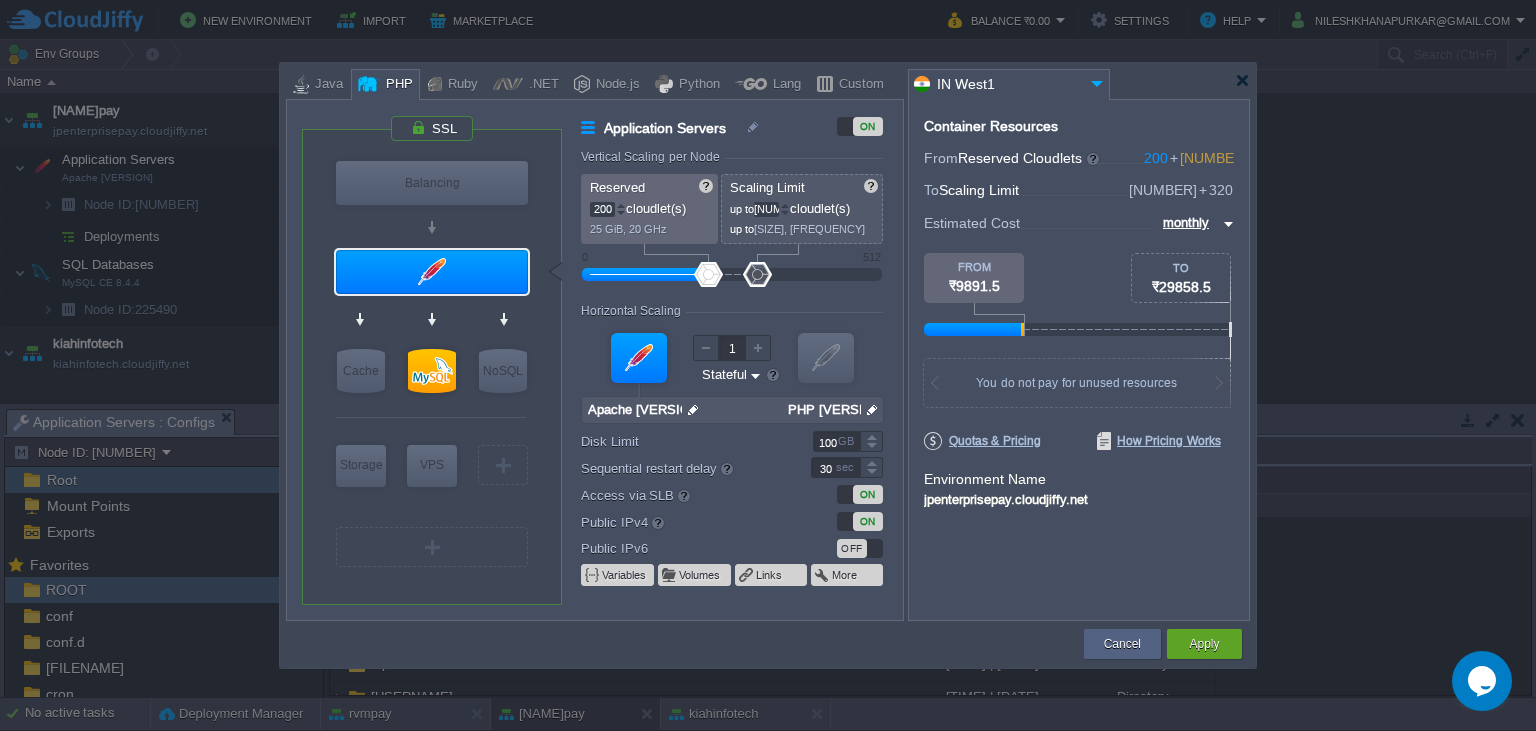 click on "200" at bounding box center [602, 209] 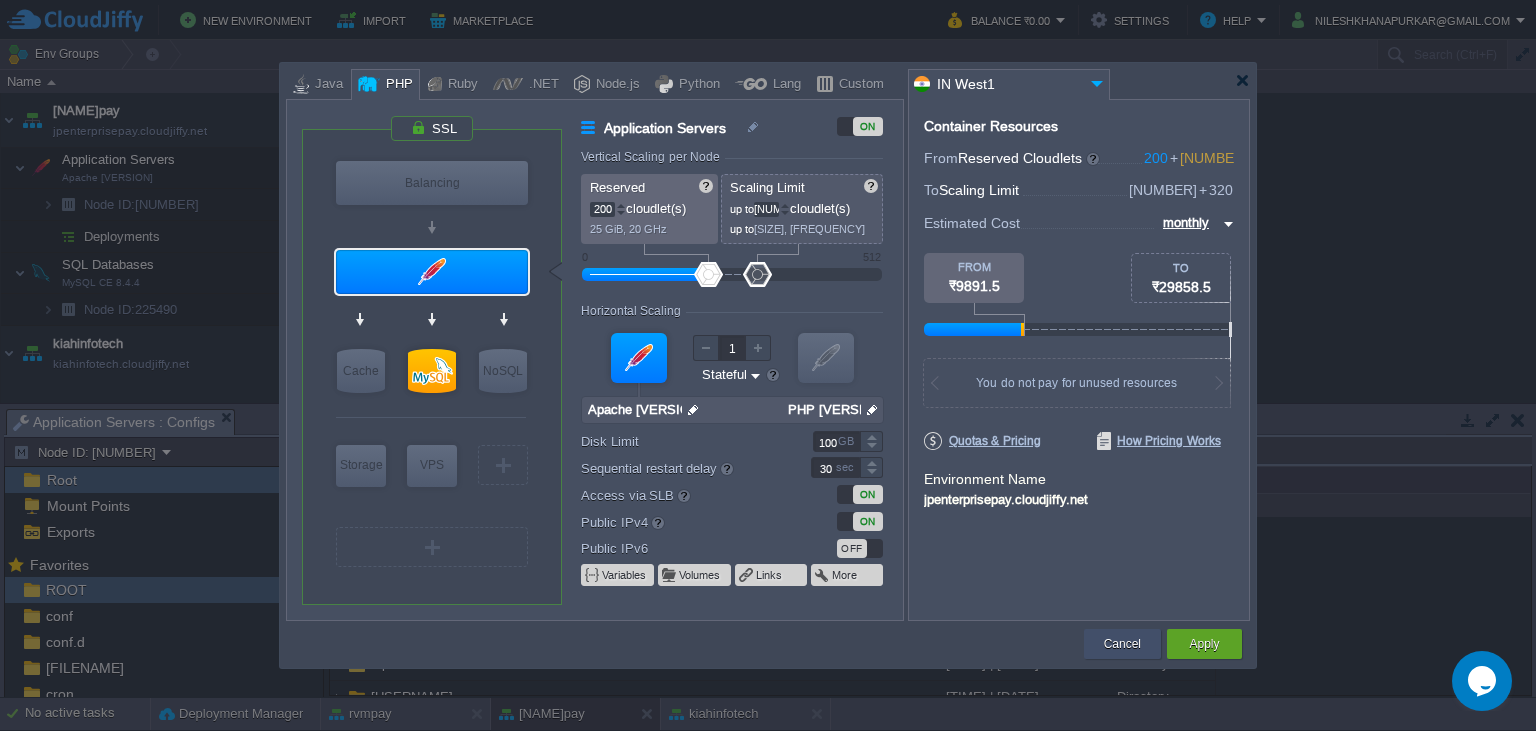 click on "Cancel" at bounding box center (1122, 644) 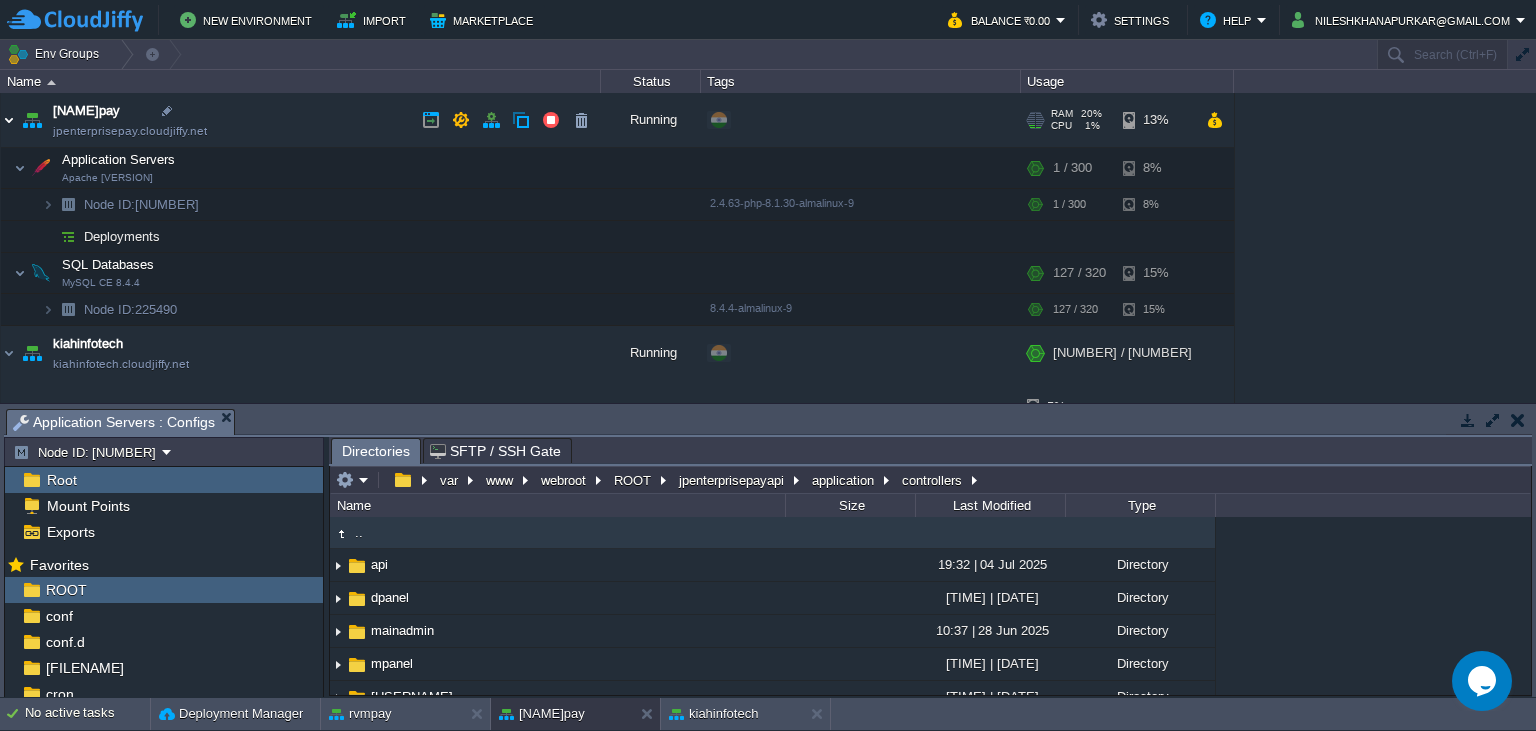 click at bounding box center (9, 120) 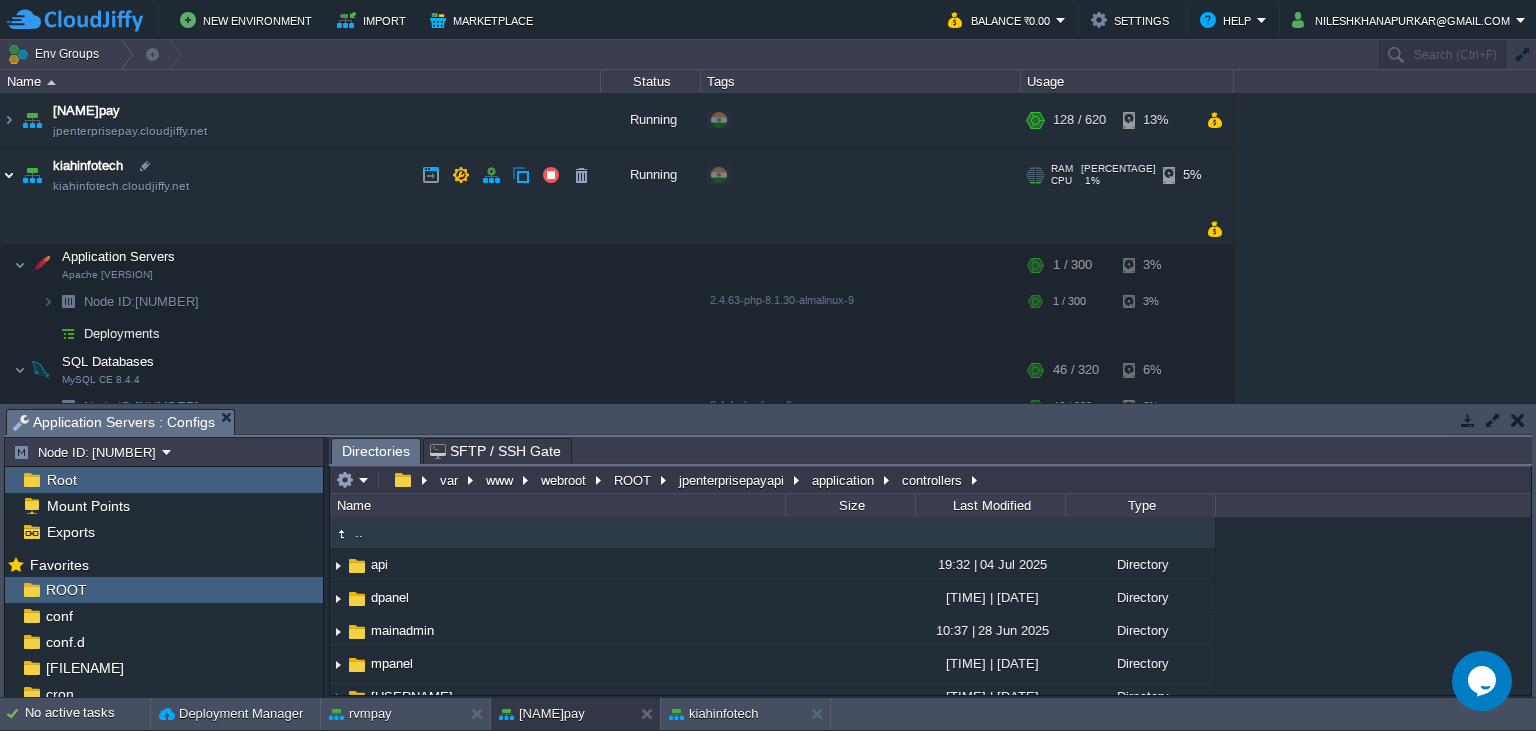click at bounding box center (9, 175) 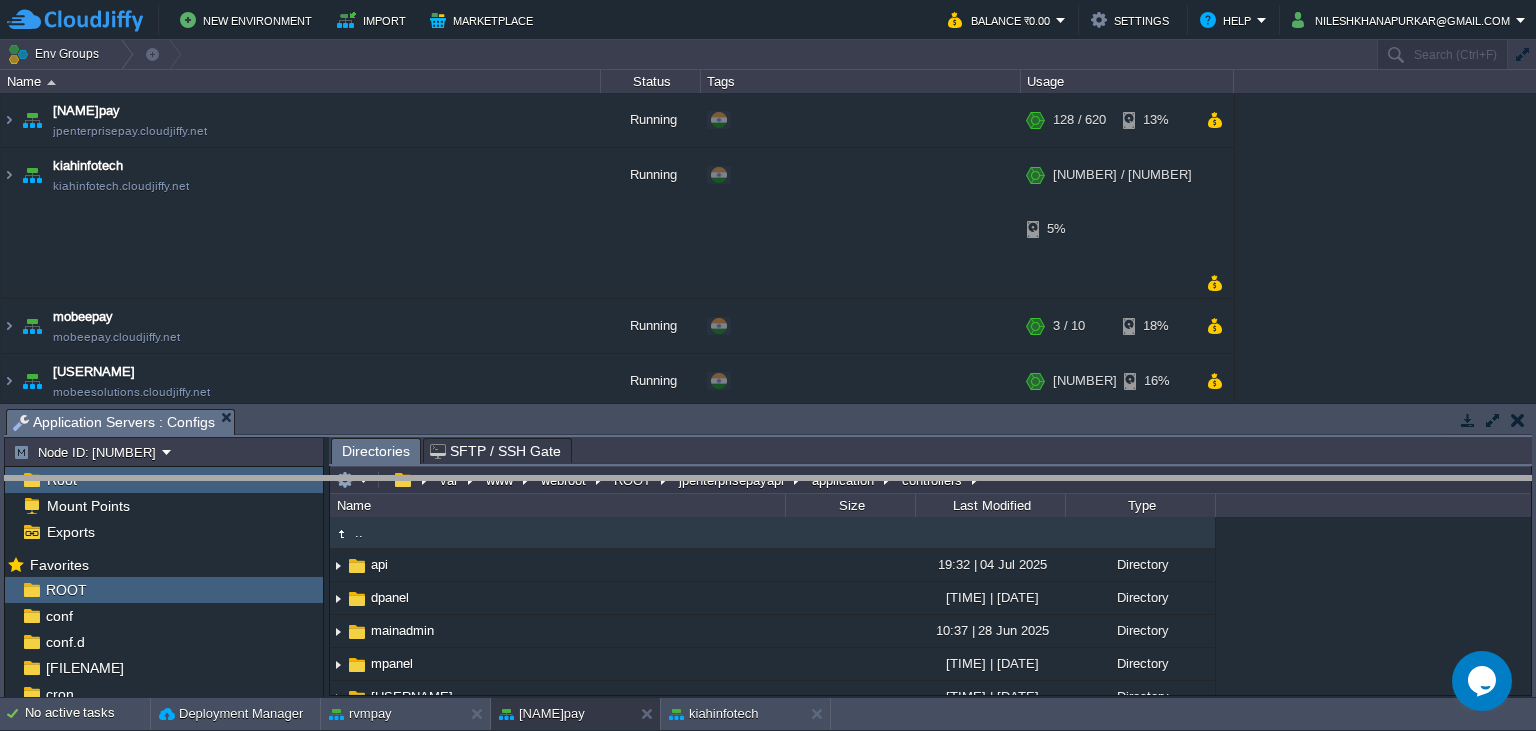 drag, startPoint x: 1355, startPoint y: 423, endPoint x: 1379, endPoint y: 535, distance: 114.54257 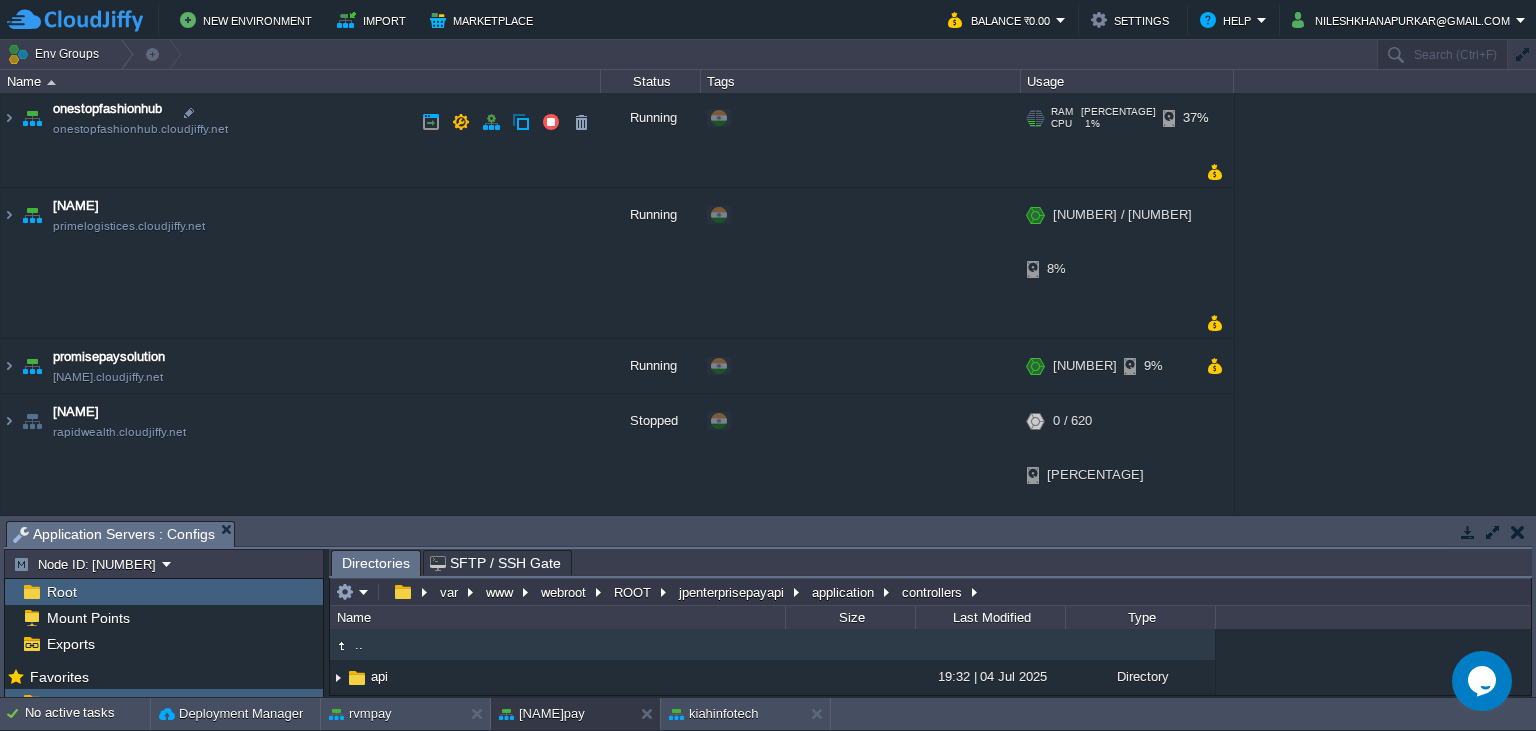 scroll, scrollTop: 273, scrollLeft: 0, axis: vertical 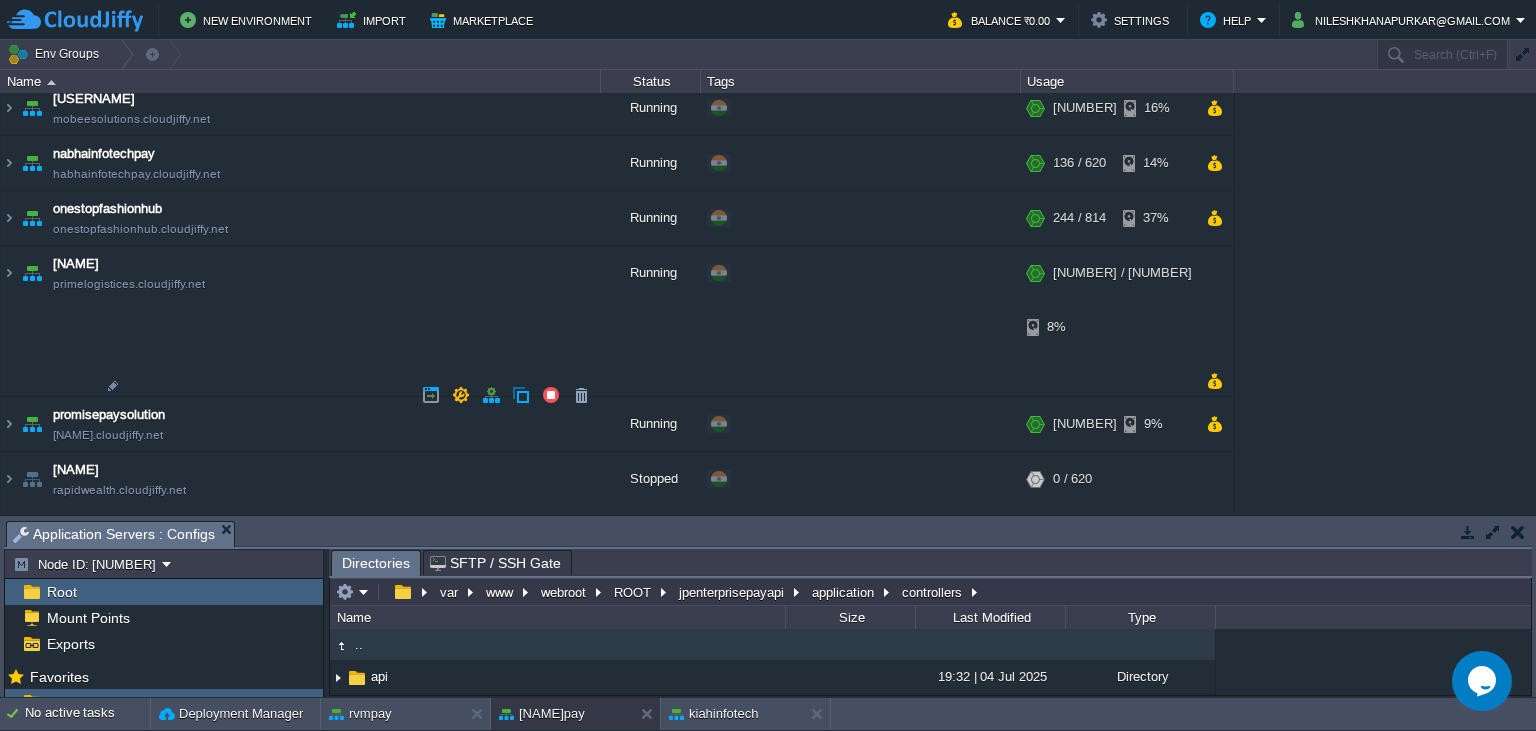 click at bounding box center (9, 781) 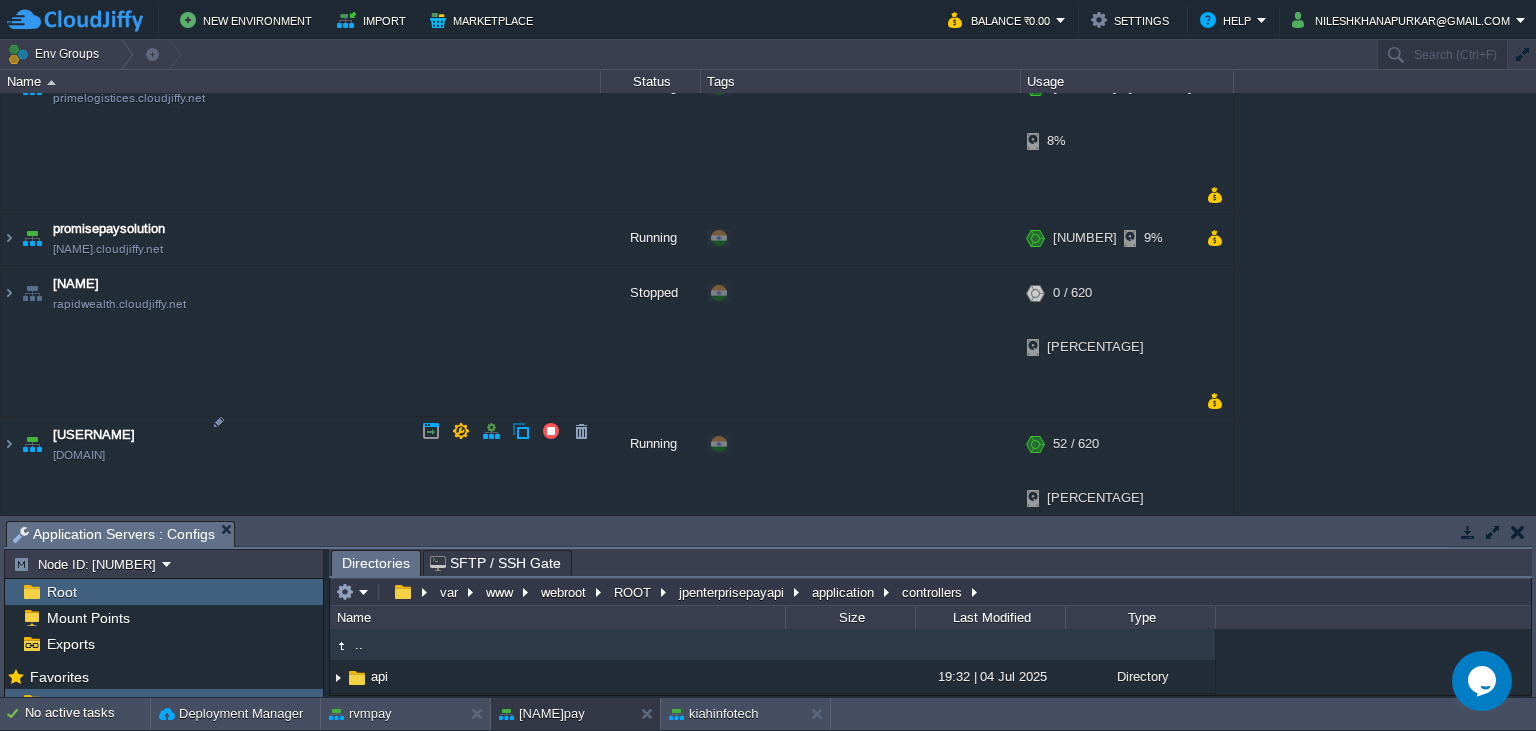 scroll, scrollTop: 436, scrollLeft: 0, axis: vertical 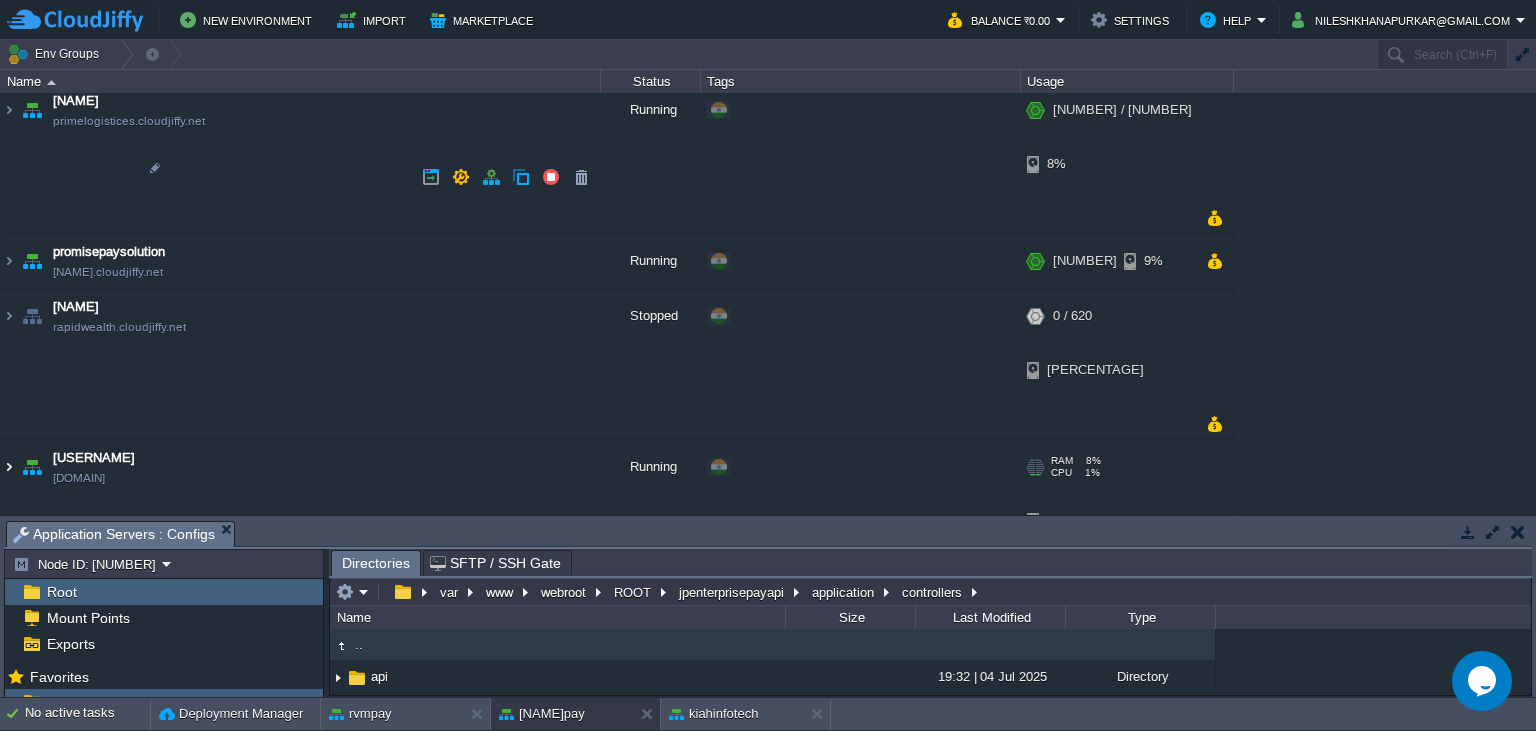 click at bounding box center (9, 467) 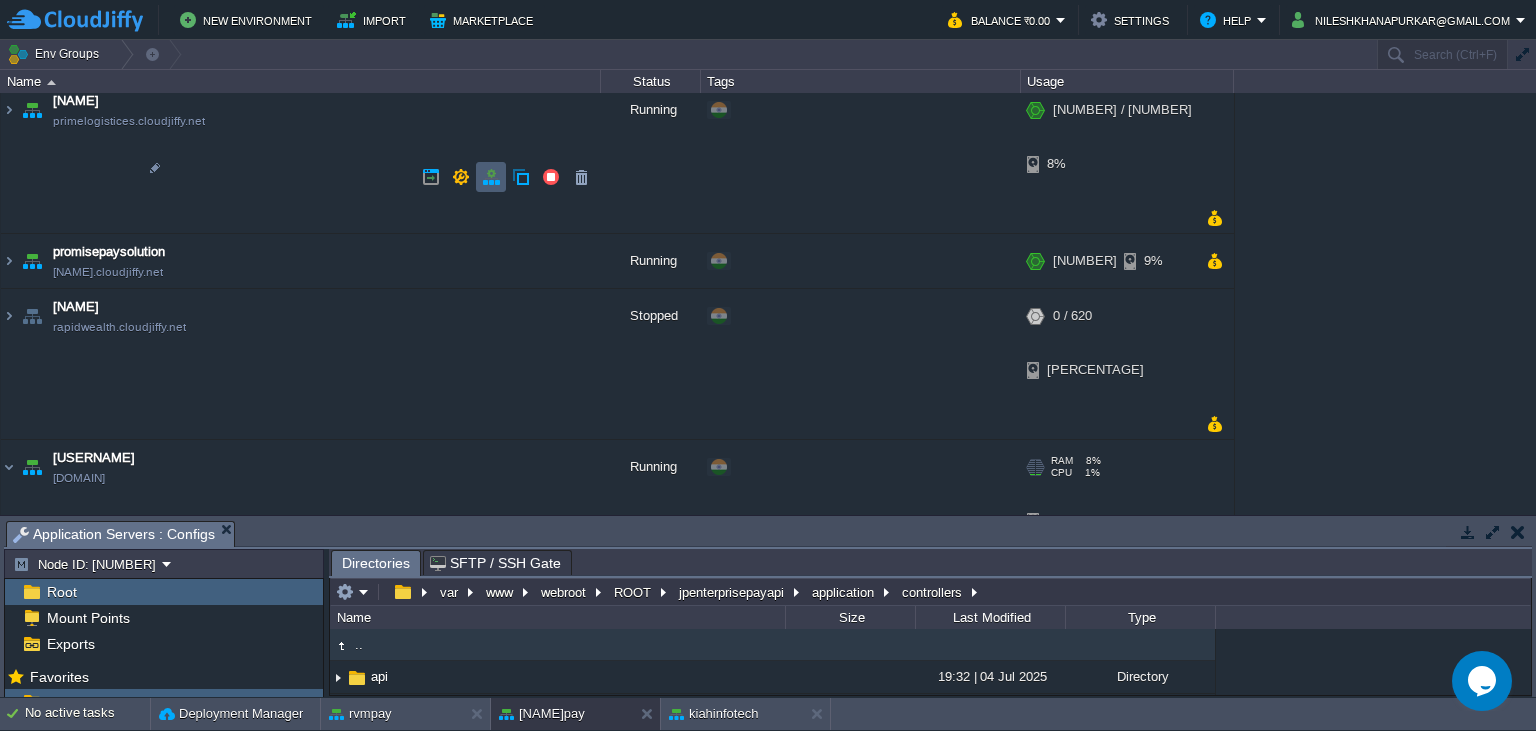 click at bounding box center [491, 177] 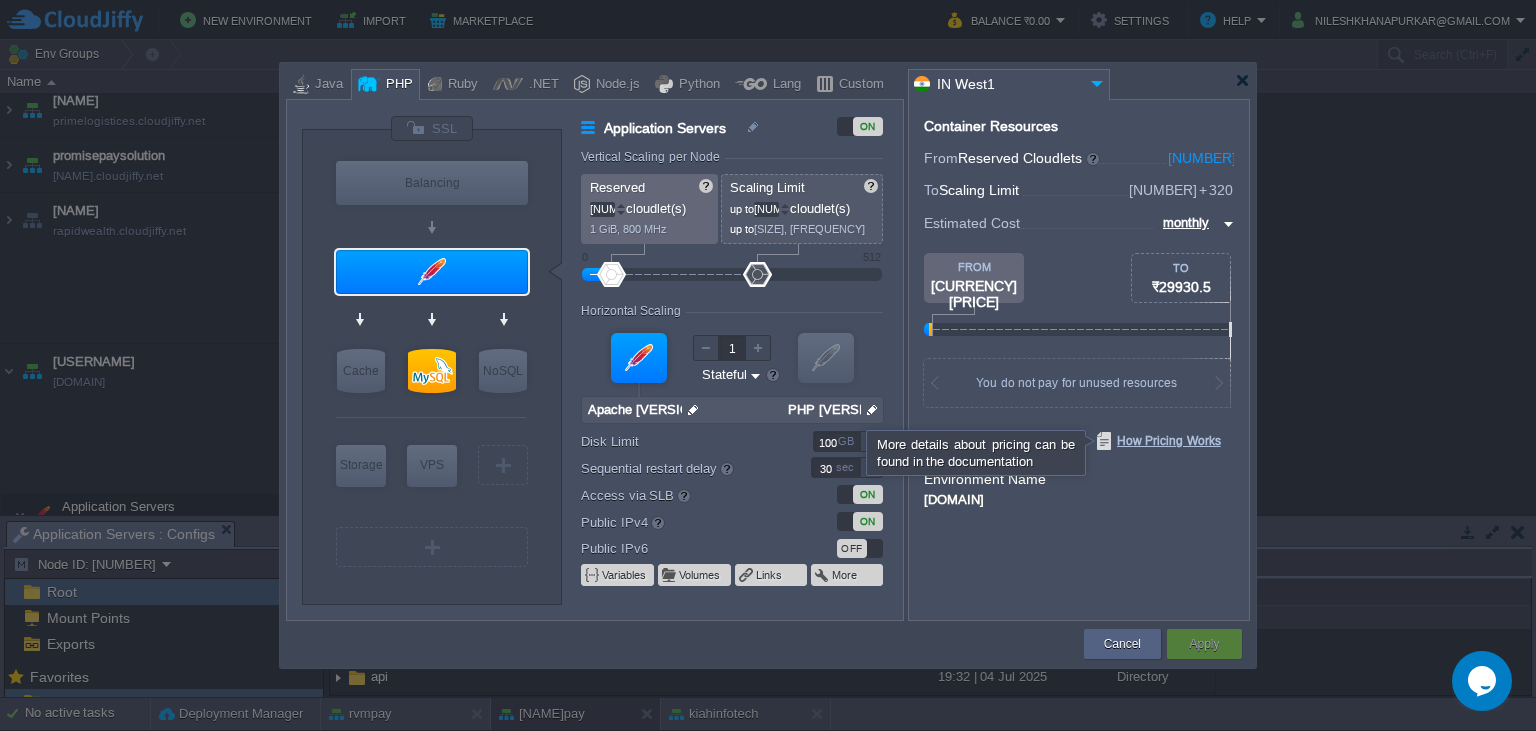 click on "How Pricing Works" at bounding box center (1159, 441) 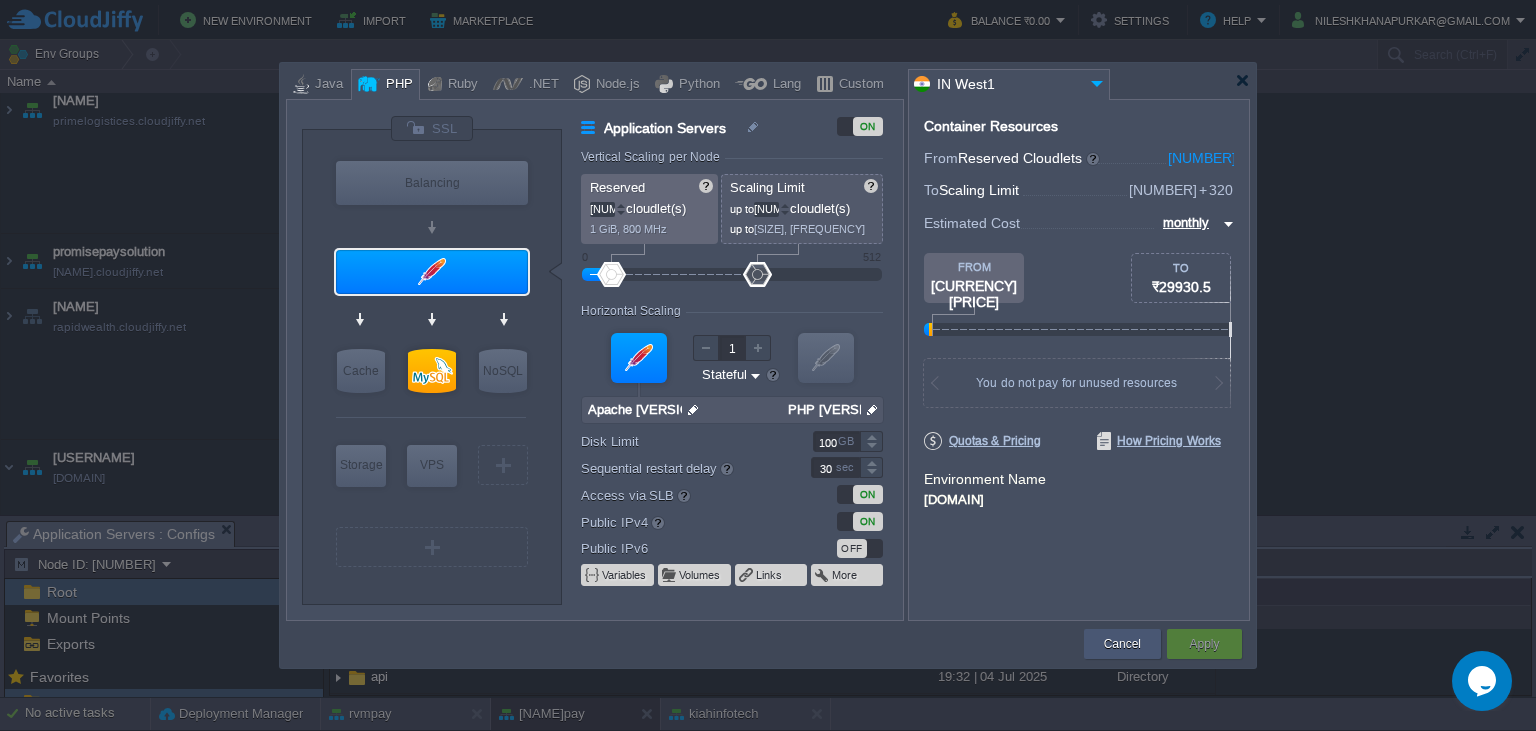 click on "Cancel" at bounding box center (1122, 644) 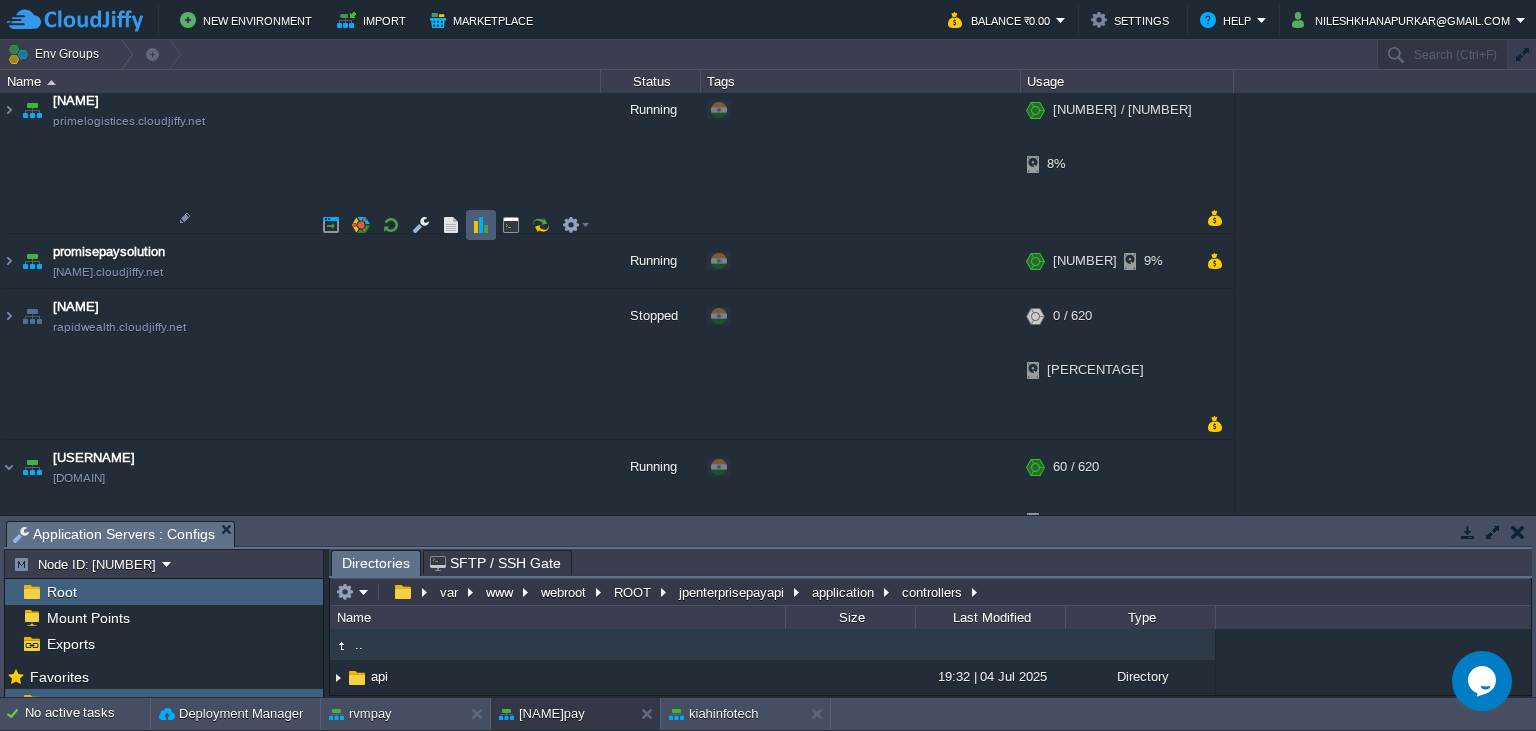 click at bounding box center (481, 225) 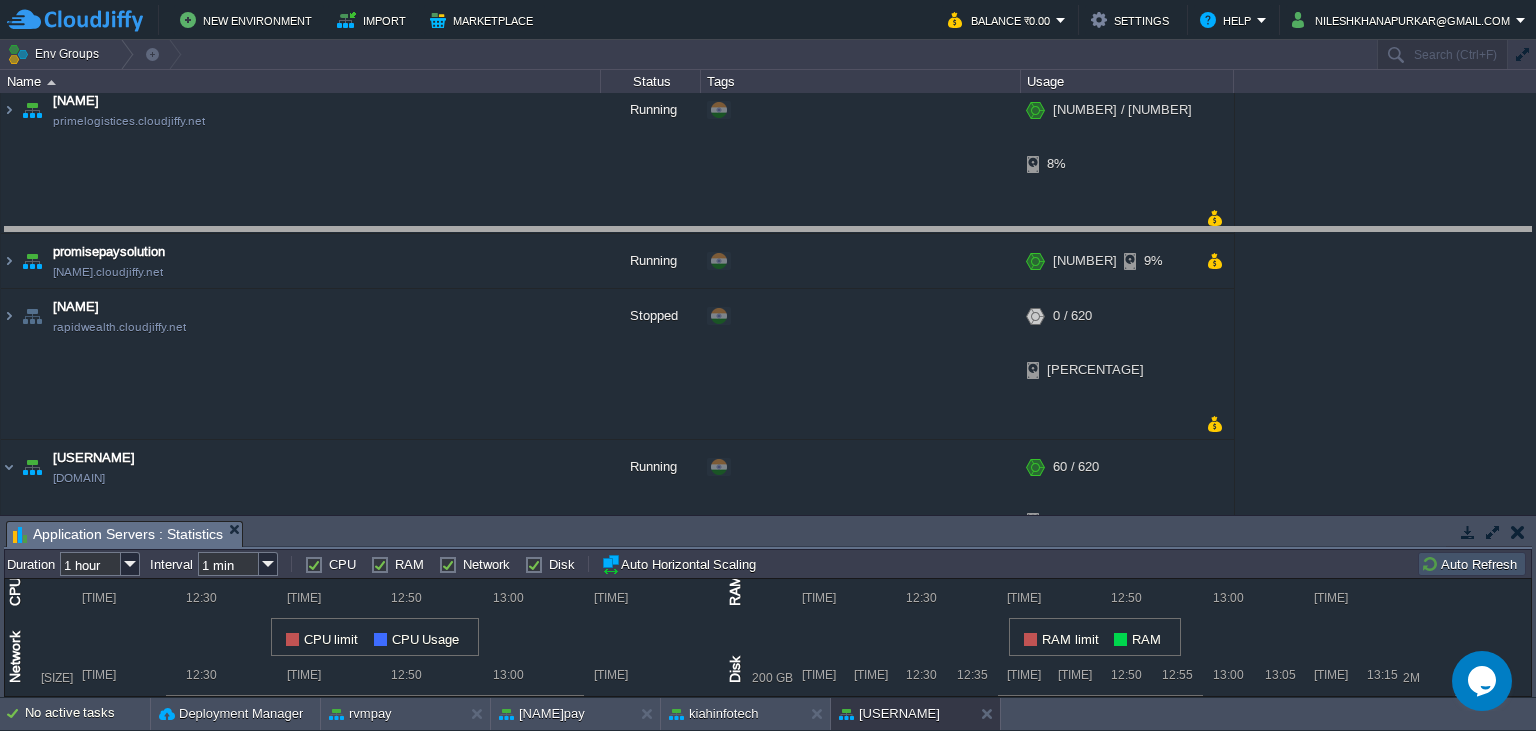 drag, startPoint x: 783, startPoint y: 542, endPoint x: 788, endPoint y: 246, distance: 296.04224 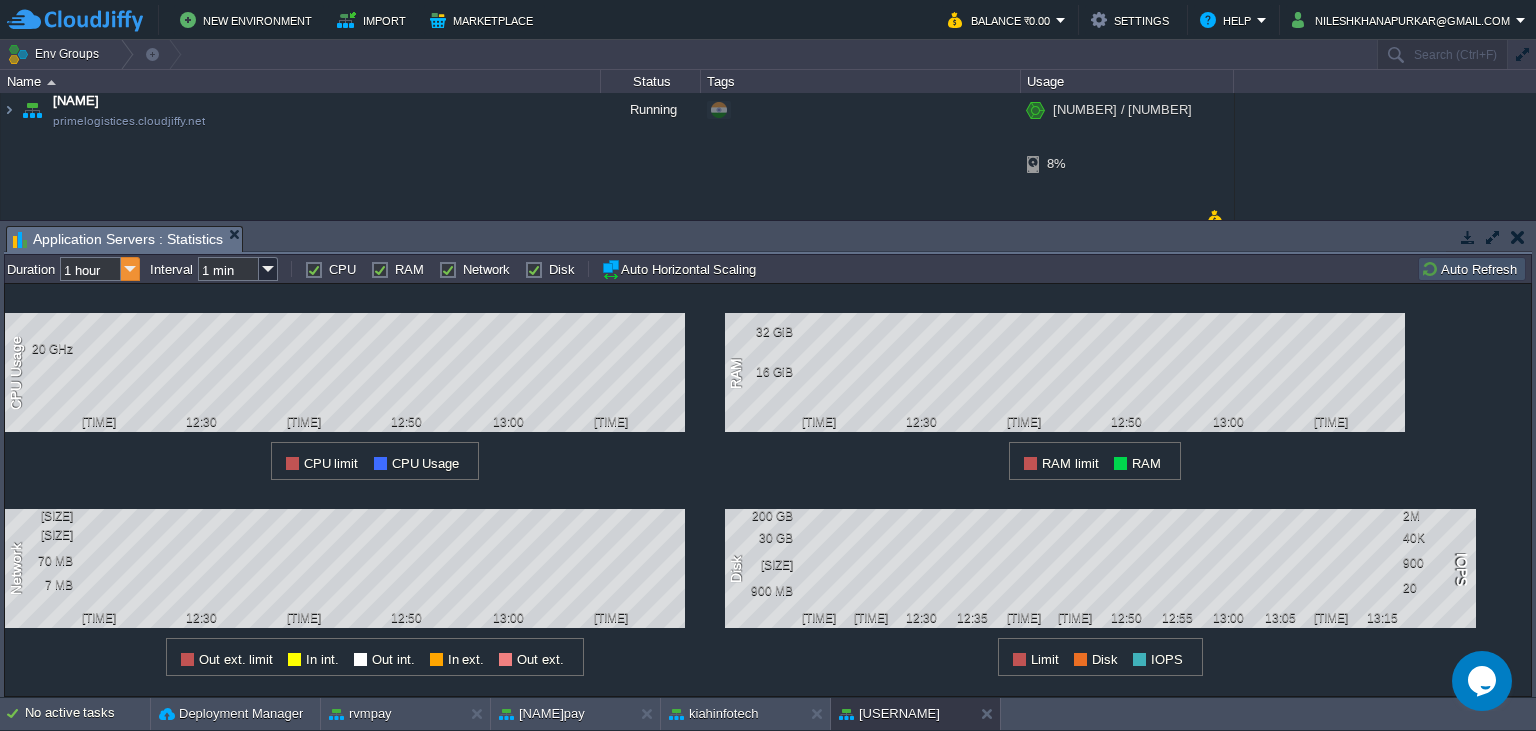 click at bounding box center [130, 269] 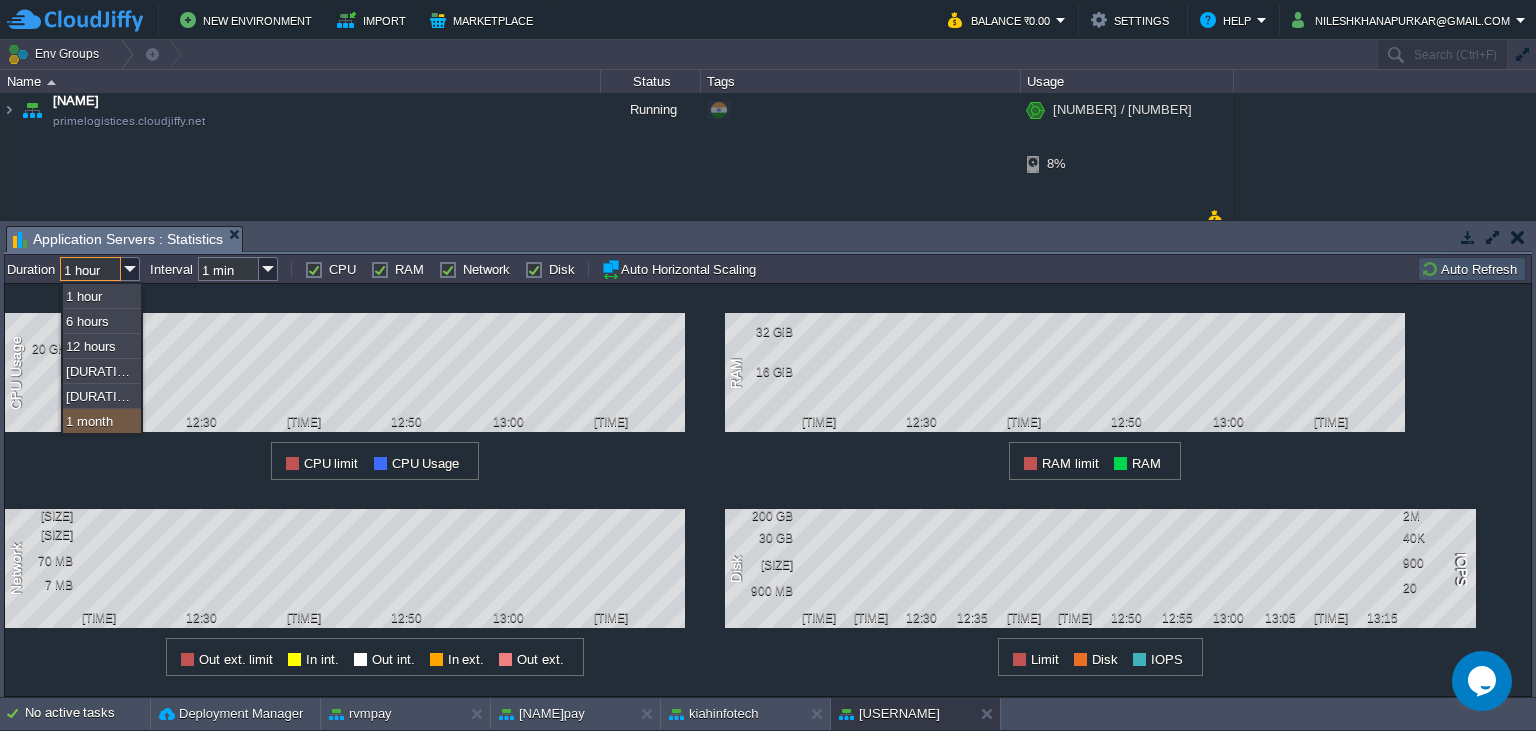 click on "1 month" at bounding box center (102, 421) 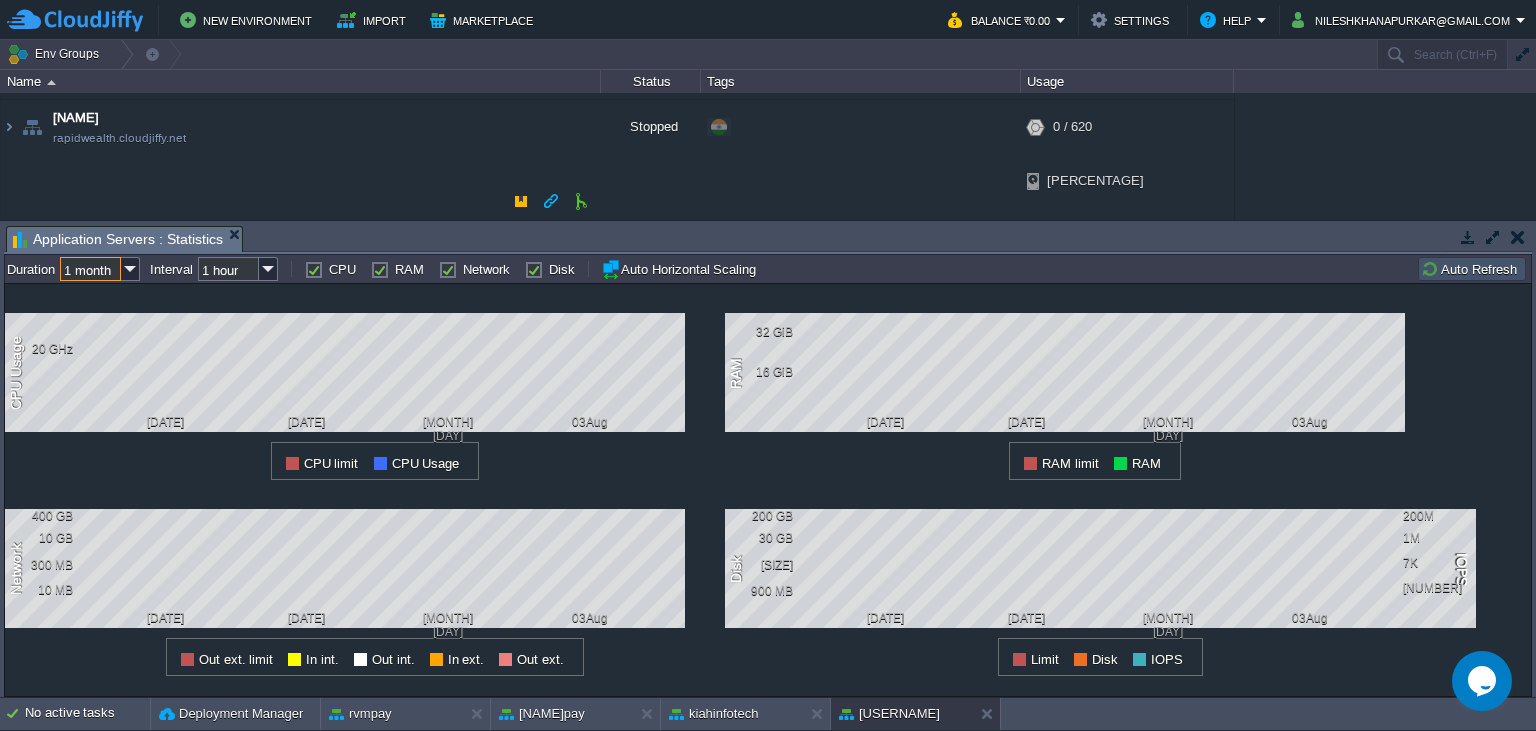 scroll, scrollTop: 619, scrollLeft: 0, axis: vertical 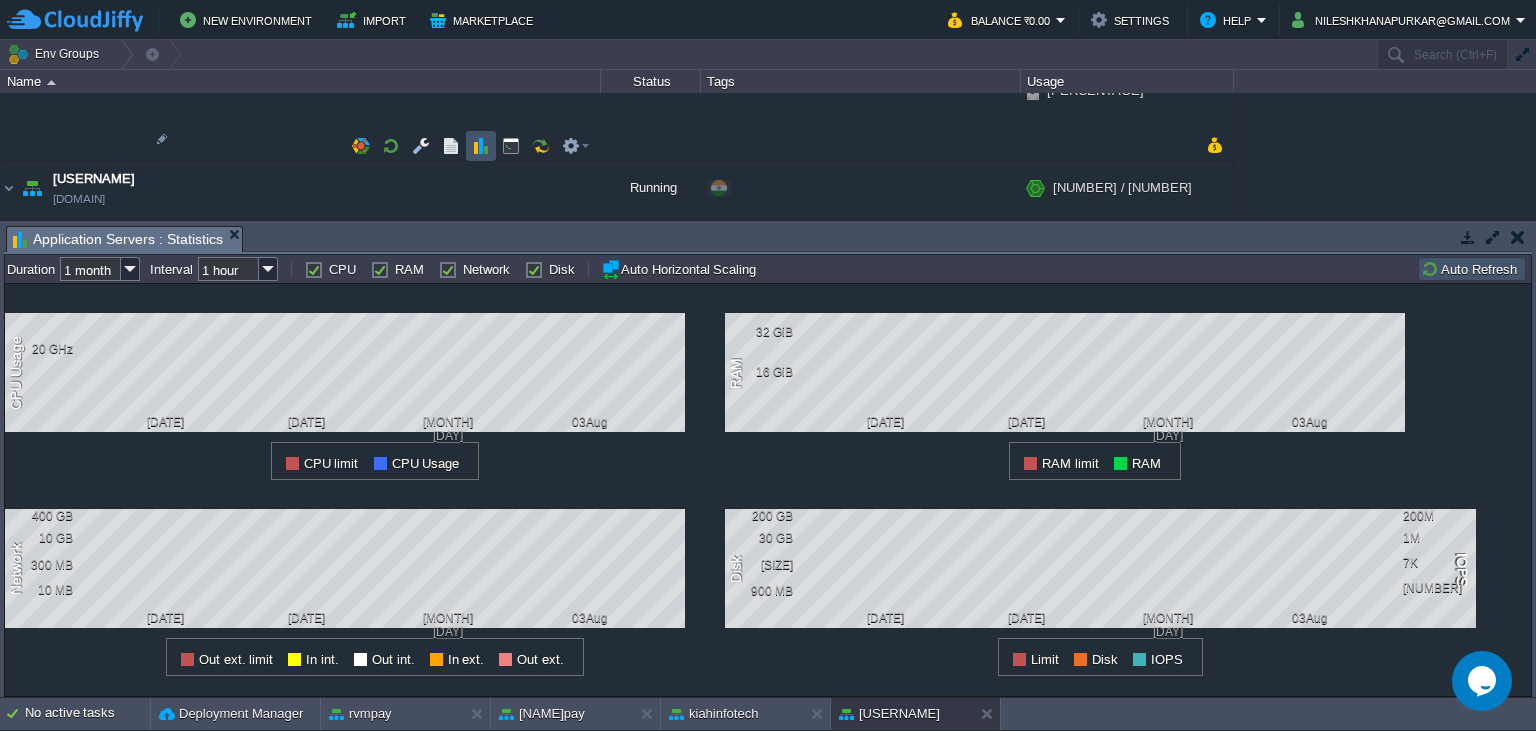 click at bounding box center [481, 146] 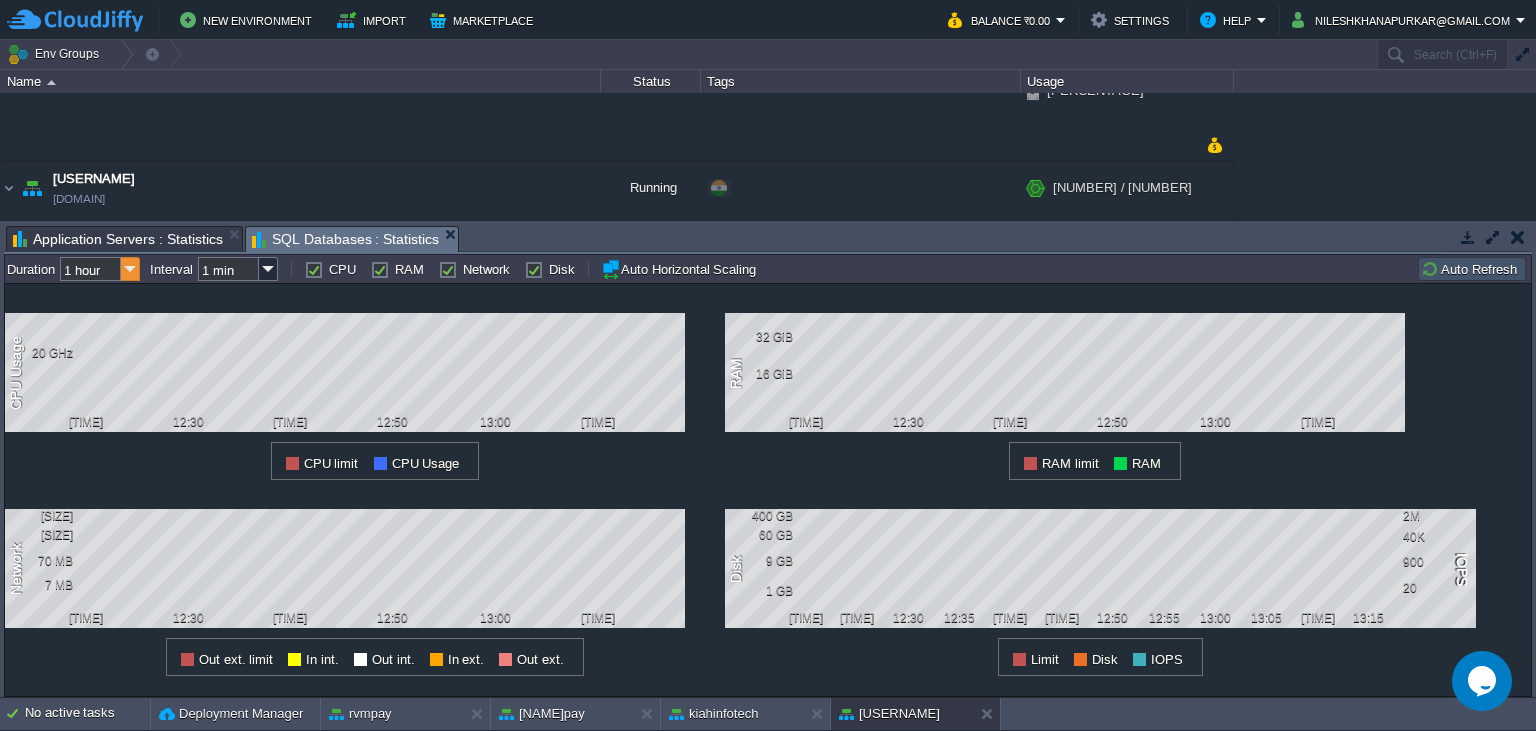 click at bounding box center [130, 269] 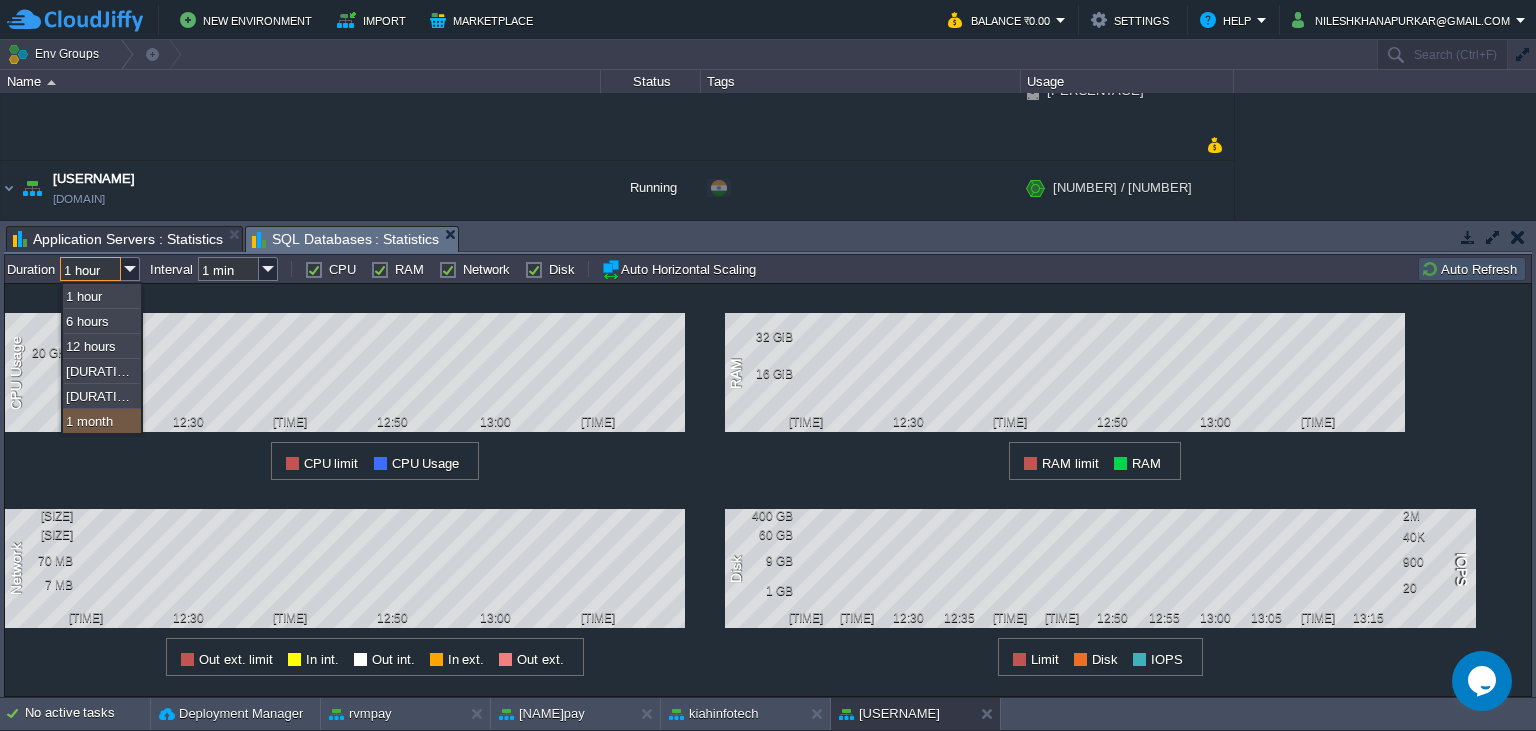 click on "1 month" at bounding box center [102, 421] 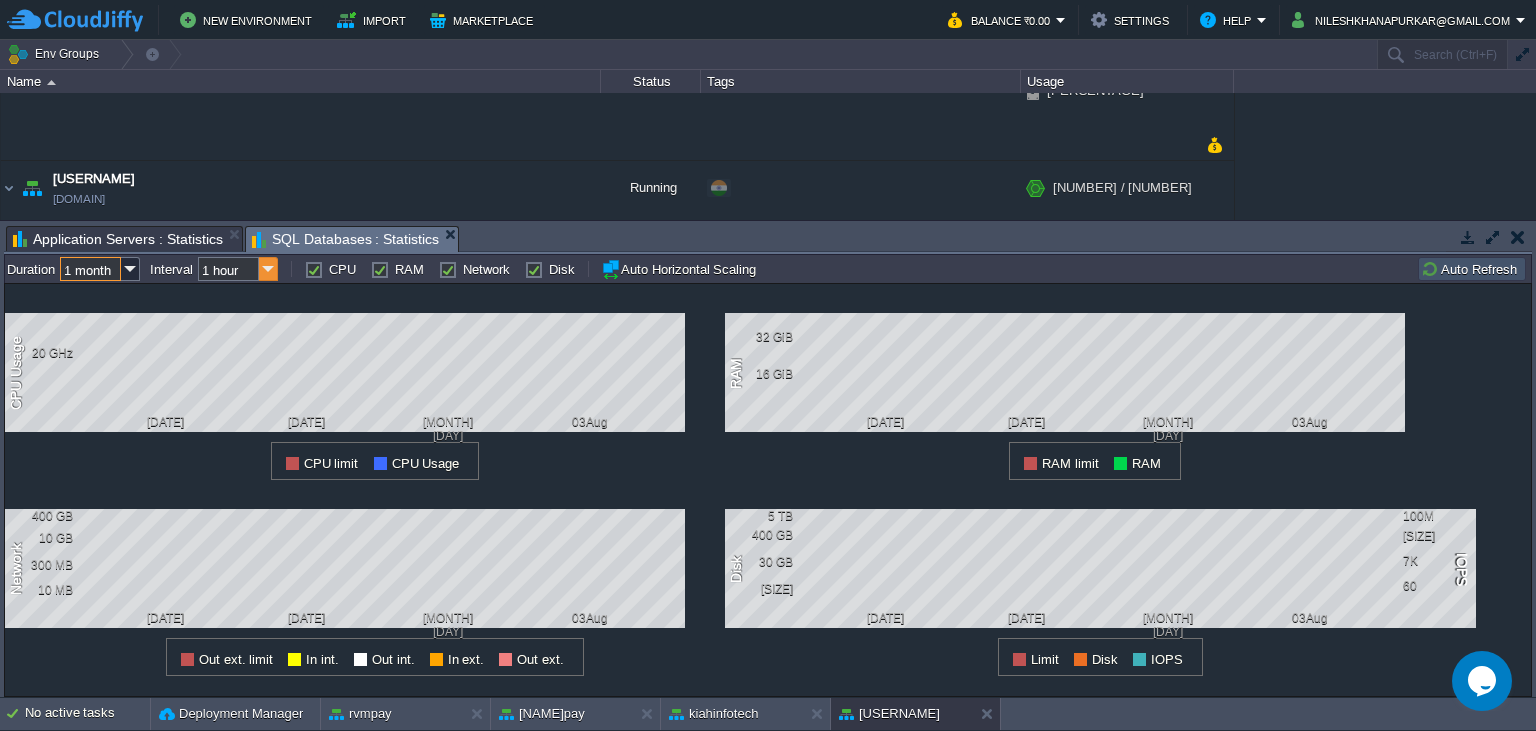 click at bounding box center [268, 269] 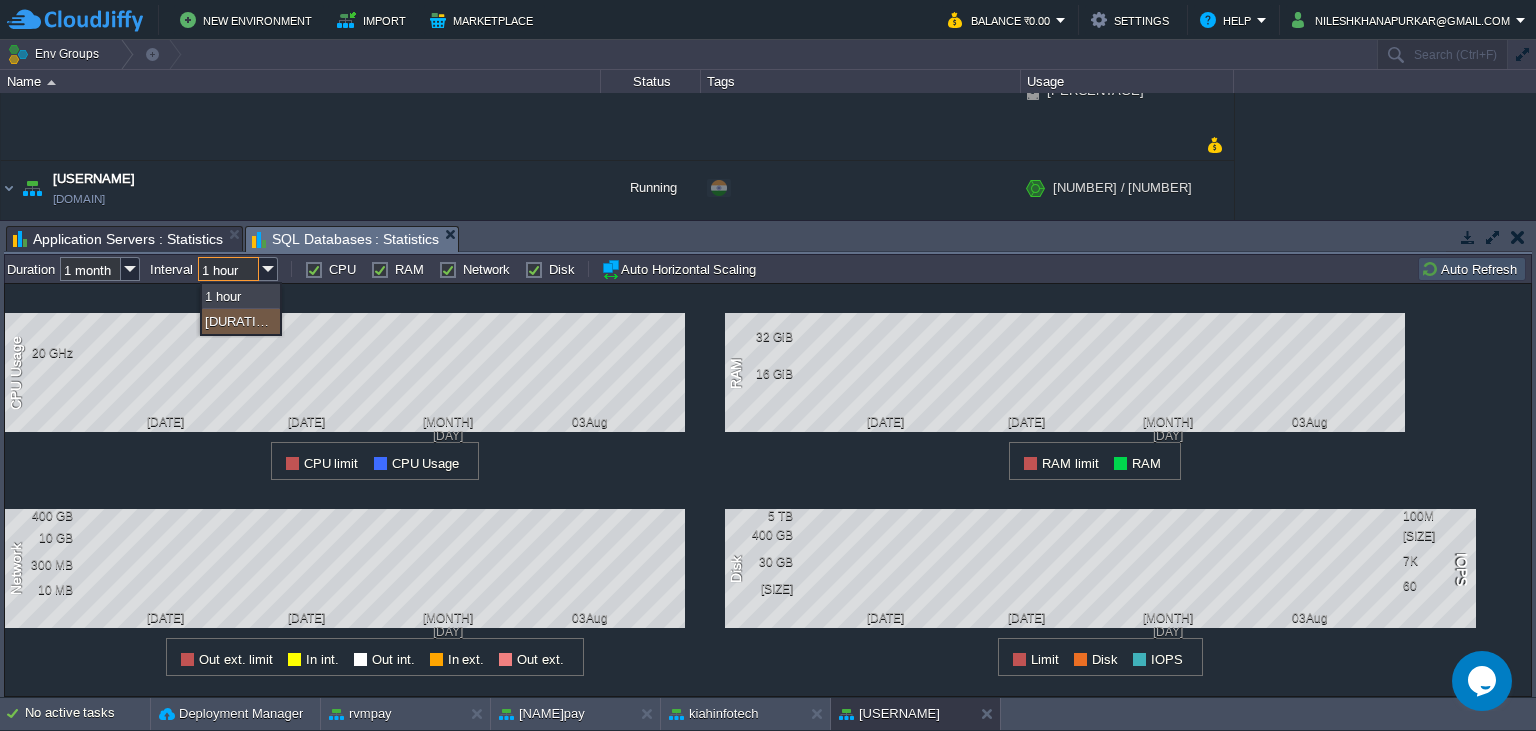 click on "[DURATION]" at bounding box center (241, 321) 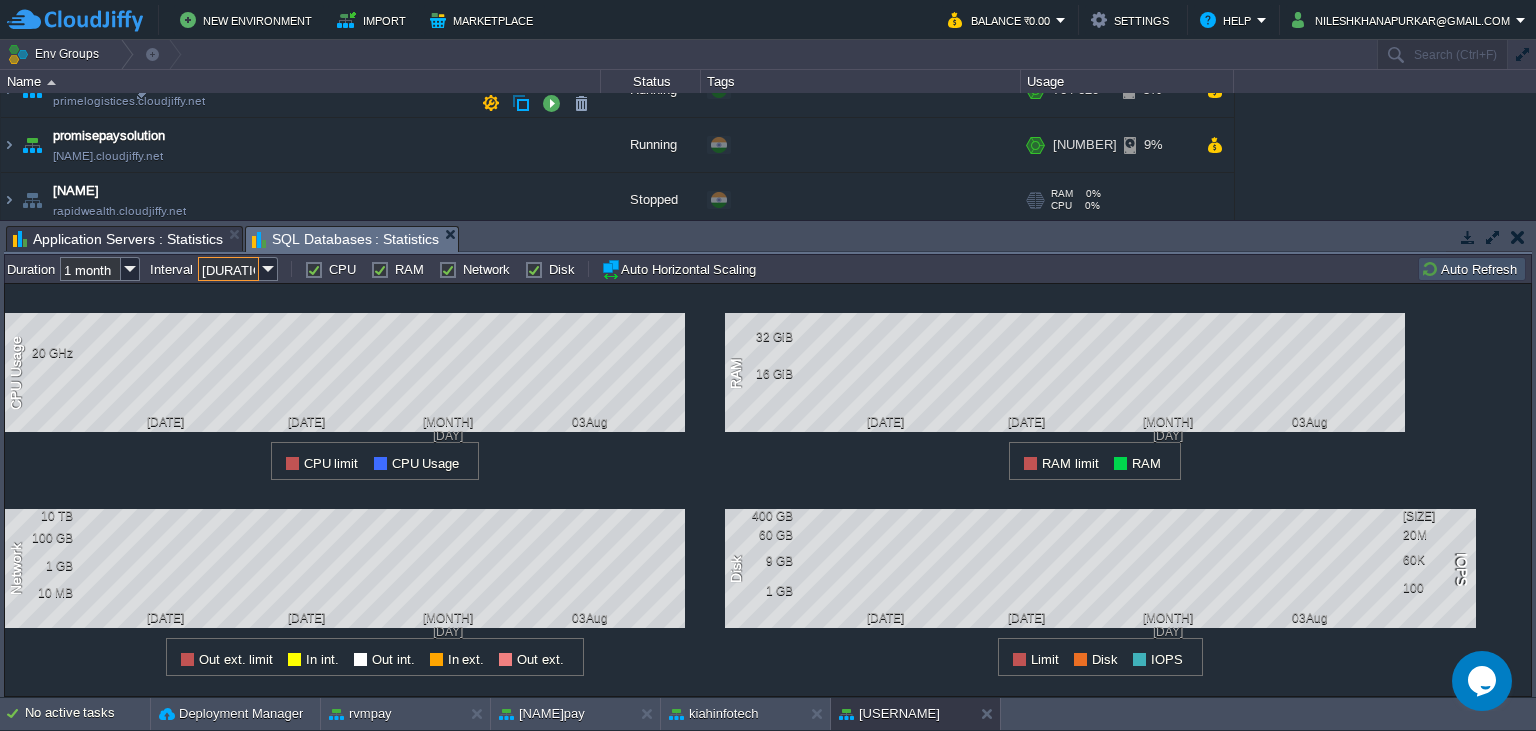 scroll, scrollTop: 436, scrollLeft: 0, axis: vertical 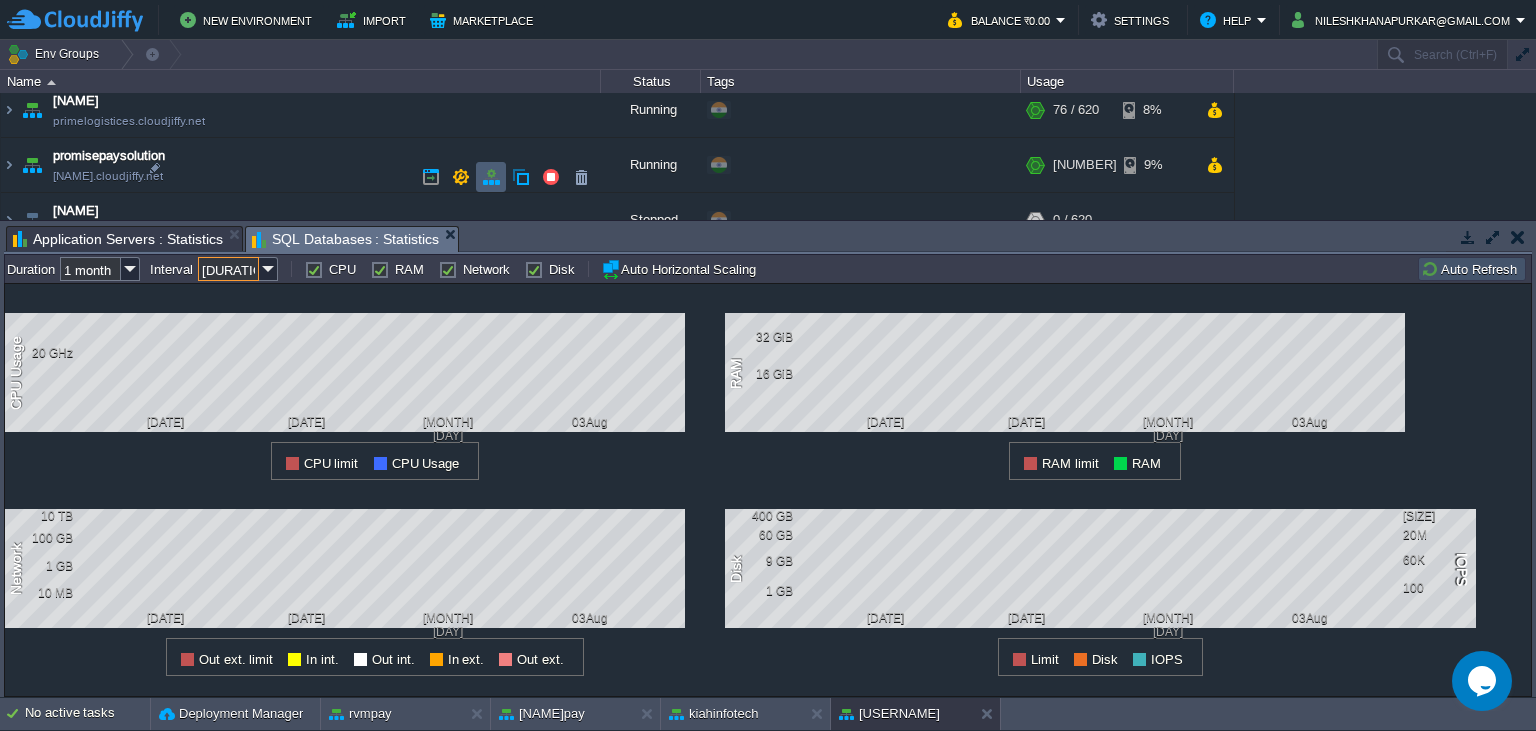click at bounding box center [491, 177] 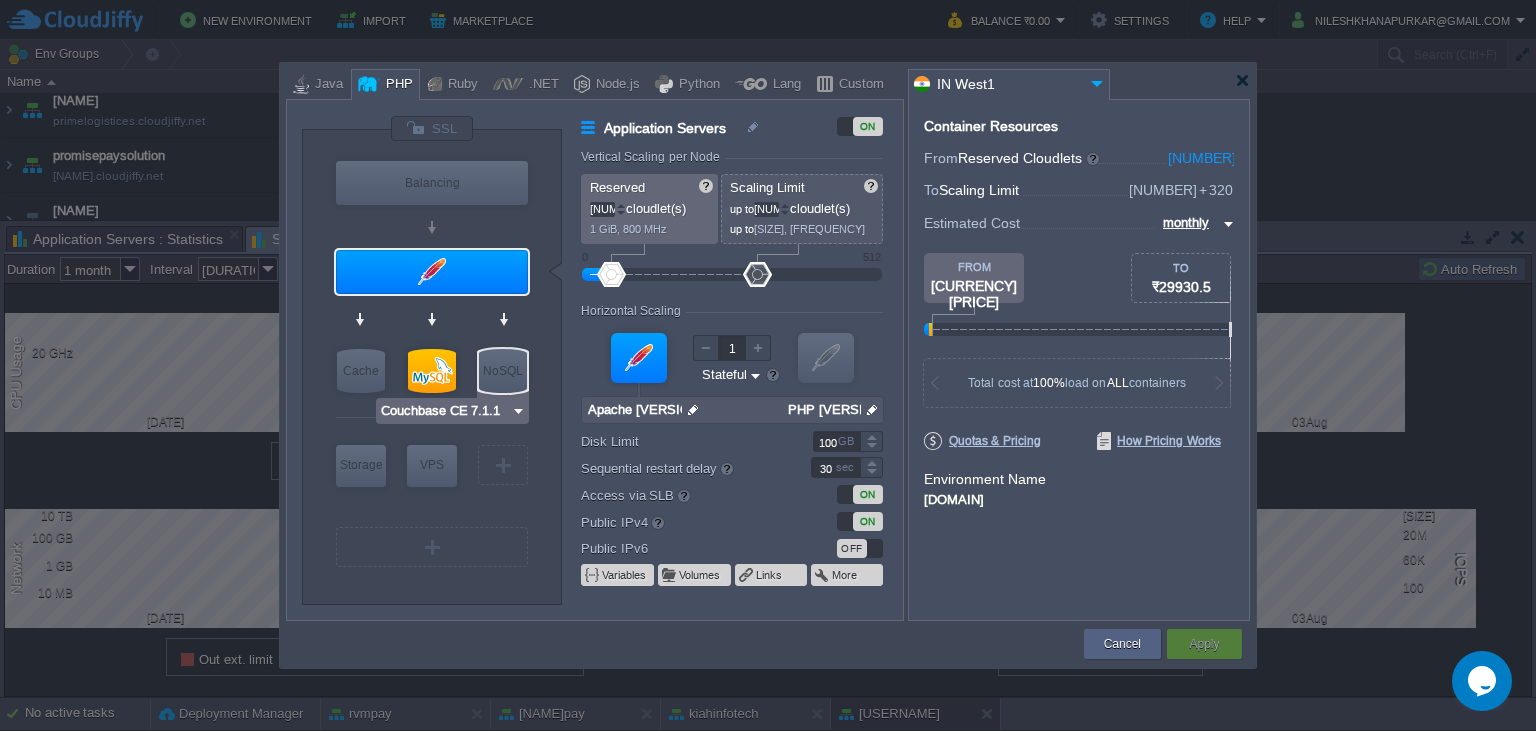 type on "MySQL CE 8.4.4" 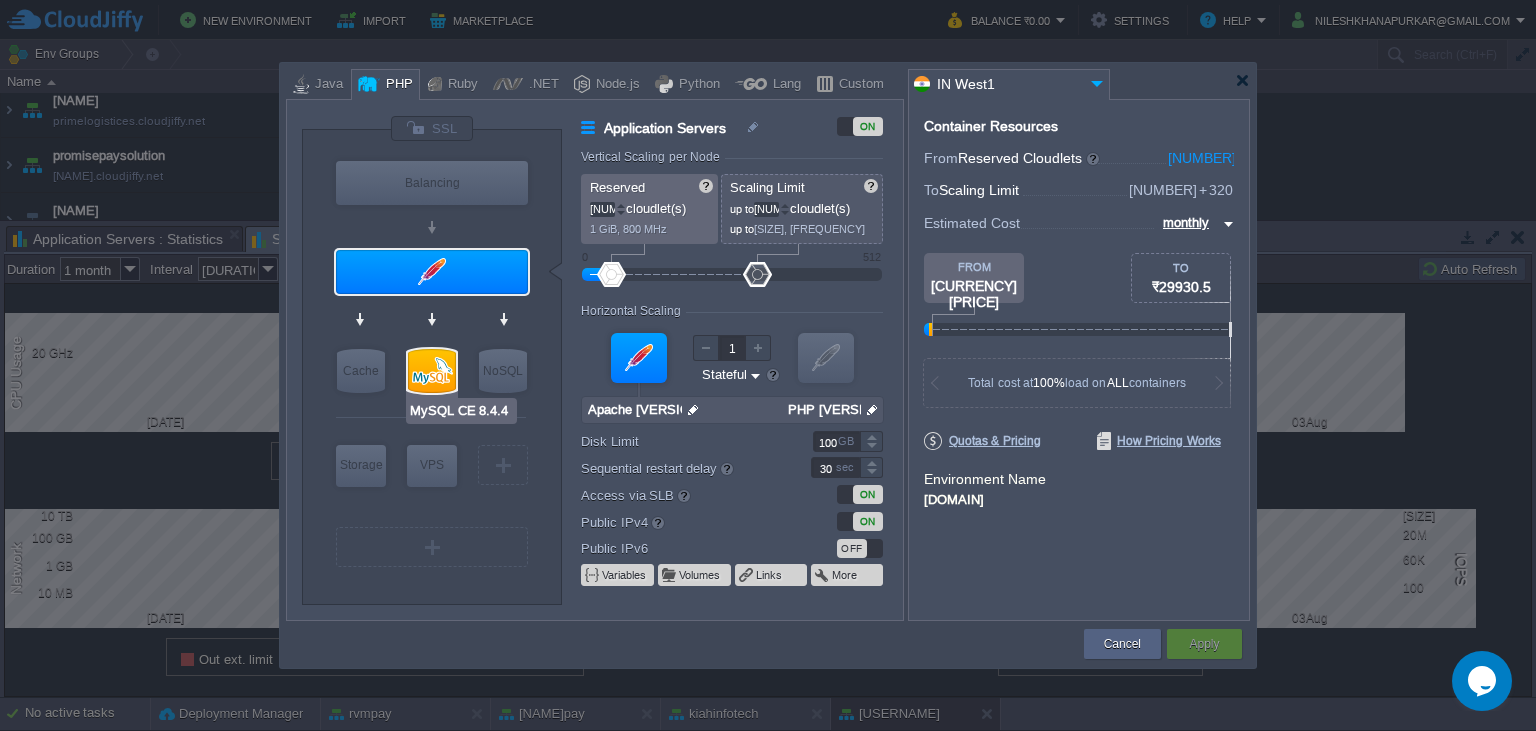 click at bounding box center [432, 371] 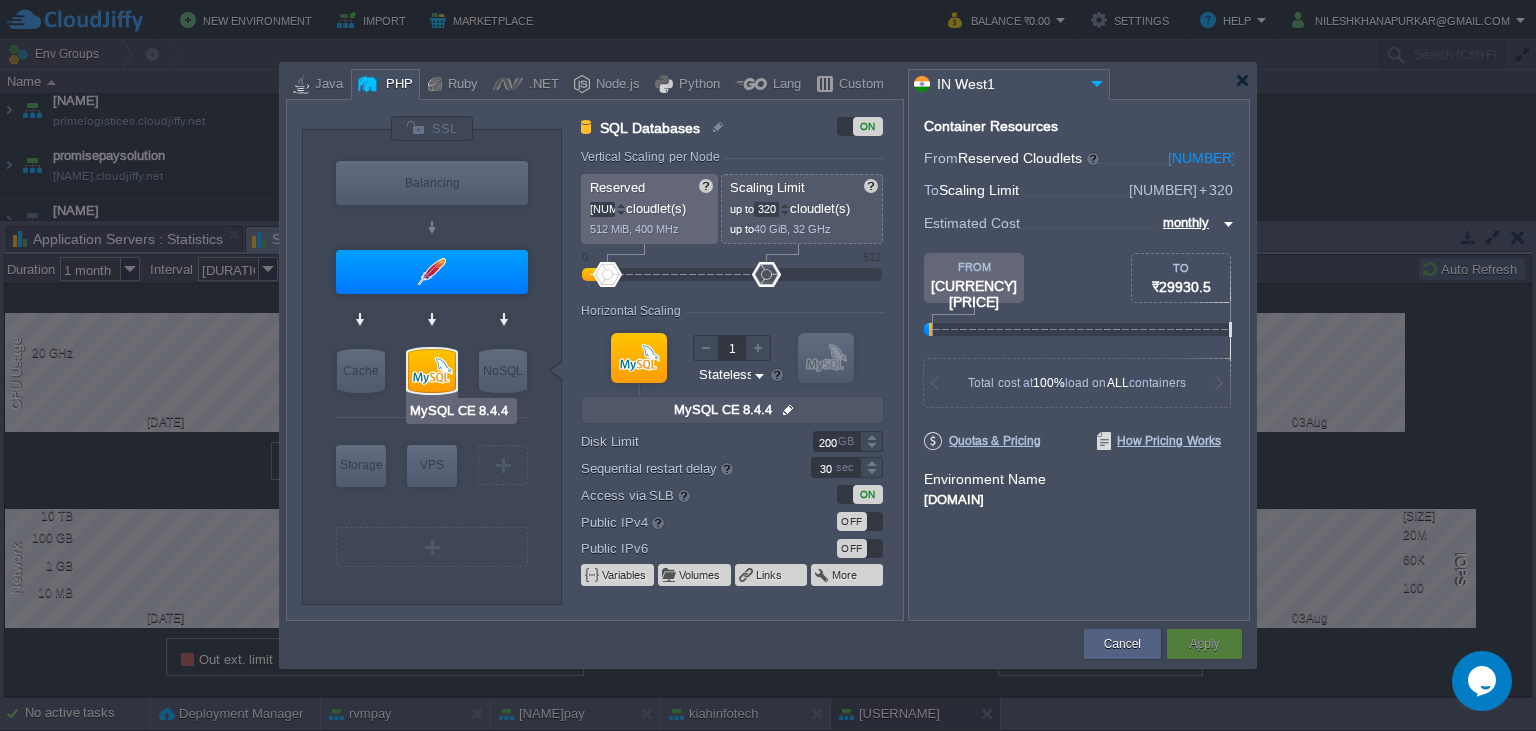 type on "Couchbase CE 7.1.1" 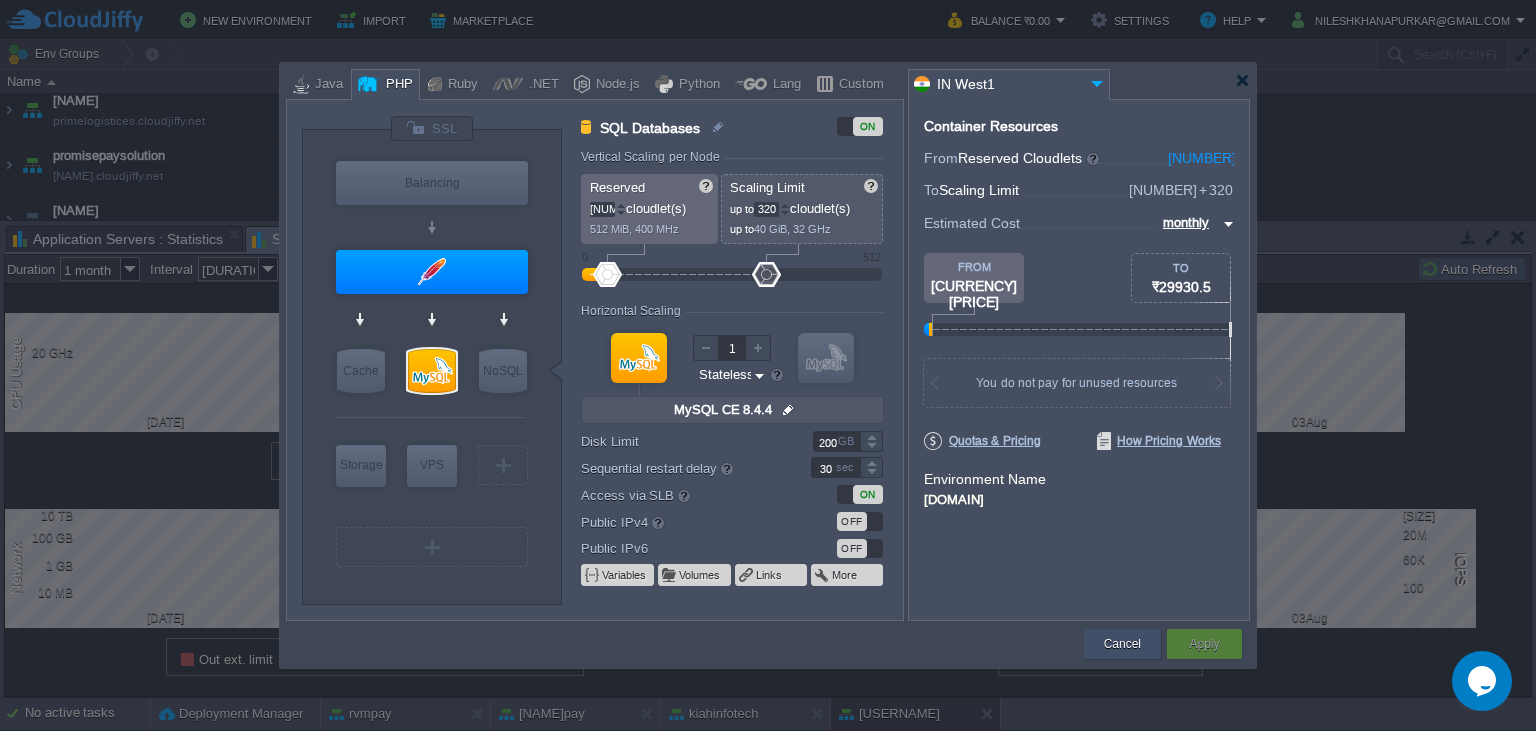 click on "Cancel" at bounding box center [1122, 644] 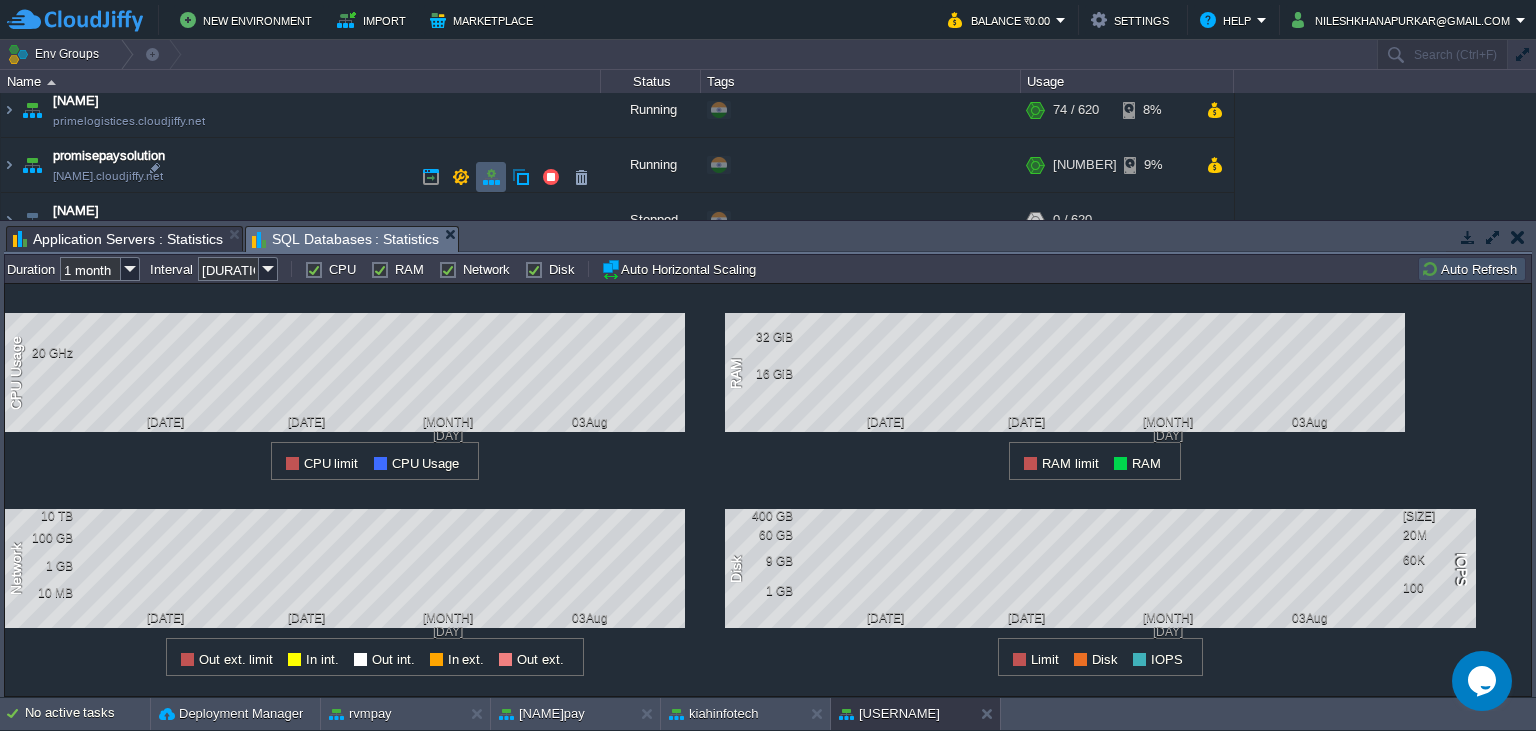 click at bounding box center (491, 177) 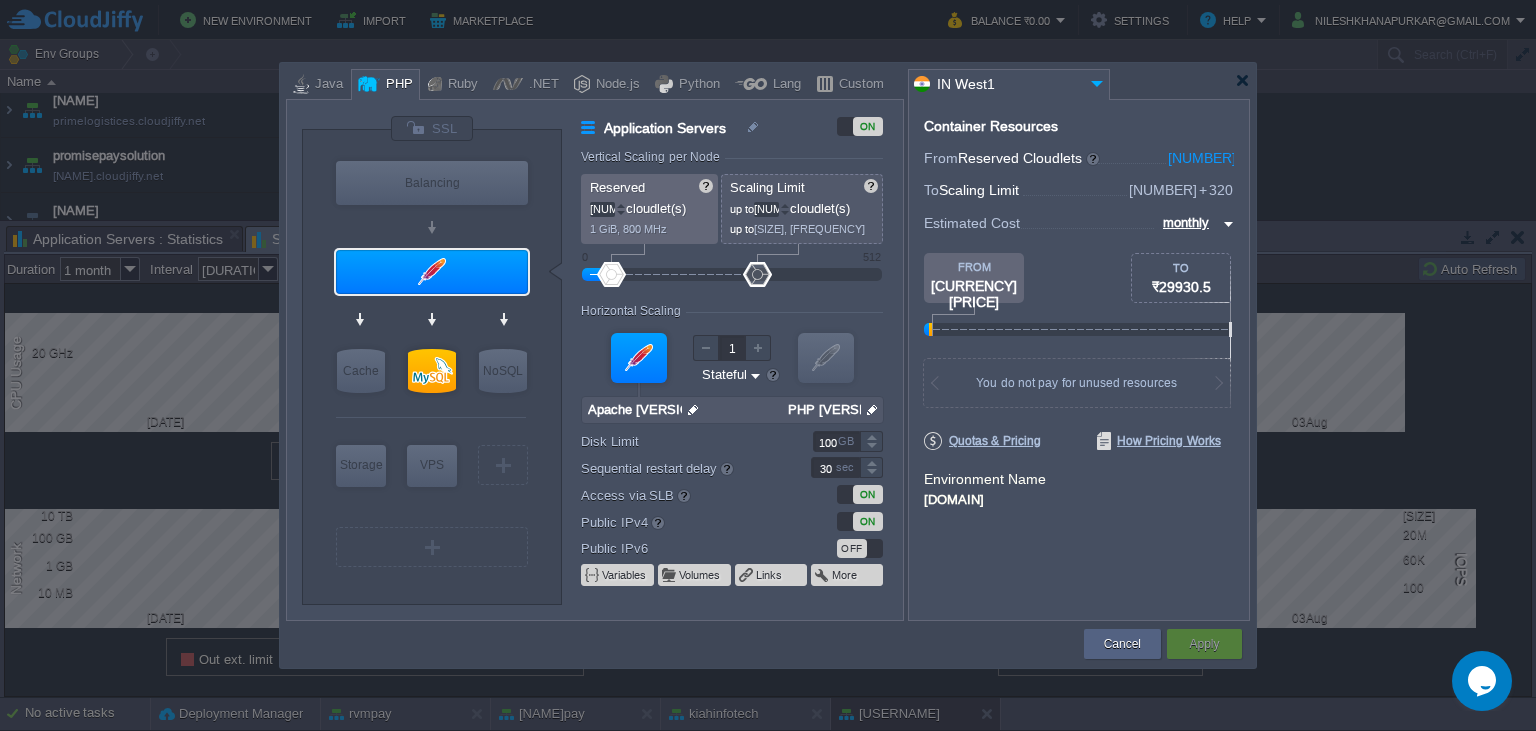 click at bounding box center [621, 205] 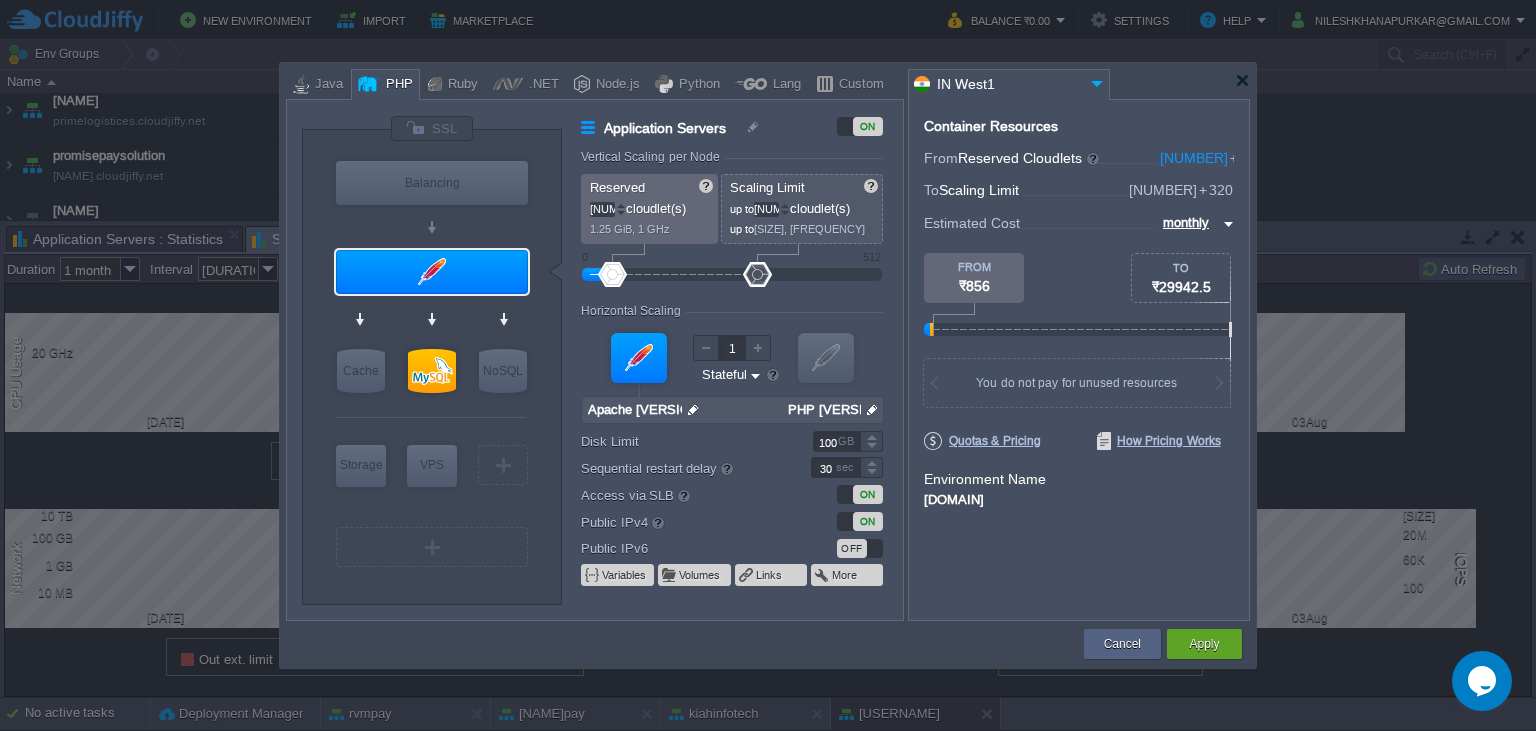 click at bounding box center (621, 205) 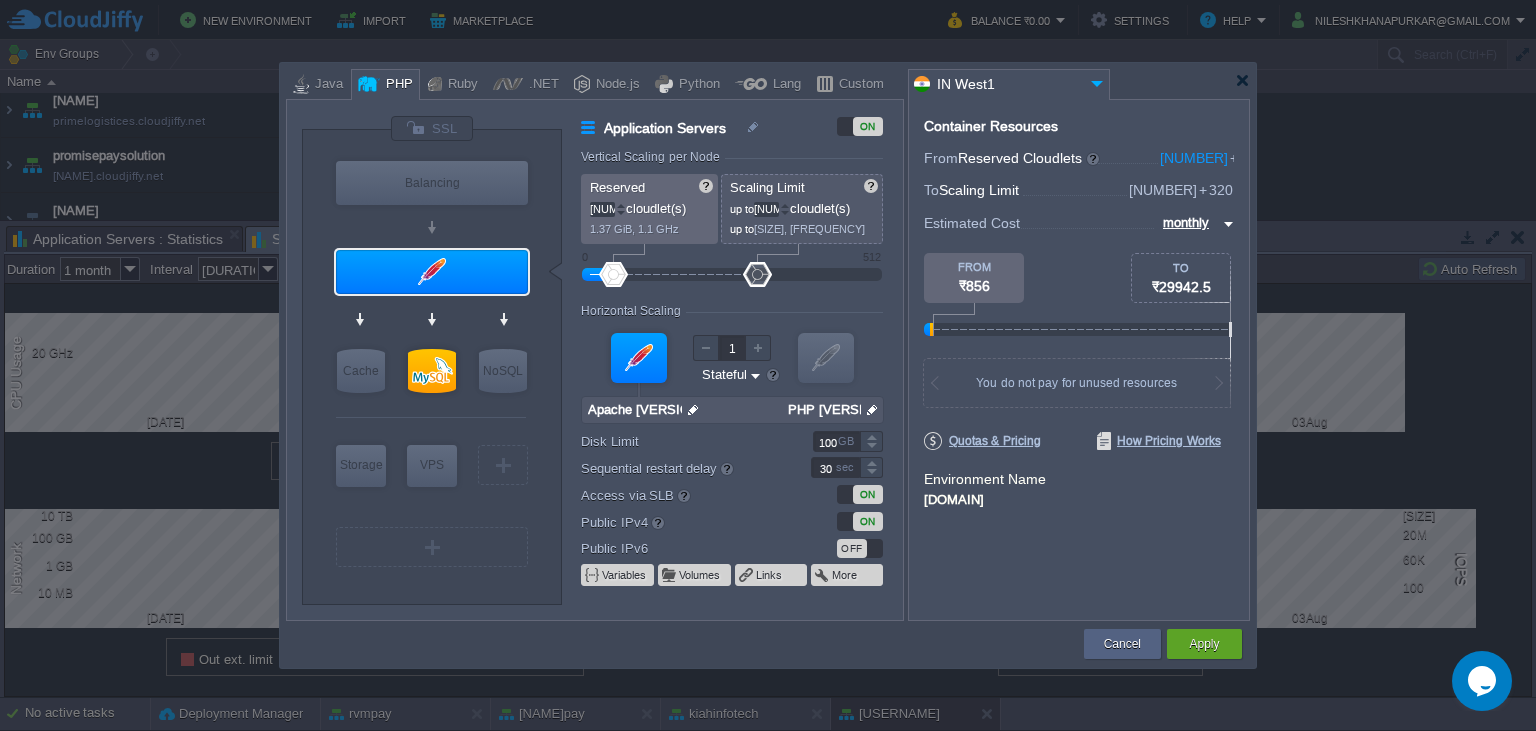 click at bounding box center (621, 205) 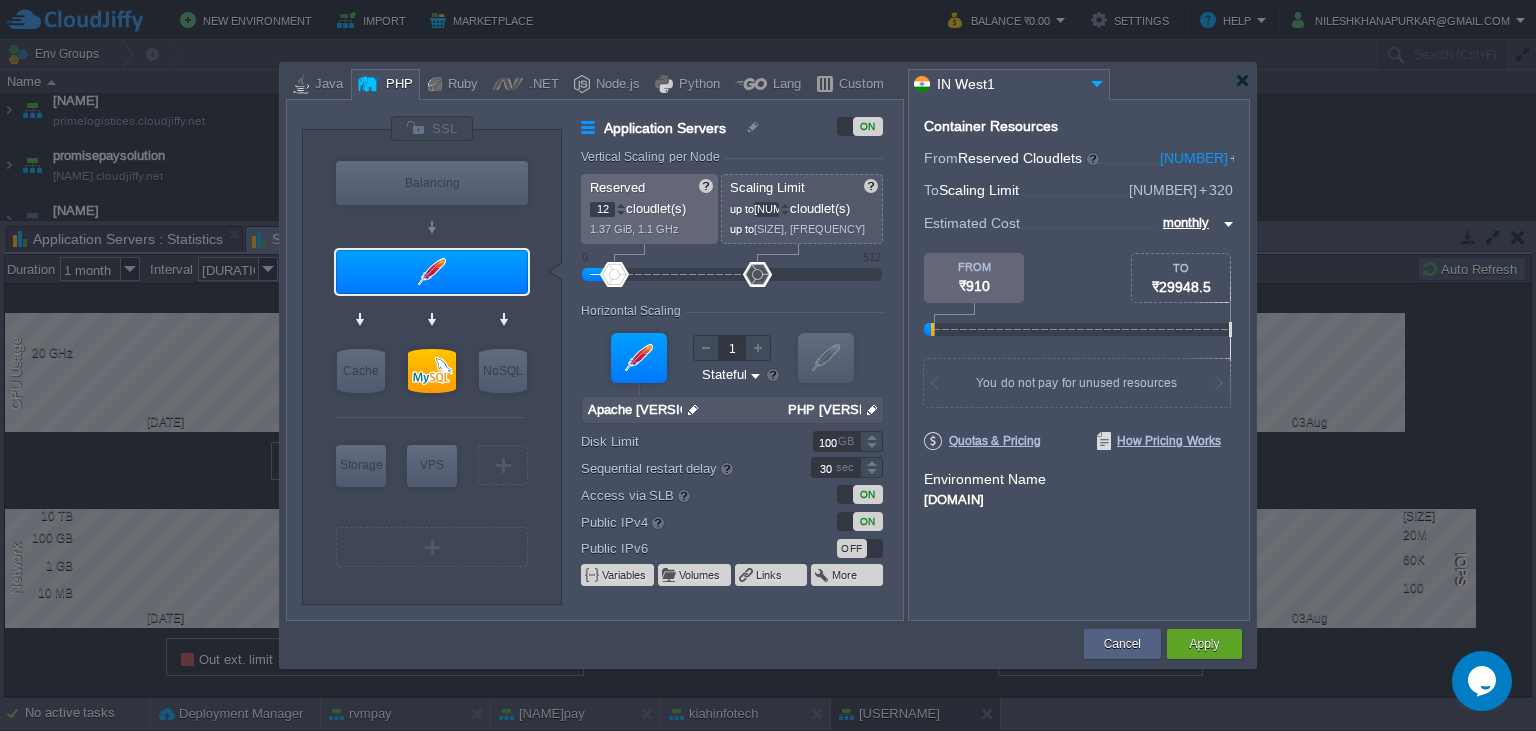 click at bounding box center [621, 205] 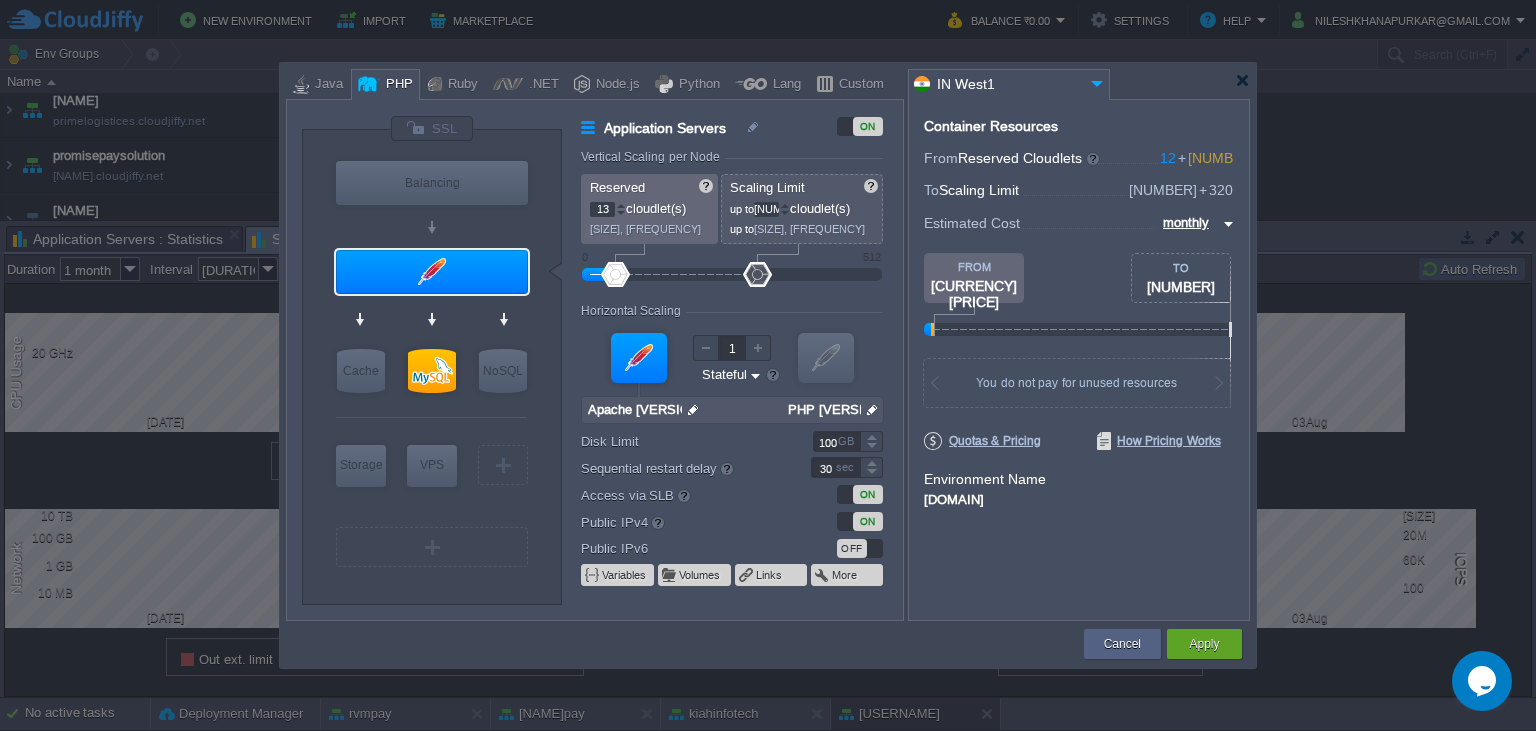 click at bounding box center (621, 205) 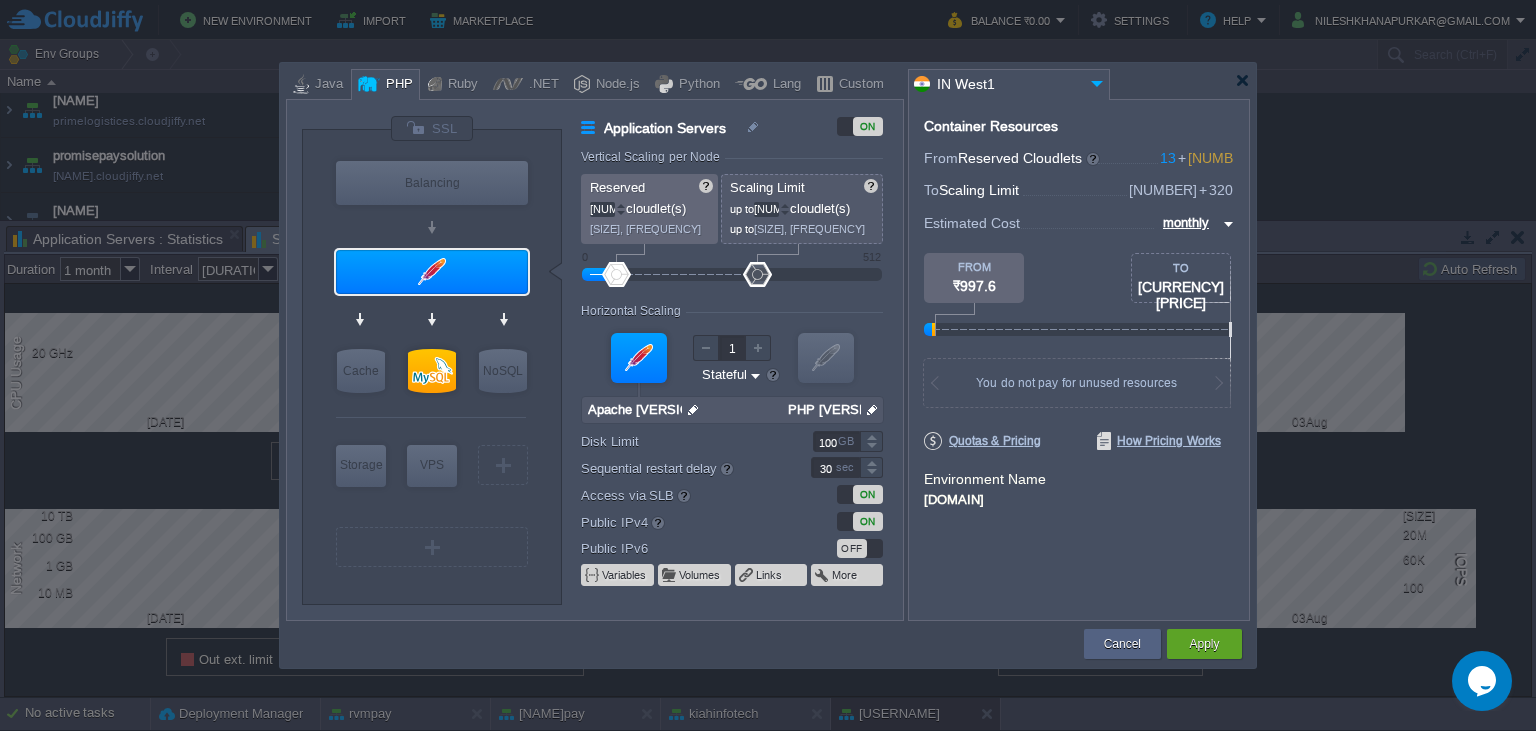 click at bounding box center (621, 205) 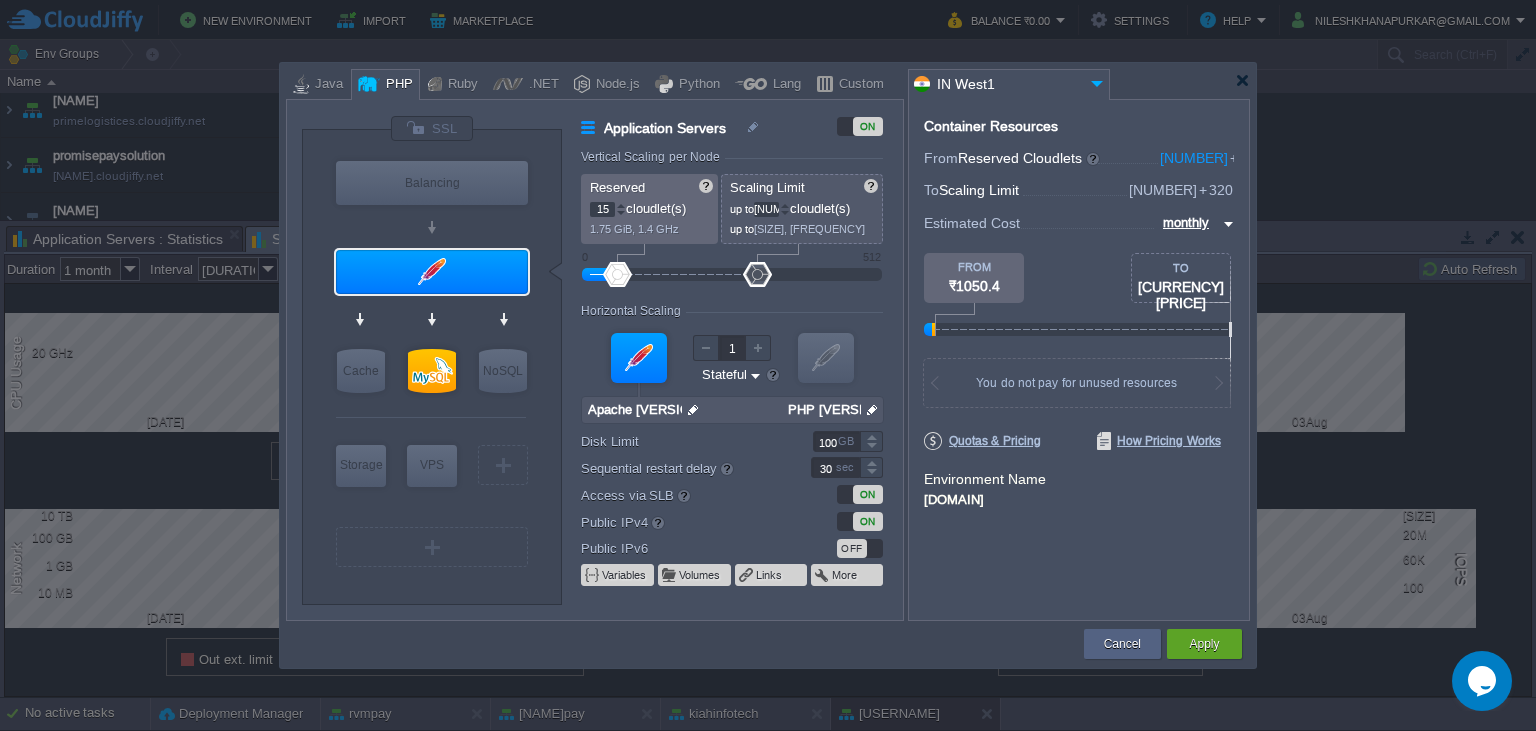 click at bounding box center [621, 205] 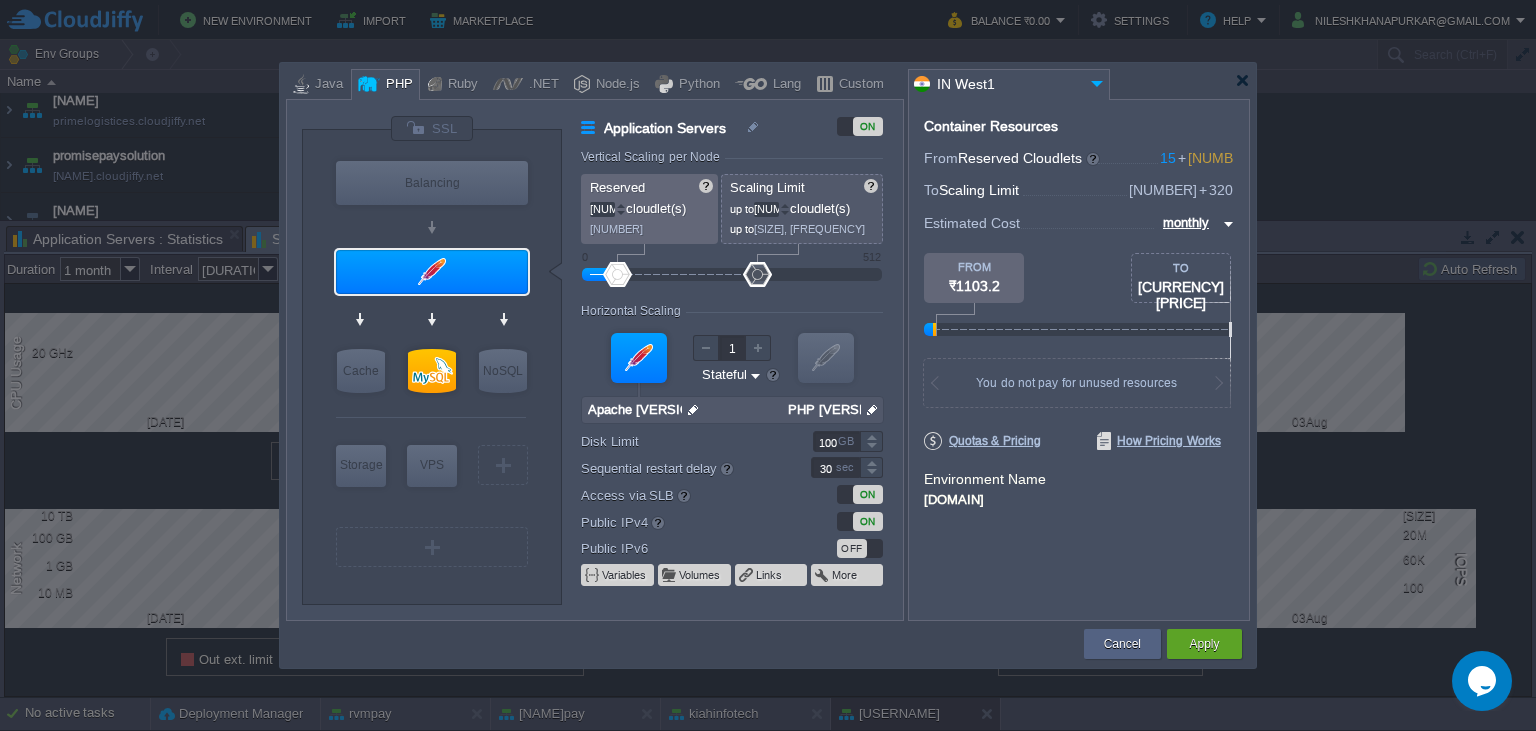 click at bounding box center [621, 205] 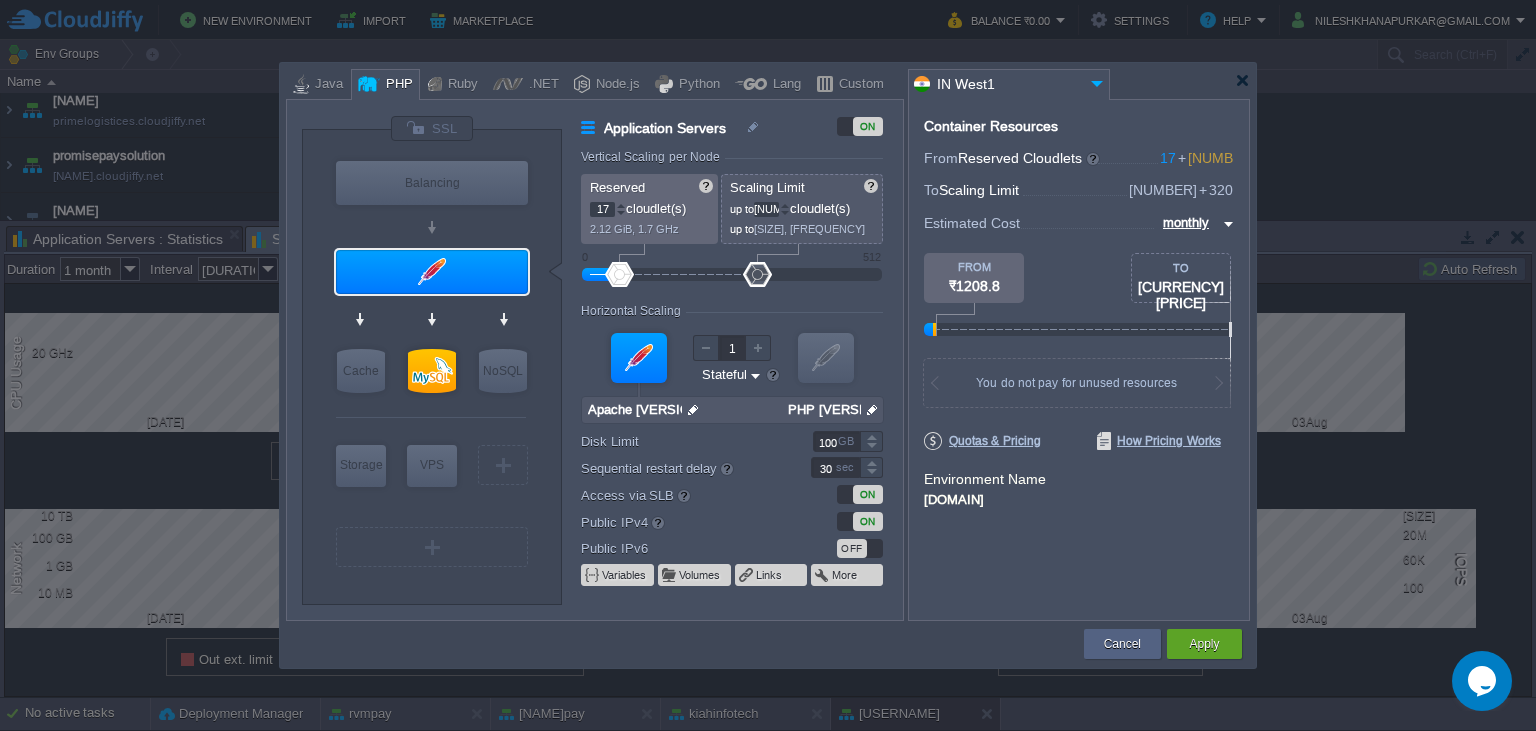 click at bounding box center (621, 205) 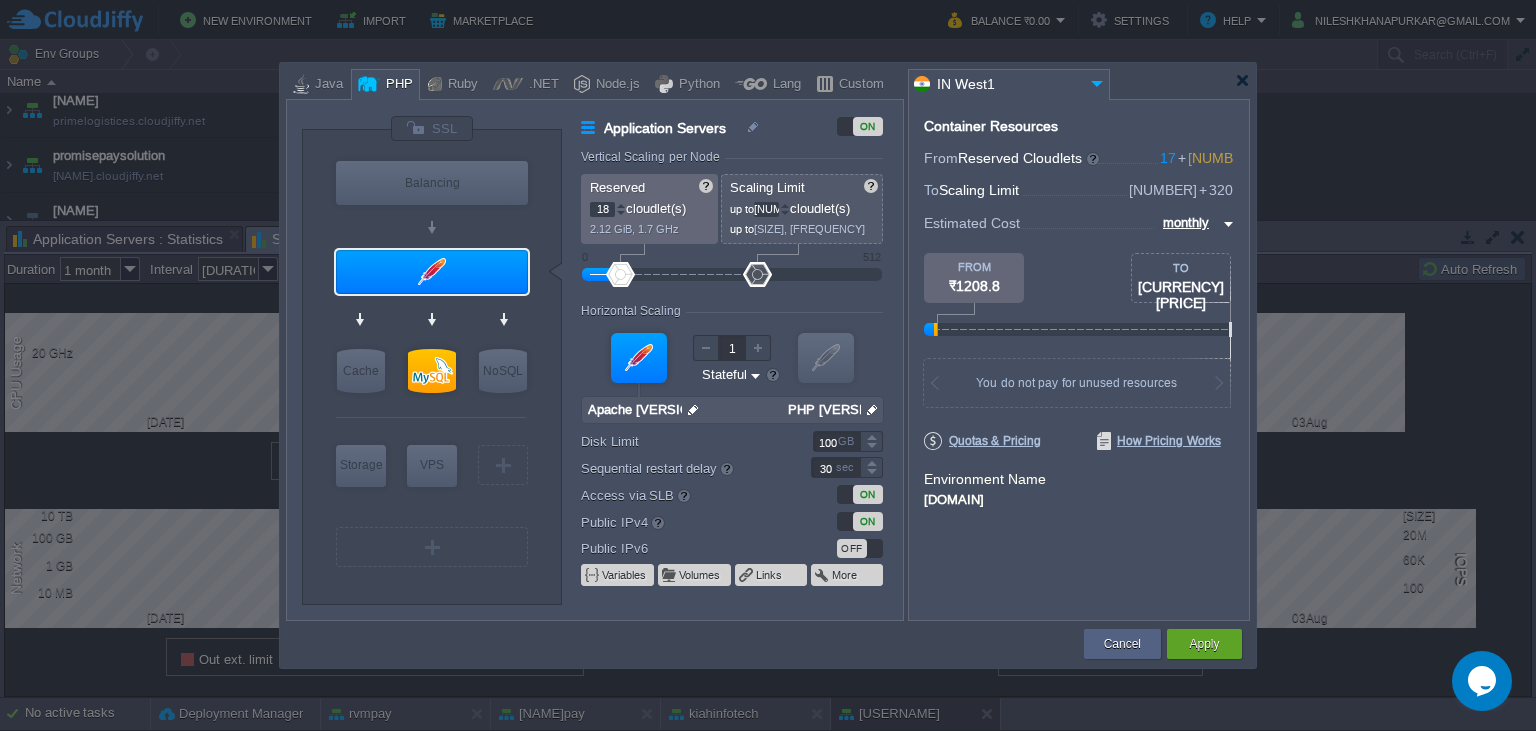 click at bounding box center [621, 205] 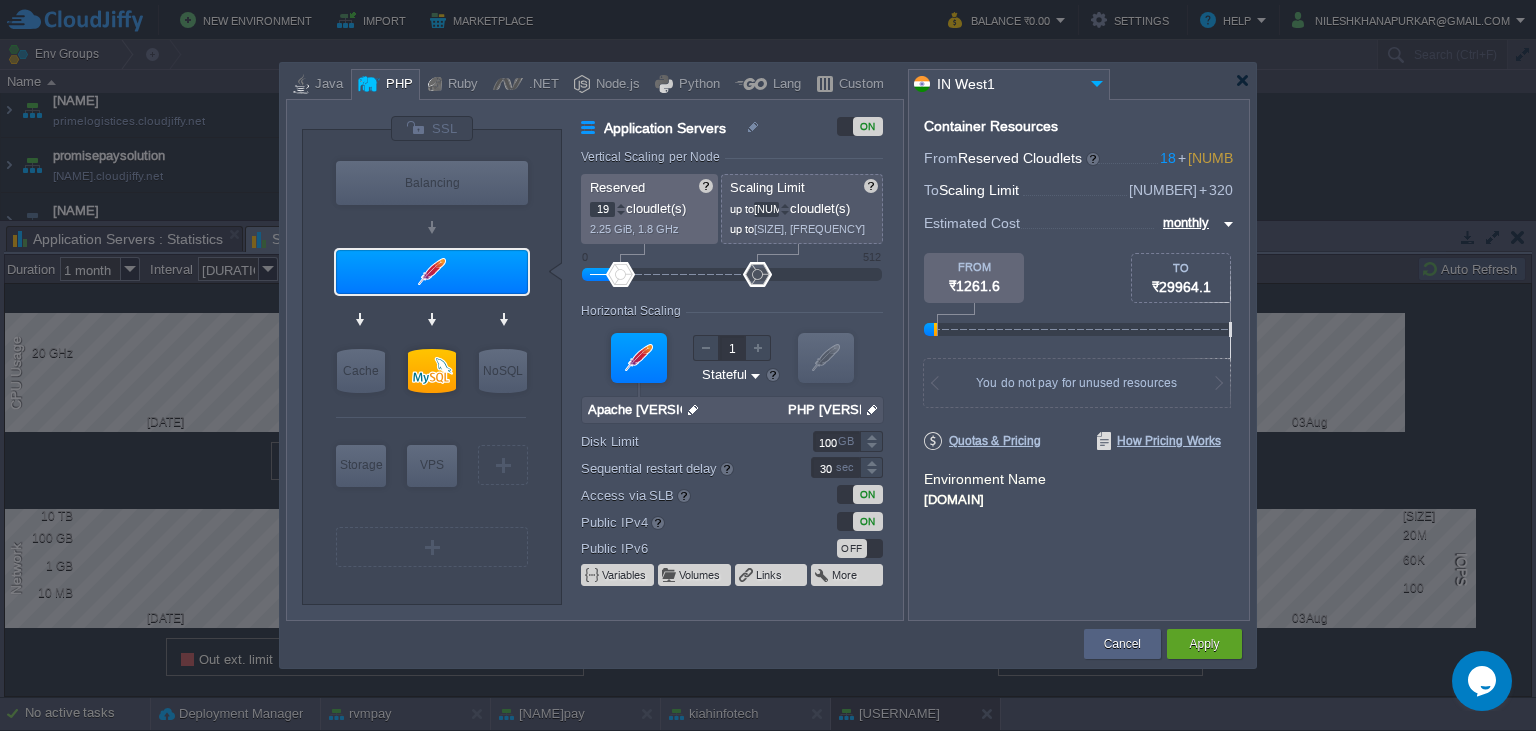 click at bounding box center (621, 205) 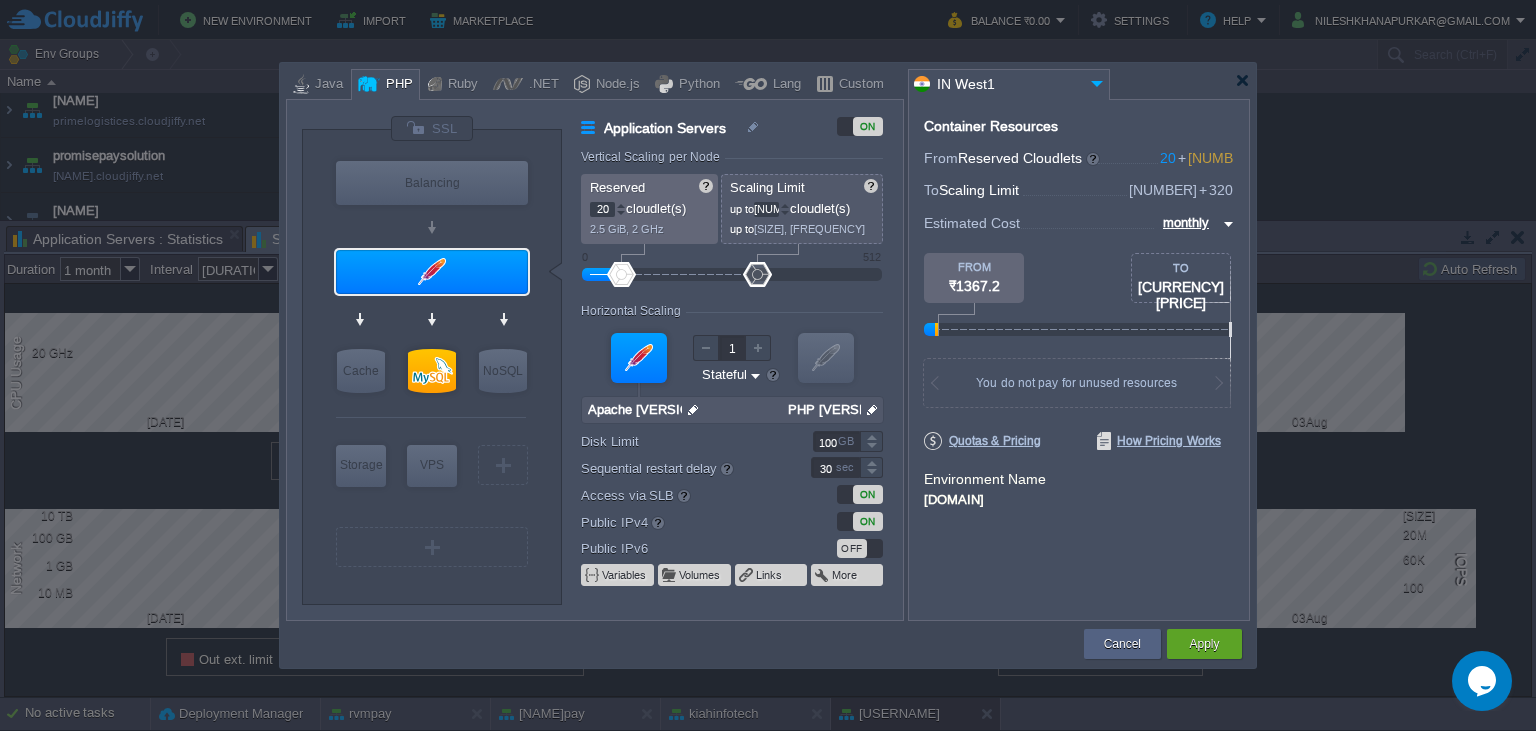 click at bounding box center (621, 205) 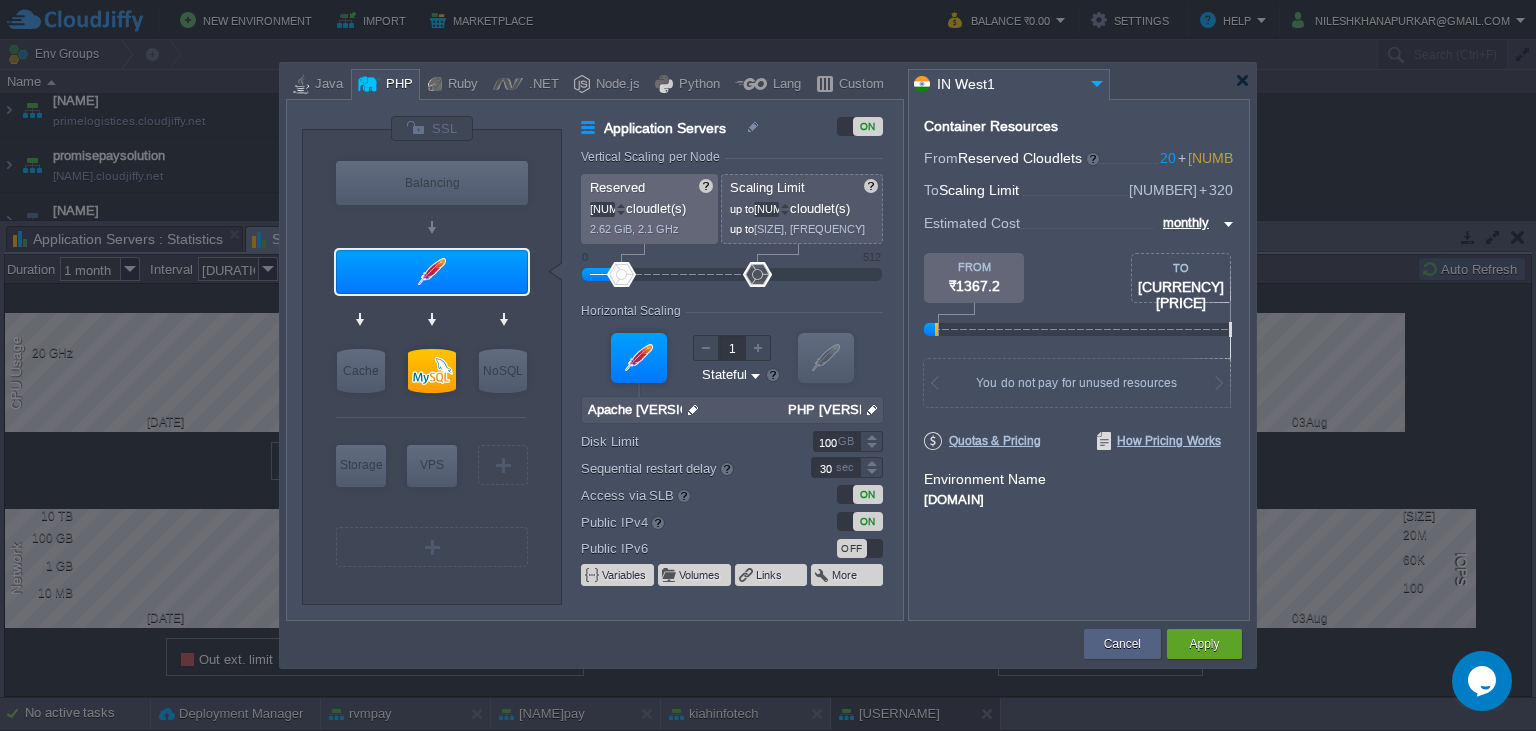click at bounding box center [621, 205] 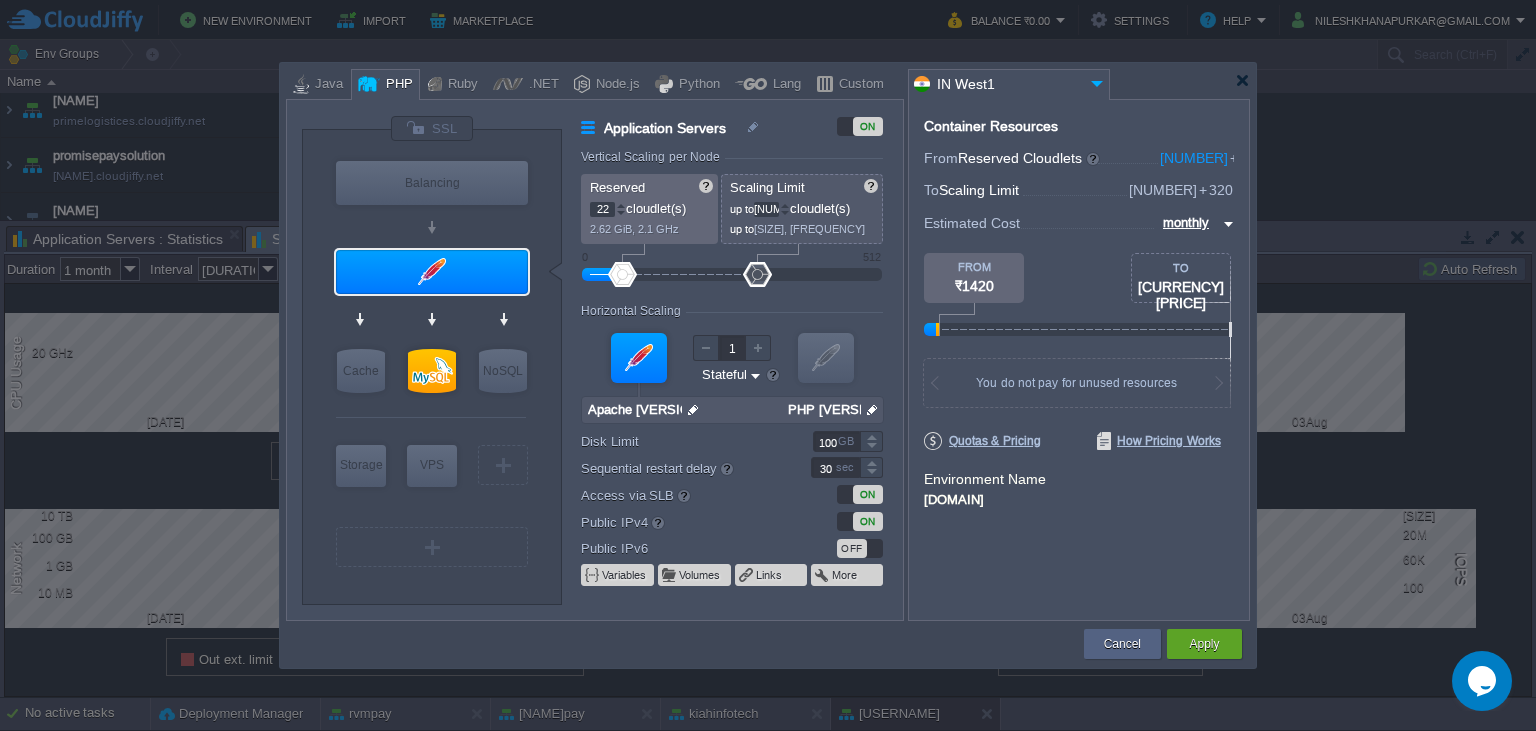 click at bounding box center [621, 205] 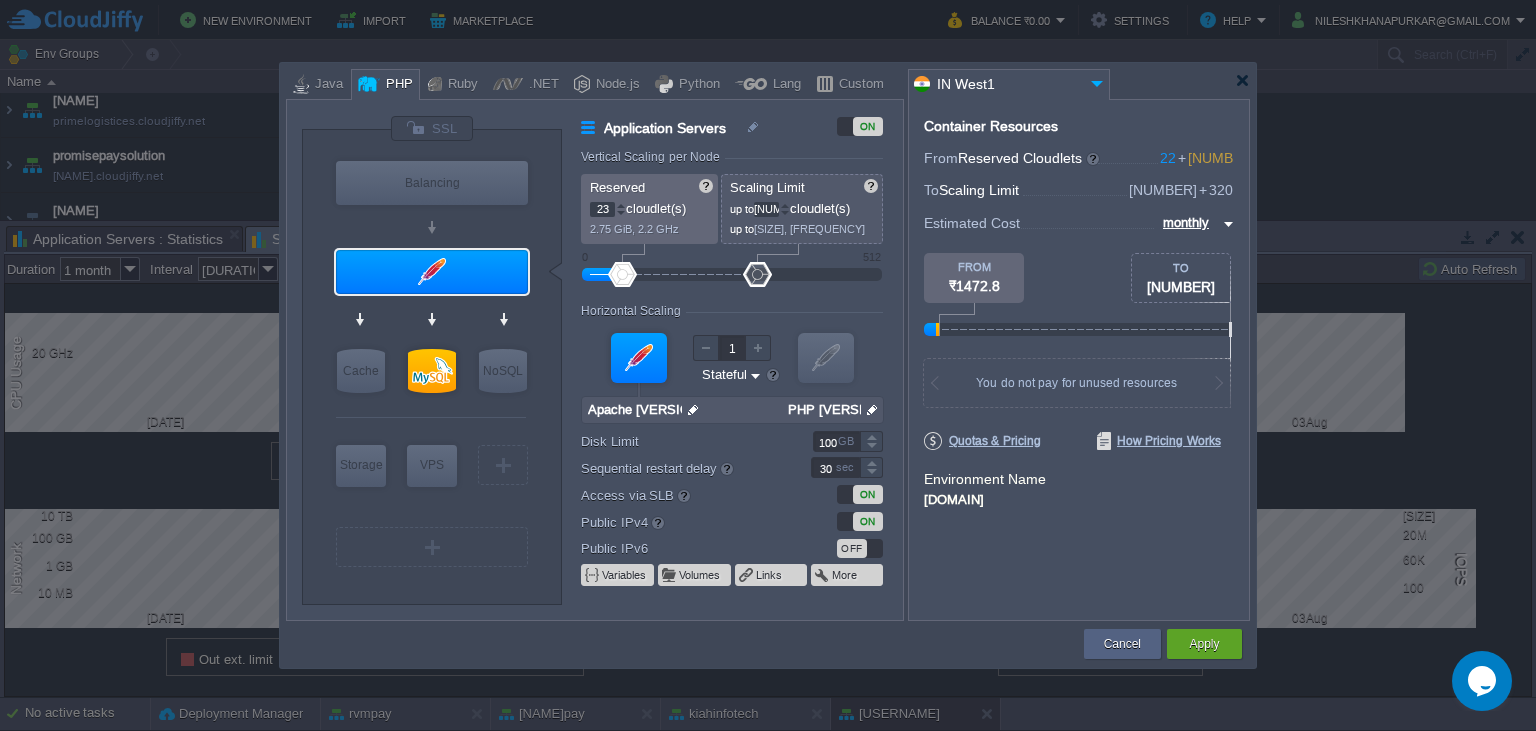 click at bounding box center [621, 205] 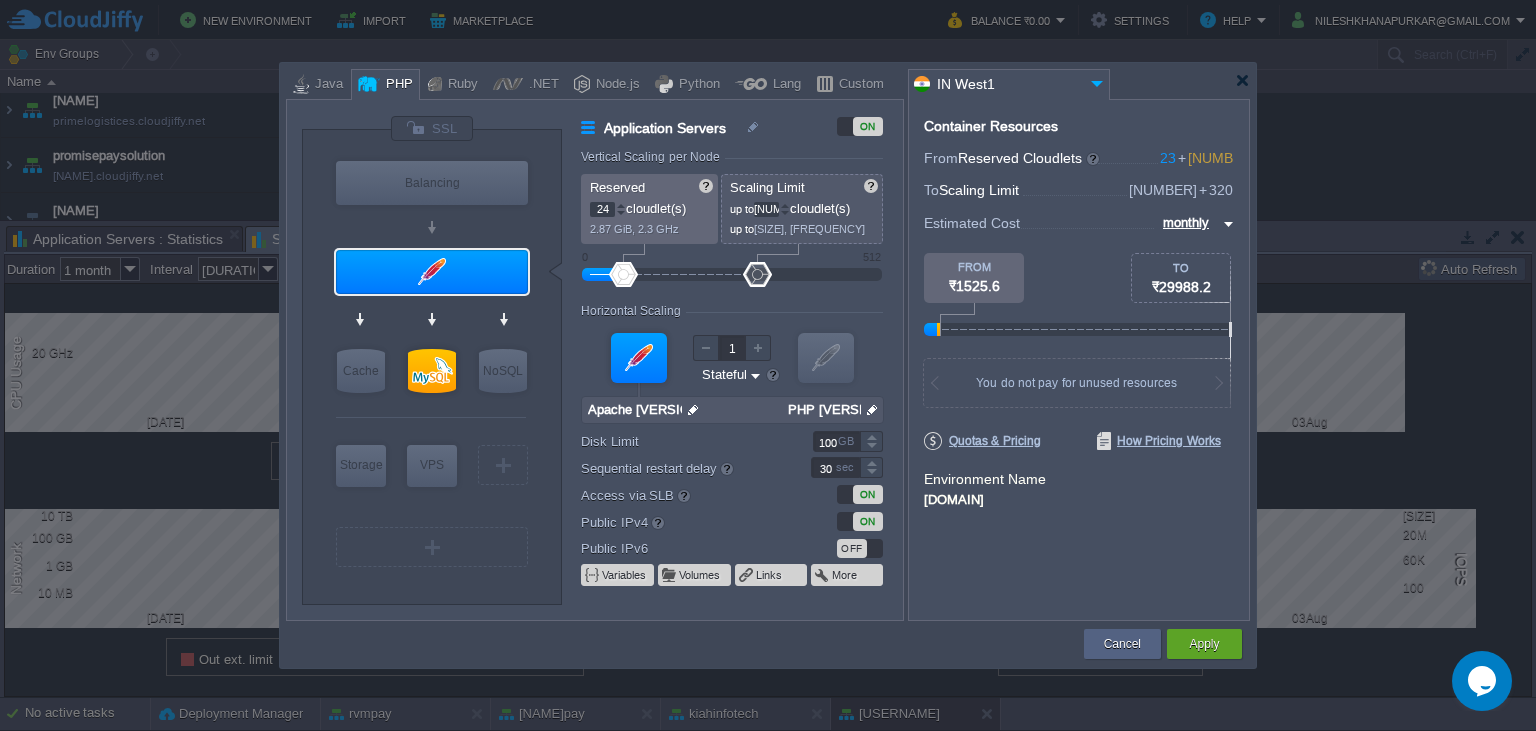 click at bounding box center [621, 205] 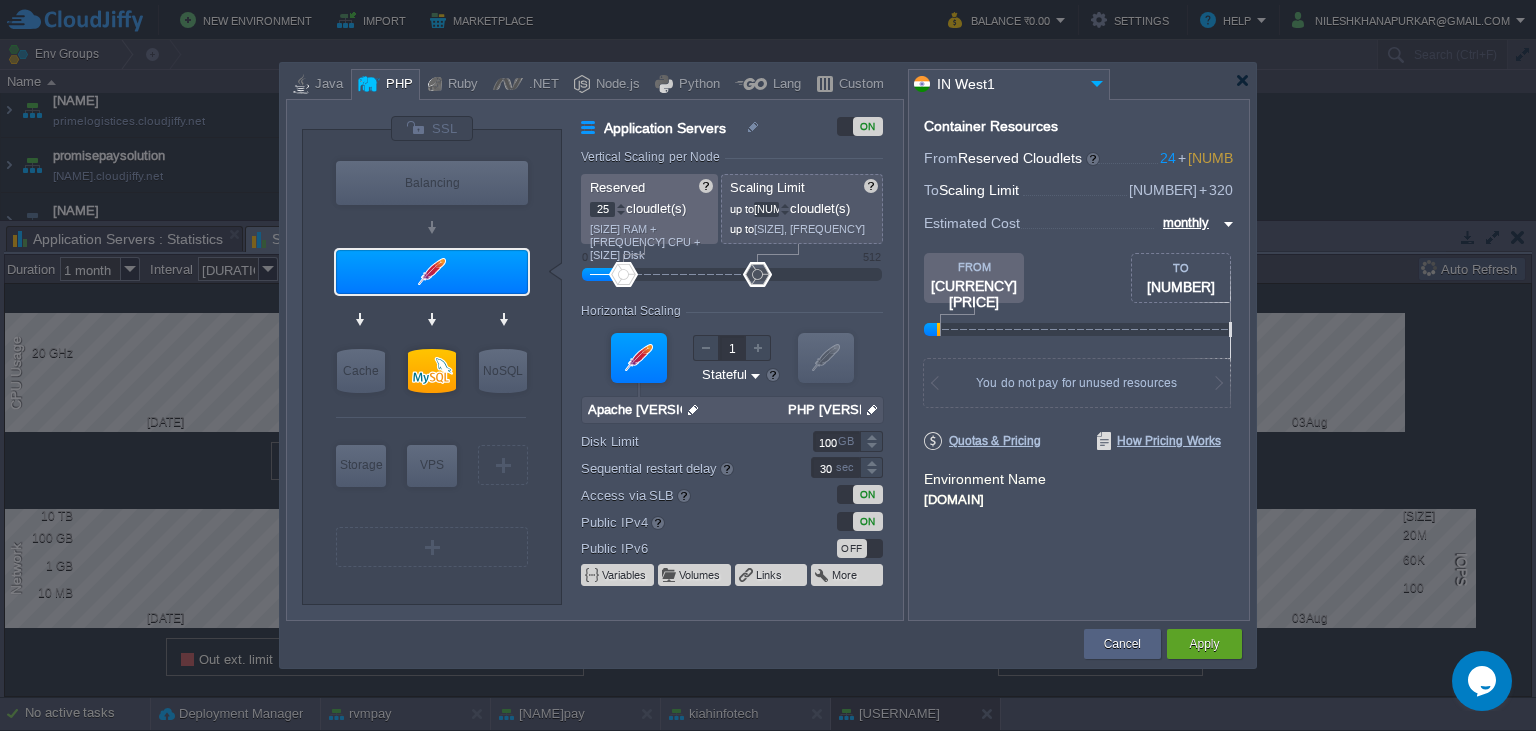 click at bounding box center [621, 205] 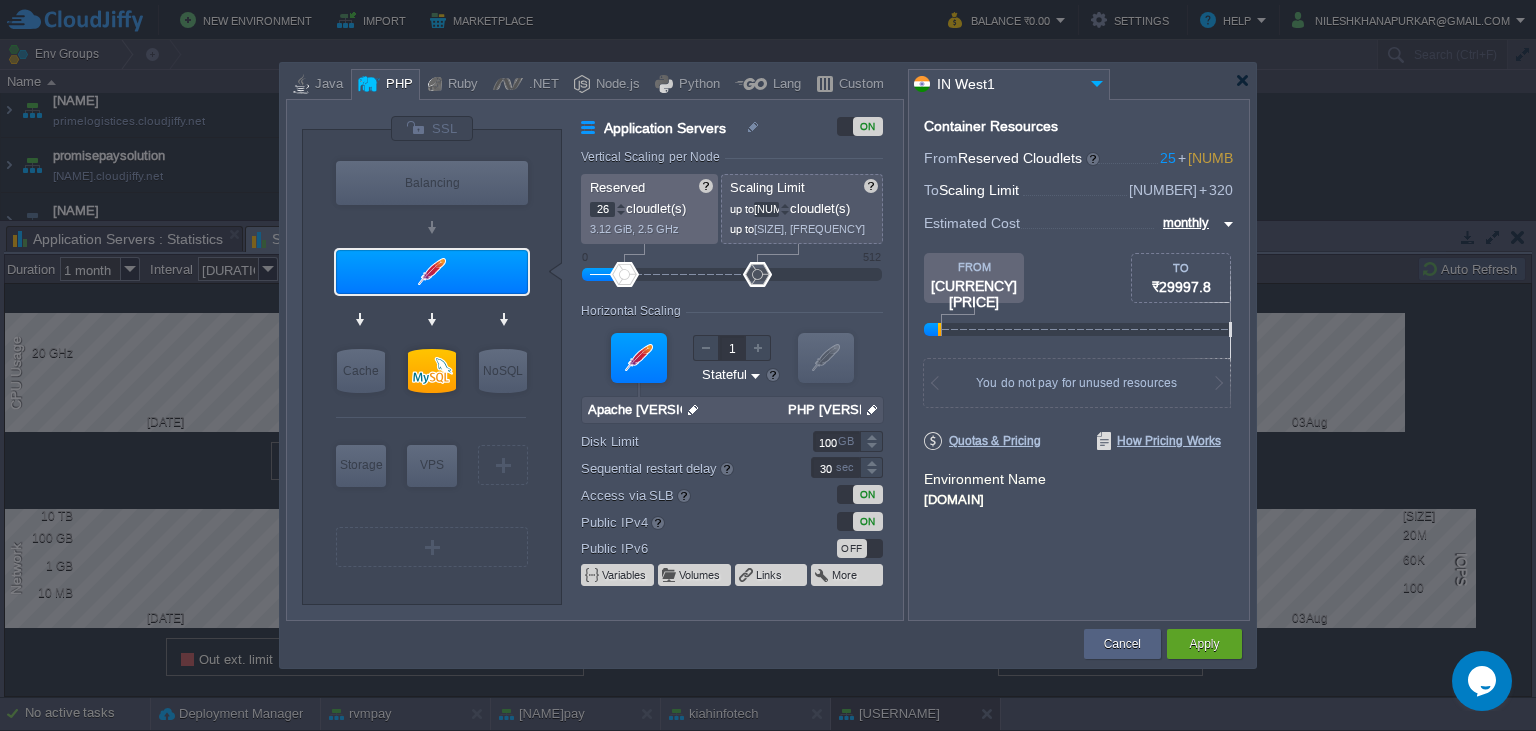 click at bounding box center [621, 205] 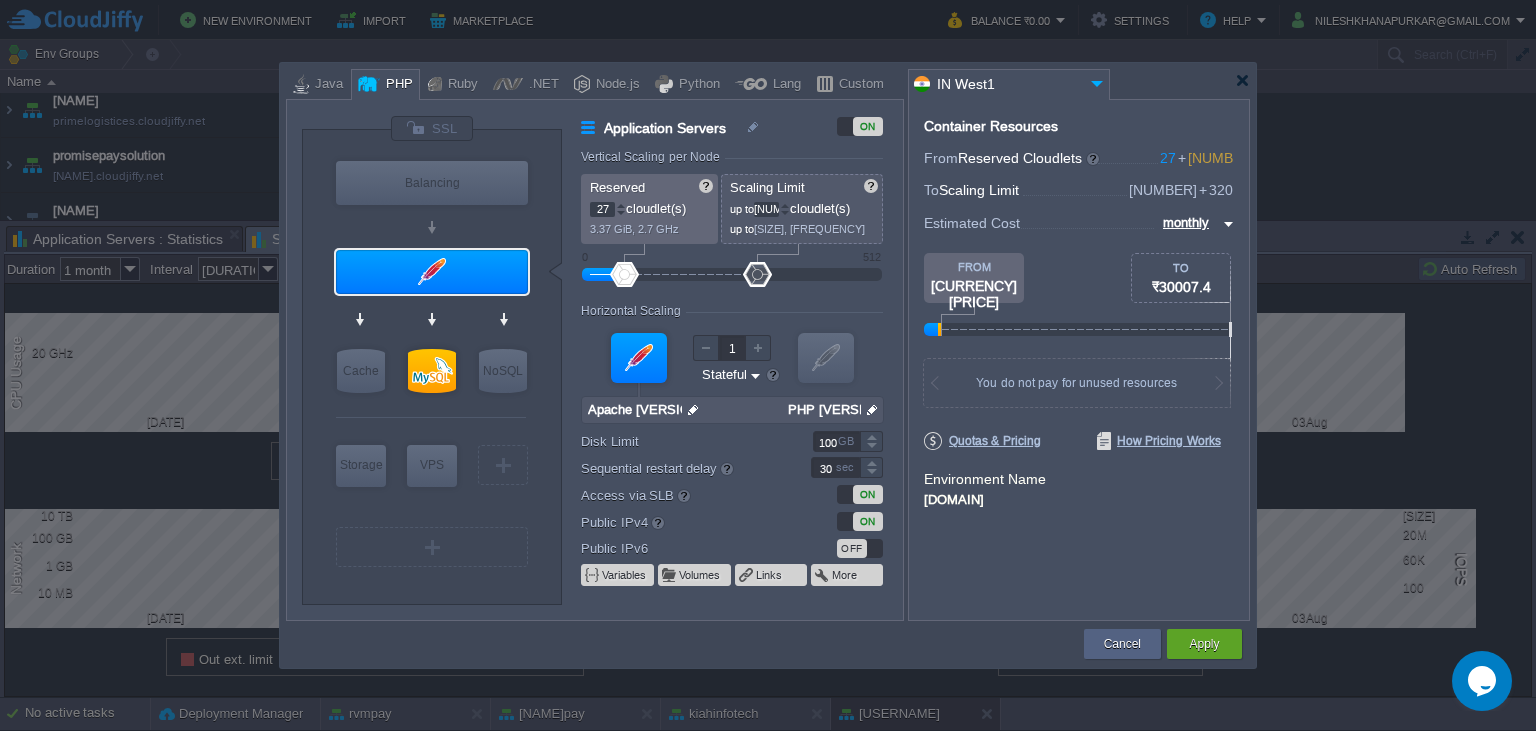 click at bounding box center (621, 205) 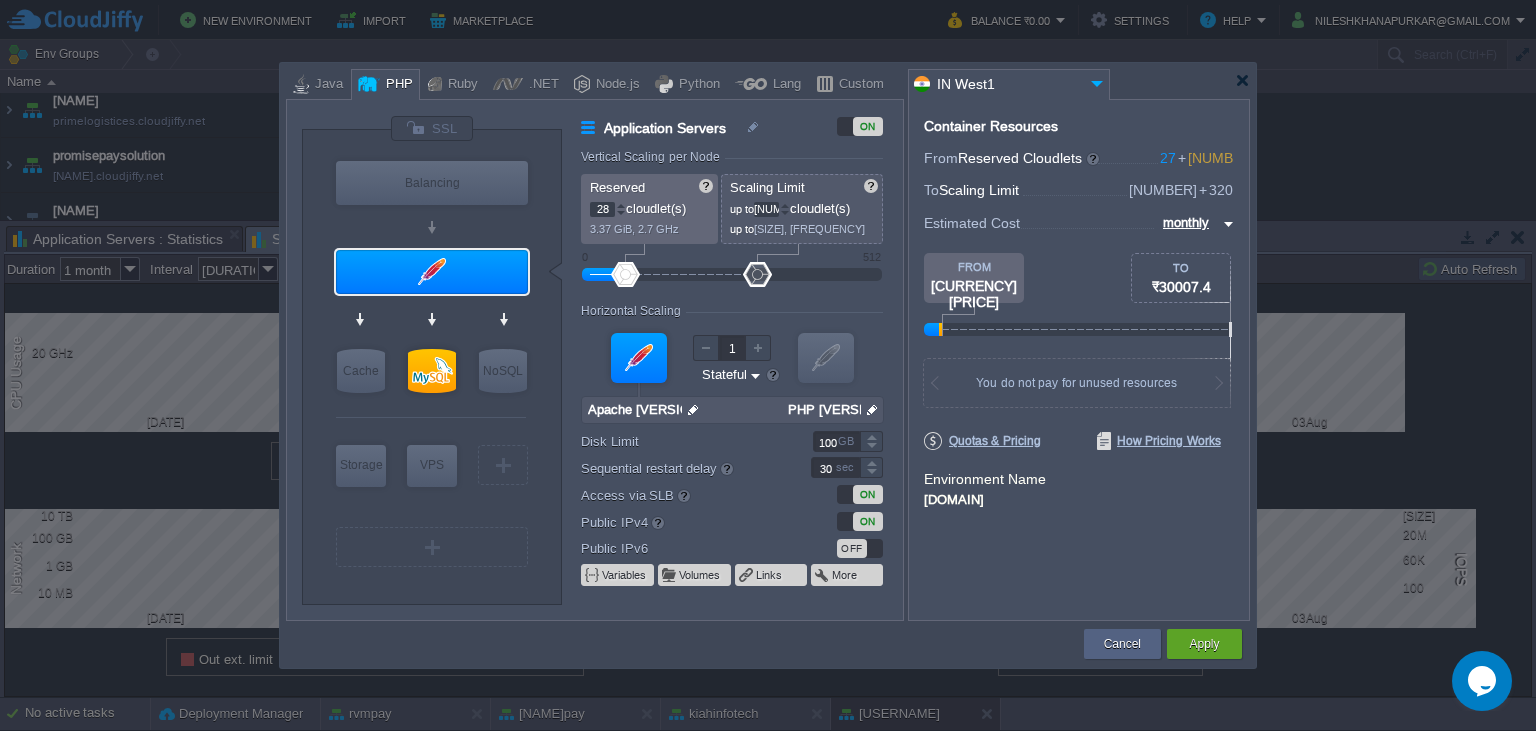 click at bounding box center [621, 205] 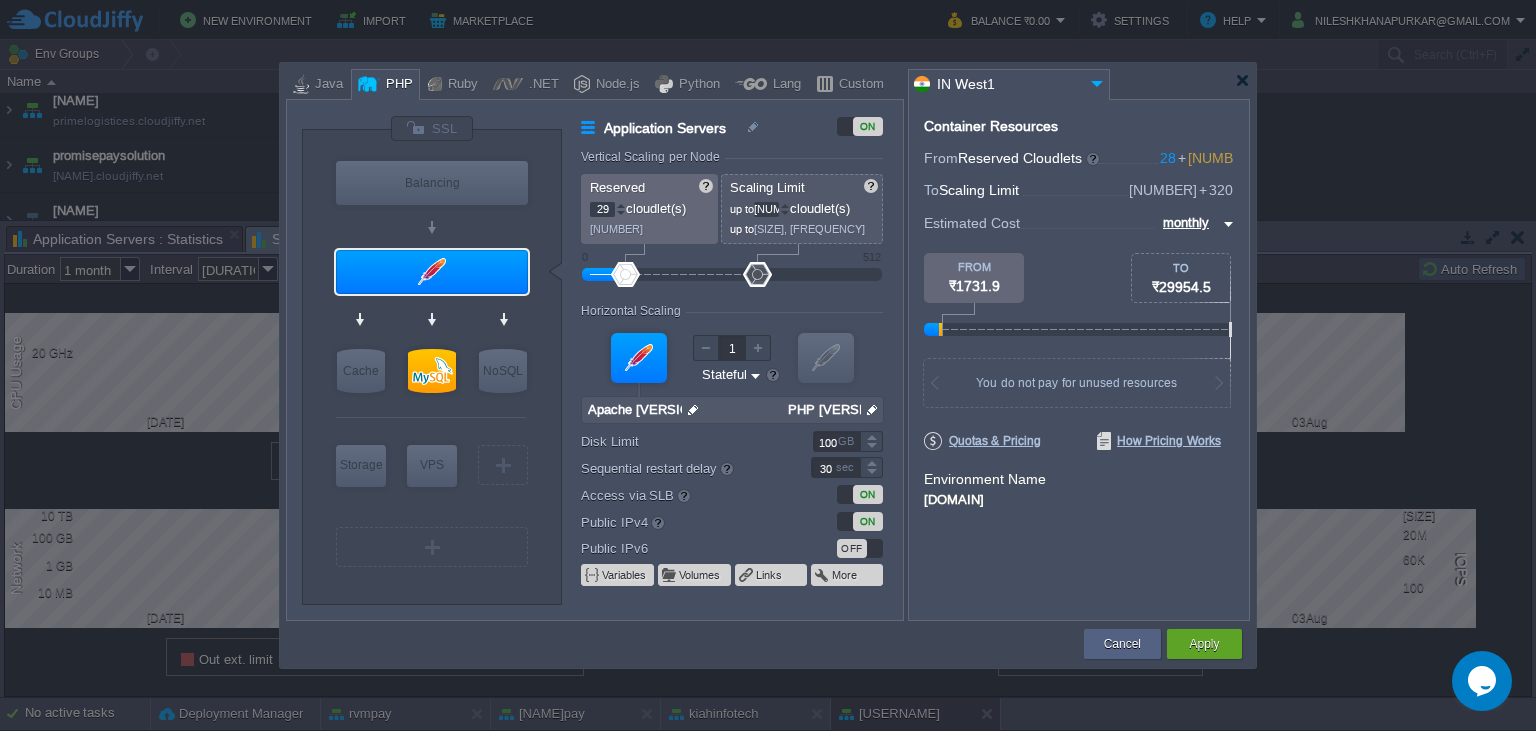 click at bounding box center [621, 205] 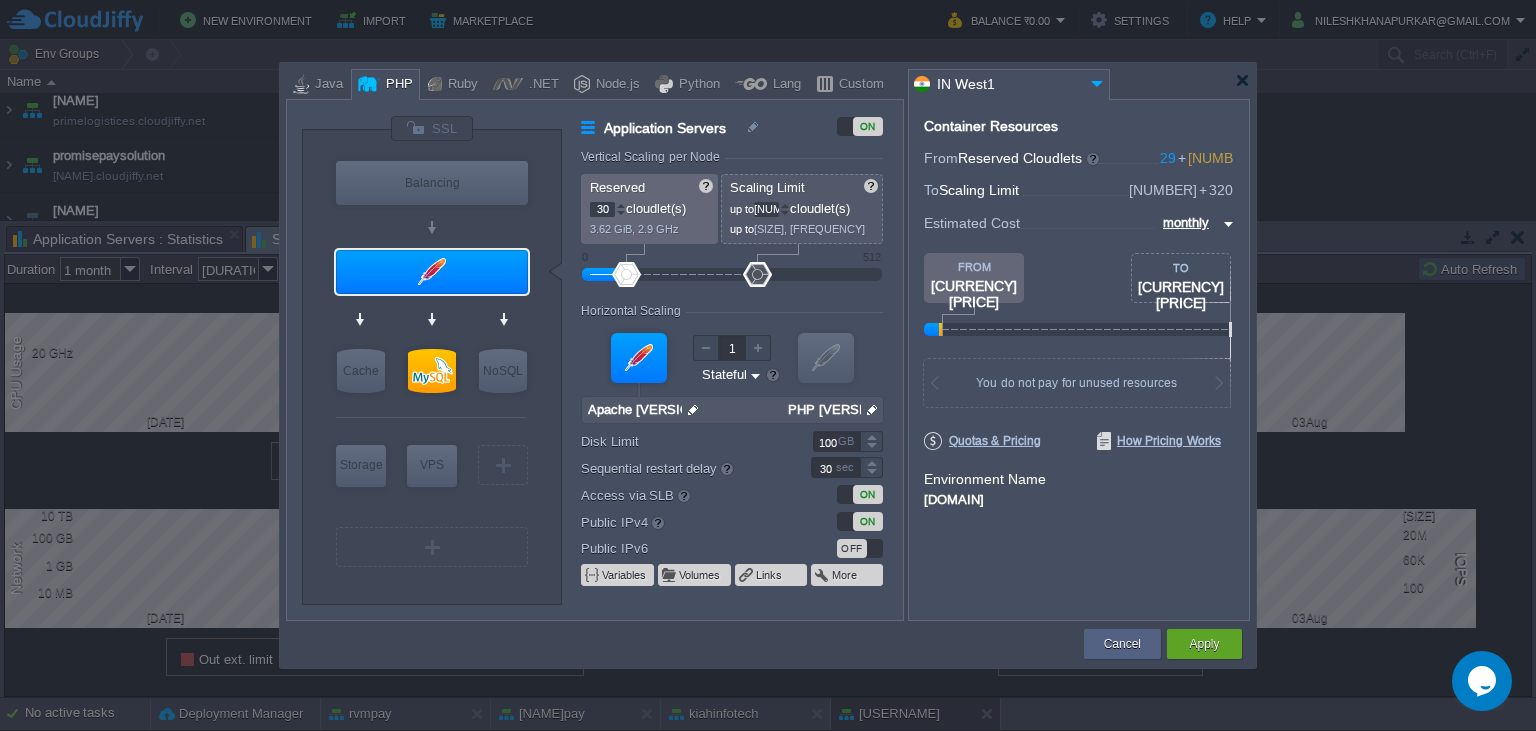 click at bounding box center [621, 205] 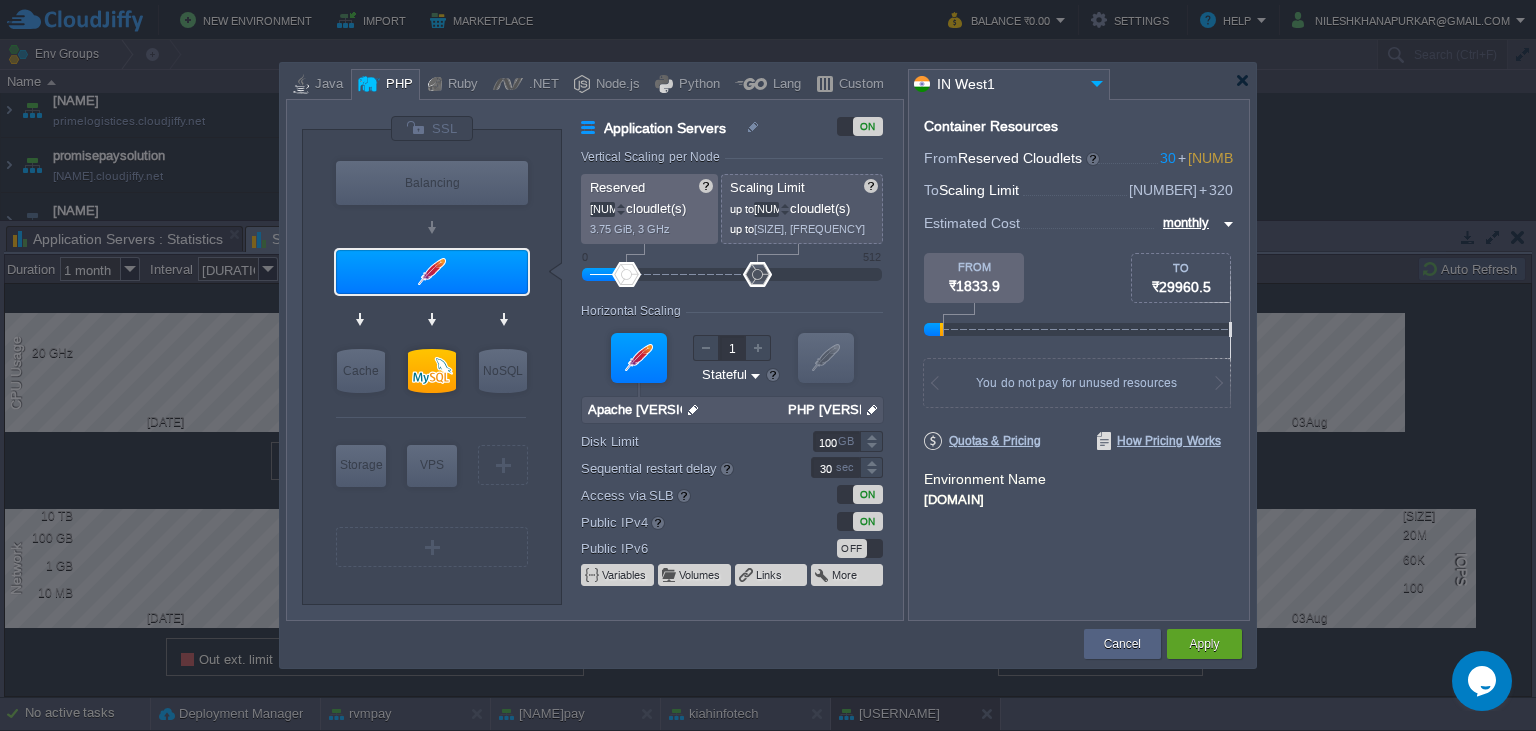 click at bounding box center (621, 205) 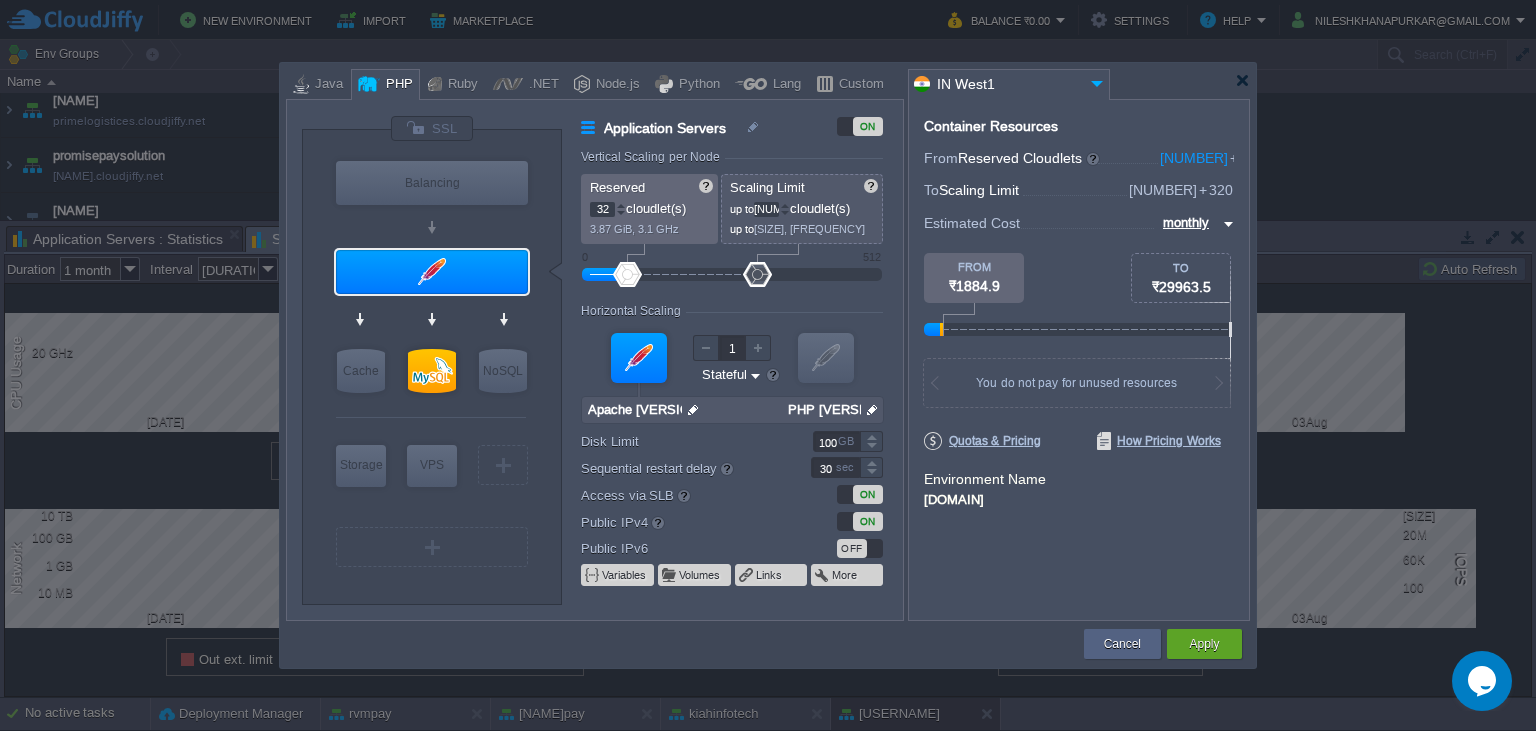 click at bounding box center (621, 205) 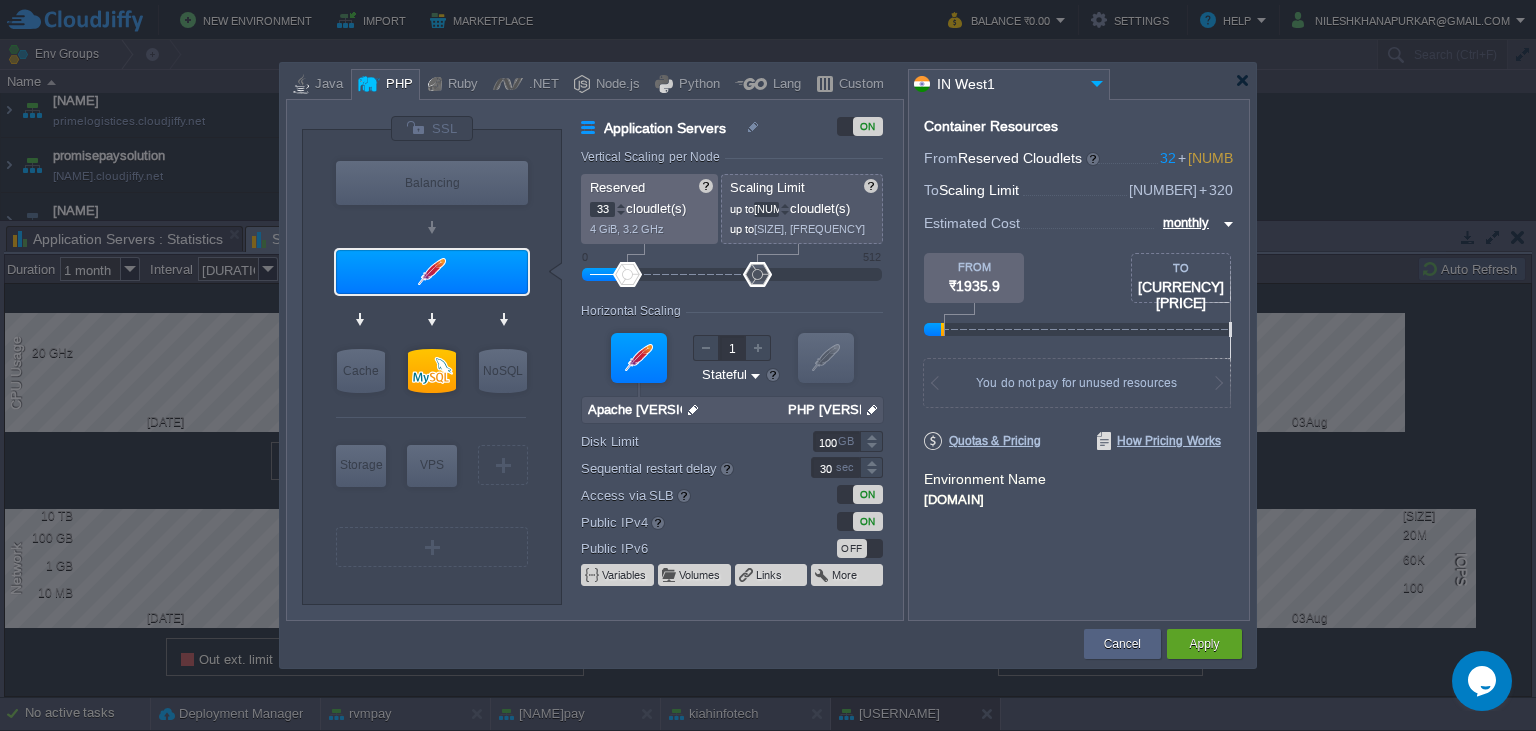click at bounding box center [621, 205] 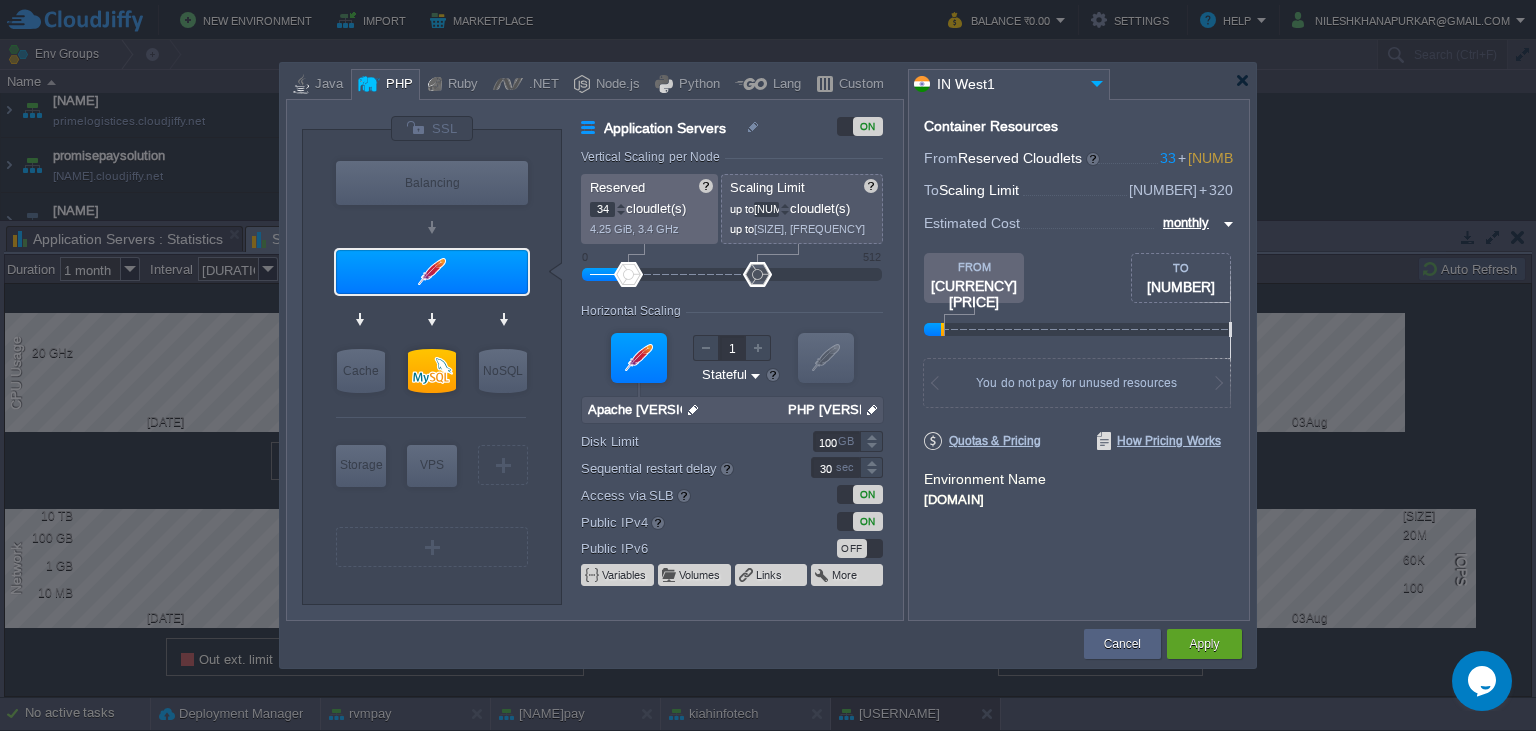 click at bounding box center [621, 205] 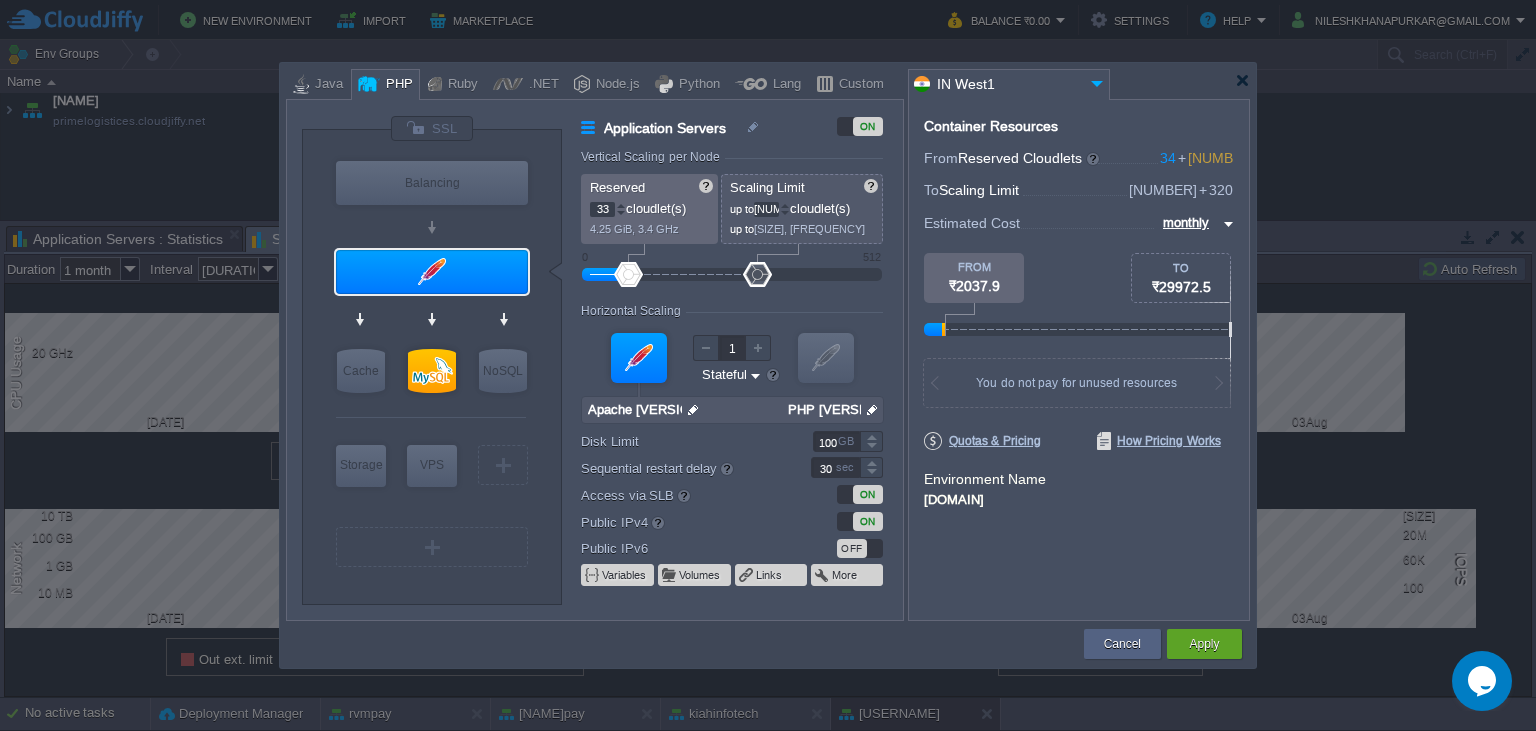 click at bounding box center (621, 213) 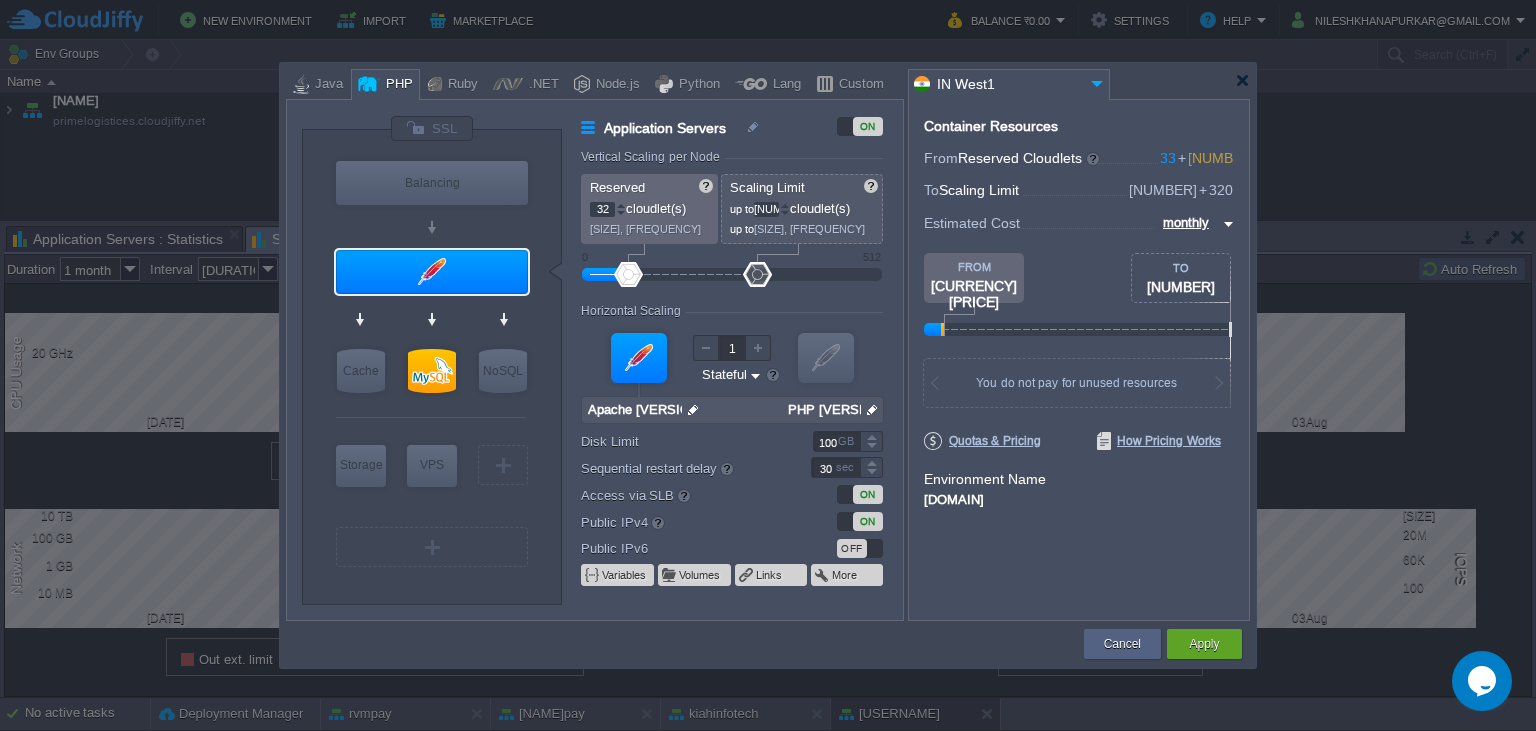 click at bounding box center (621, 213) 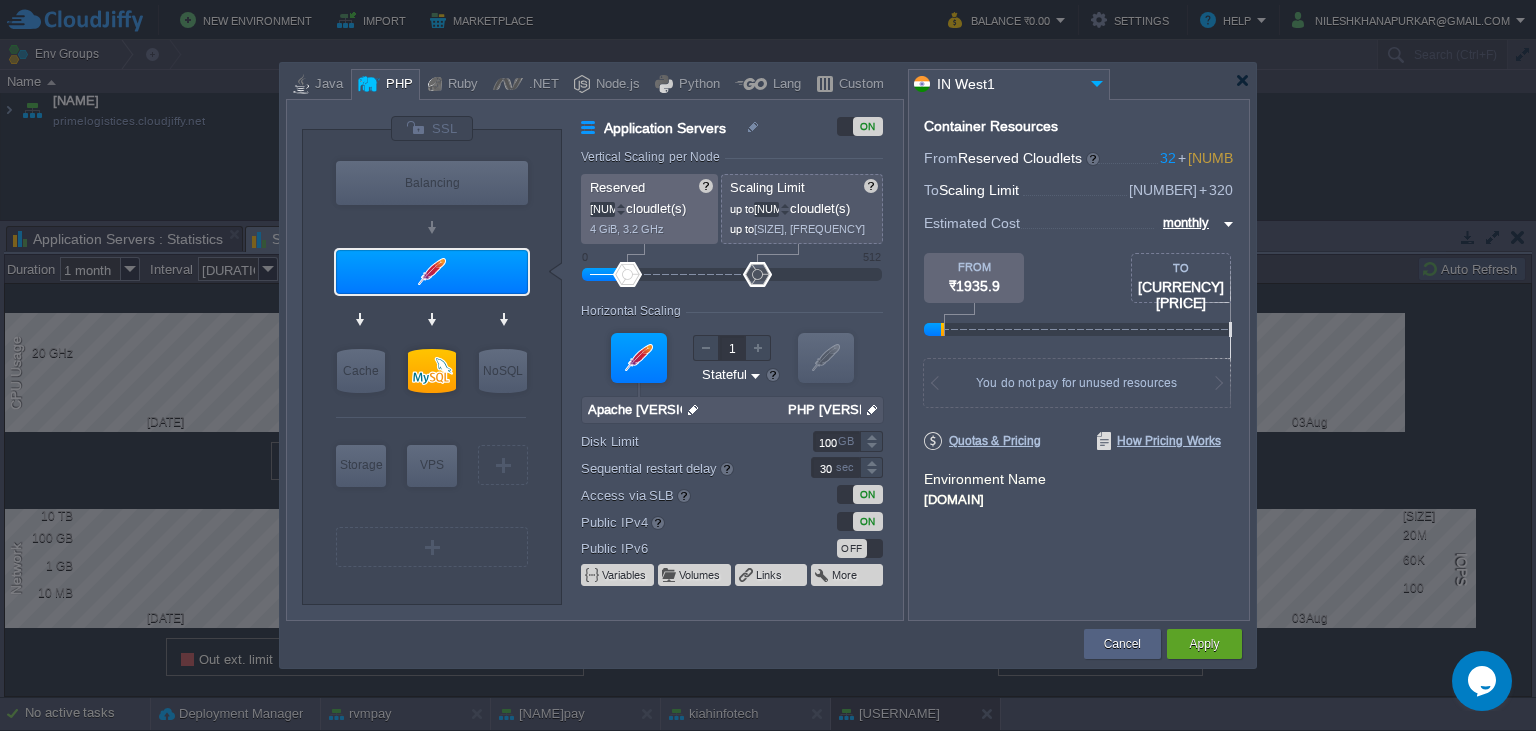 click at bounding box center [621, 213] 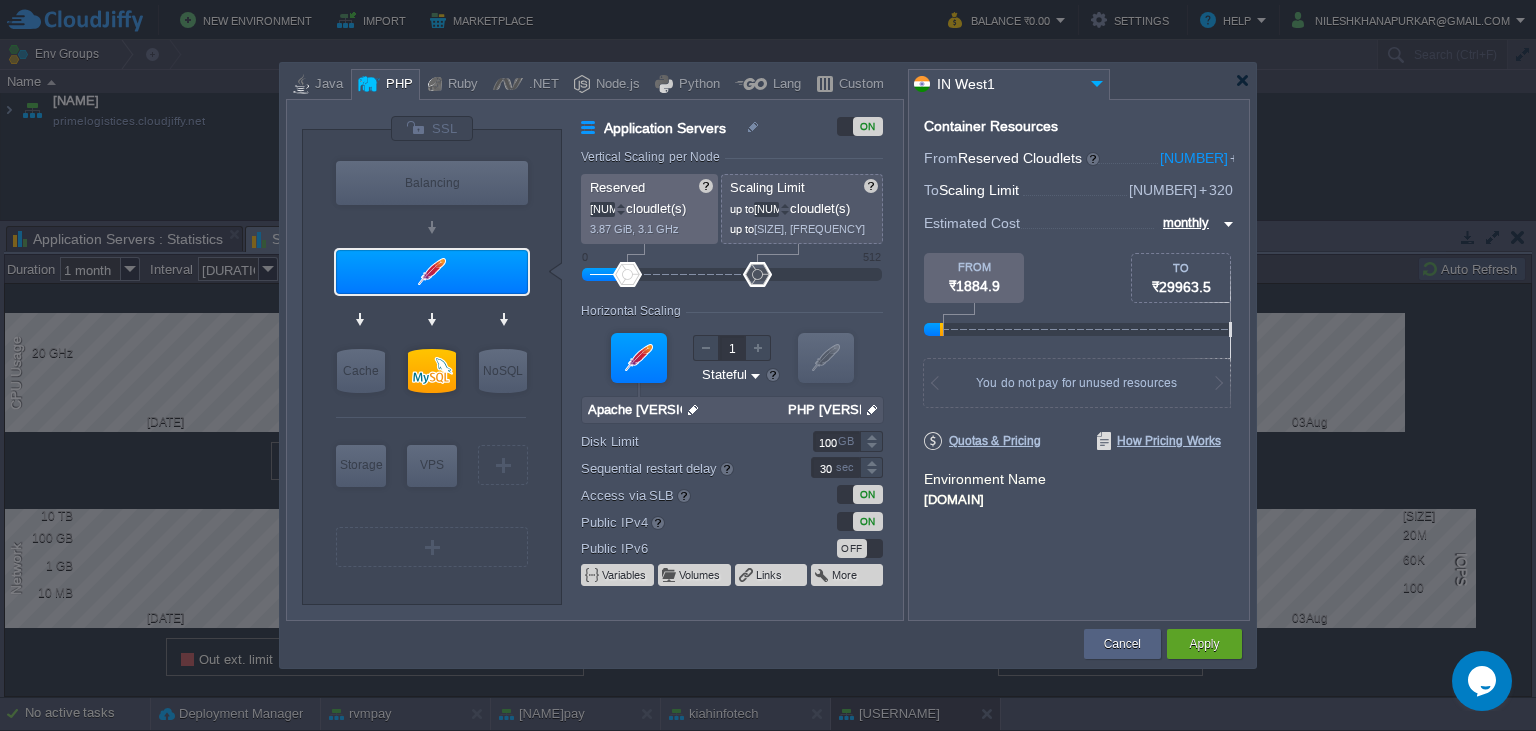 type on "30" 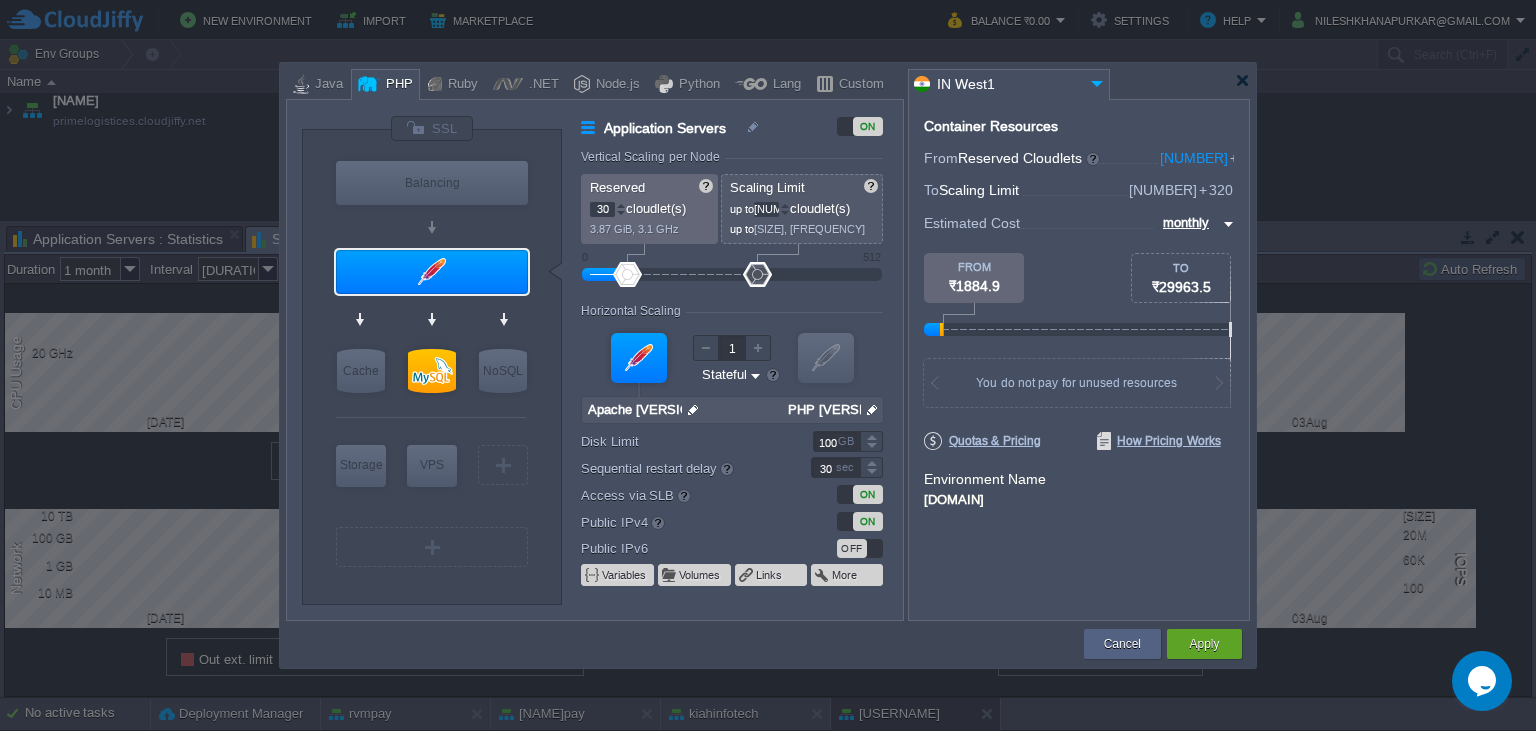 click at bounding box center [621, 213] 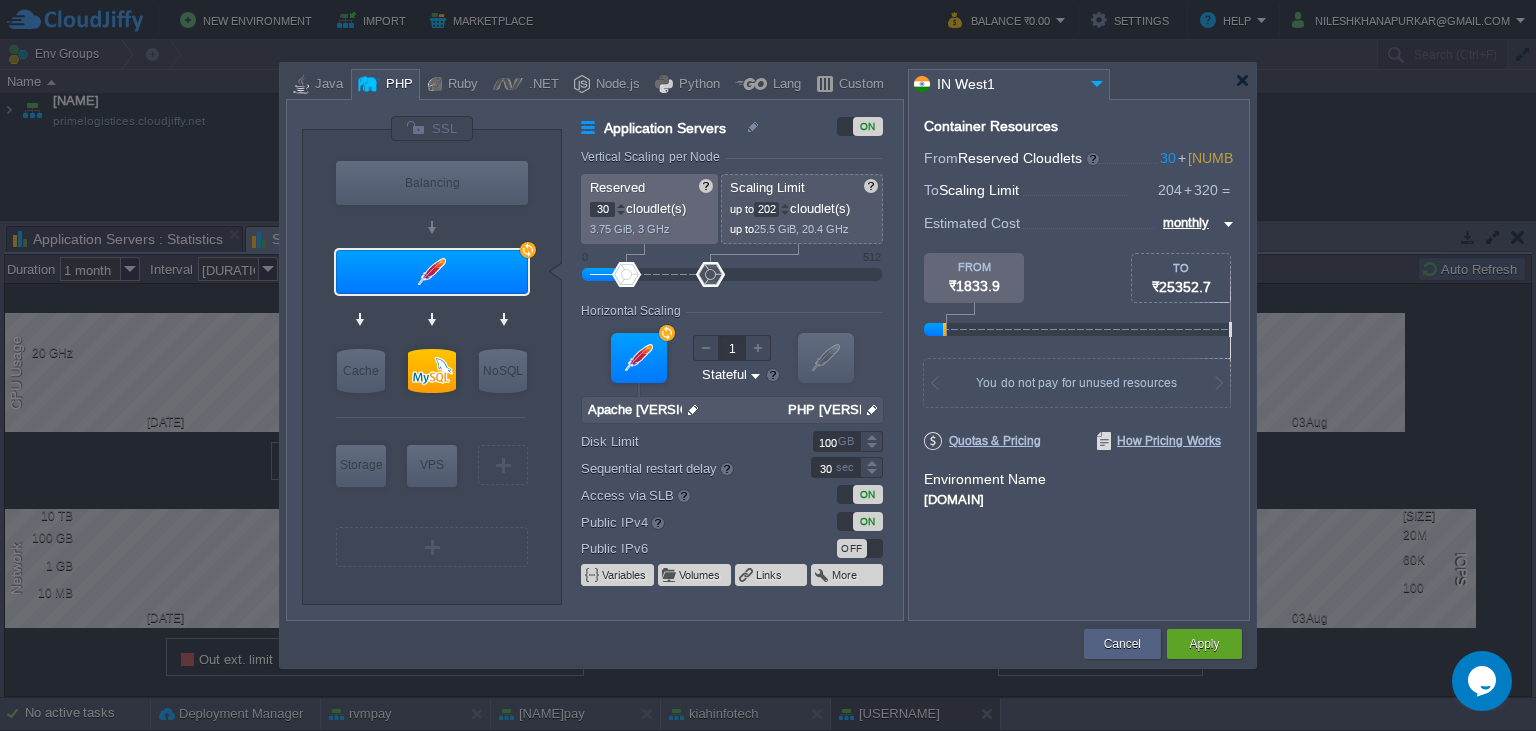 type on "200" 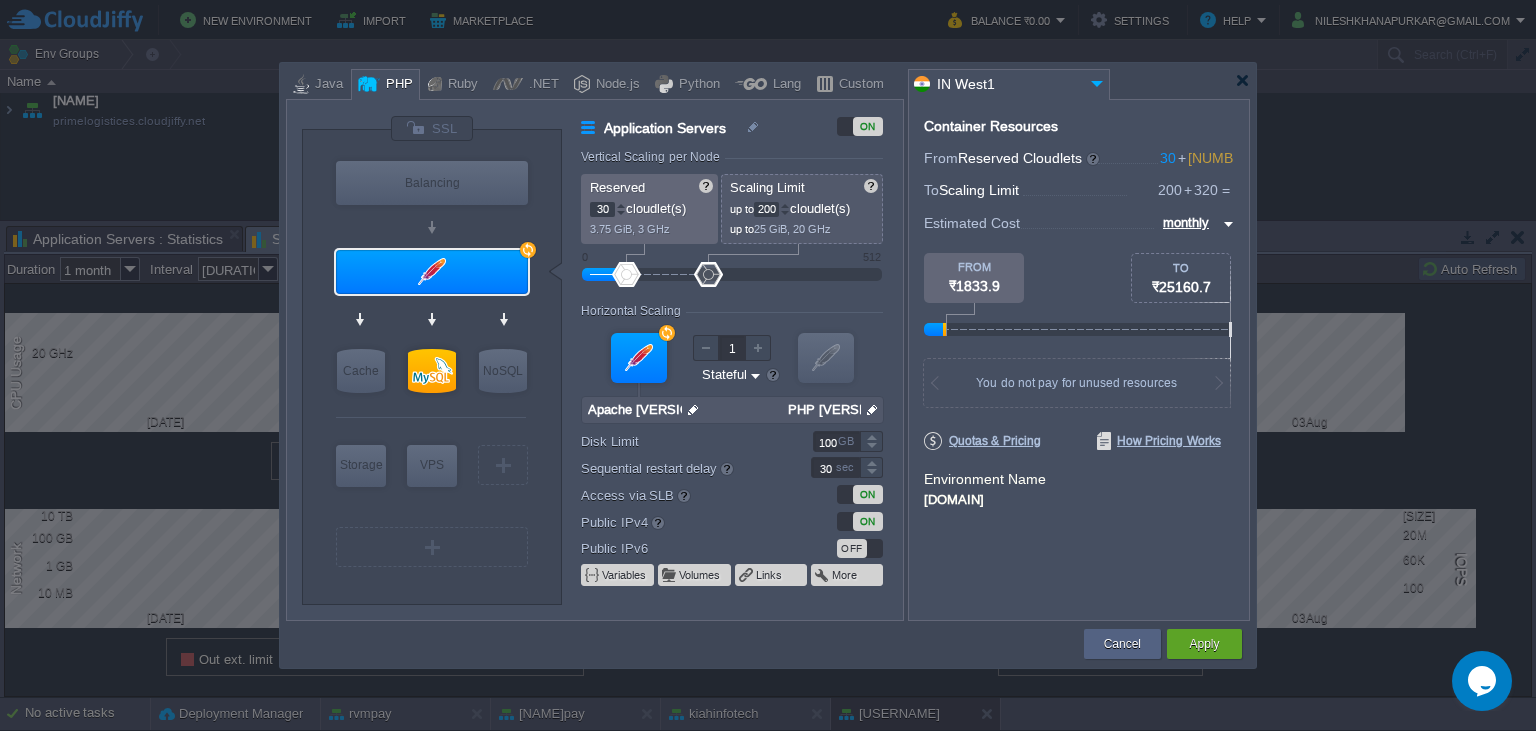 drag, startPoint x: 756, startPoint y: 268, endPoint x: 708, endPoint y: 270, distance: 48.04165 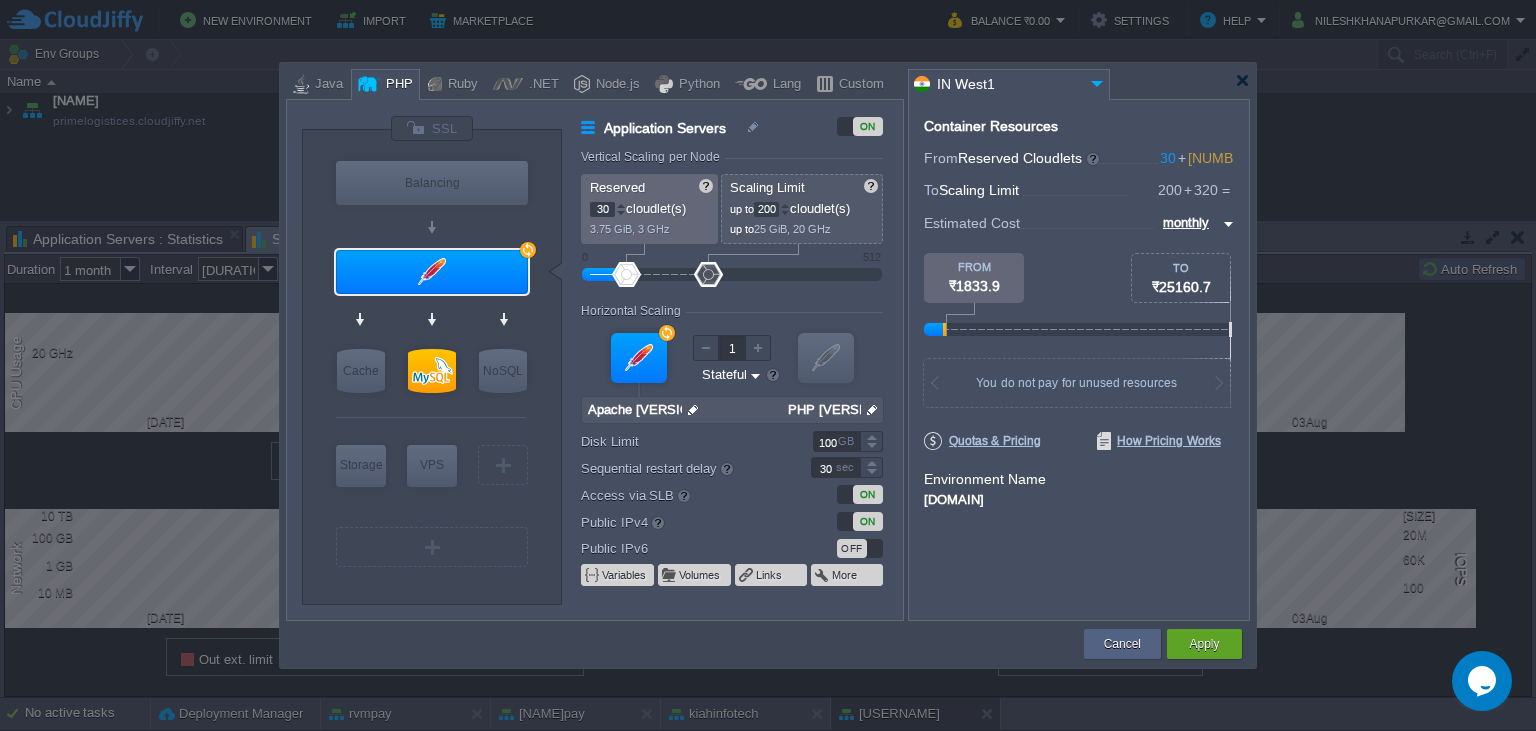 click at bounding box center (708, 274) 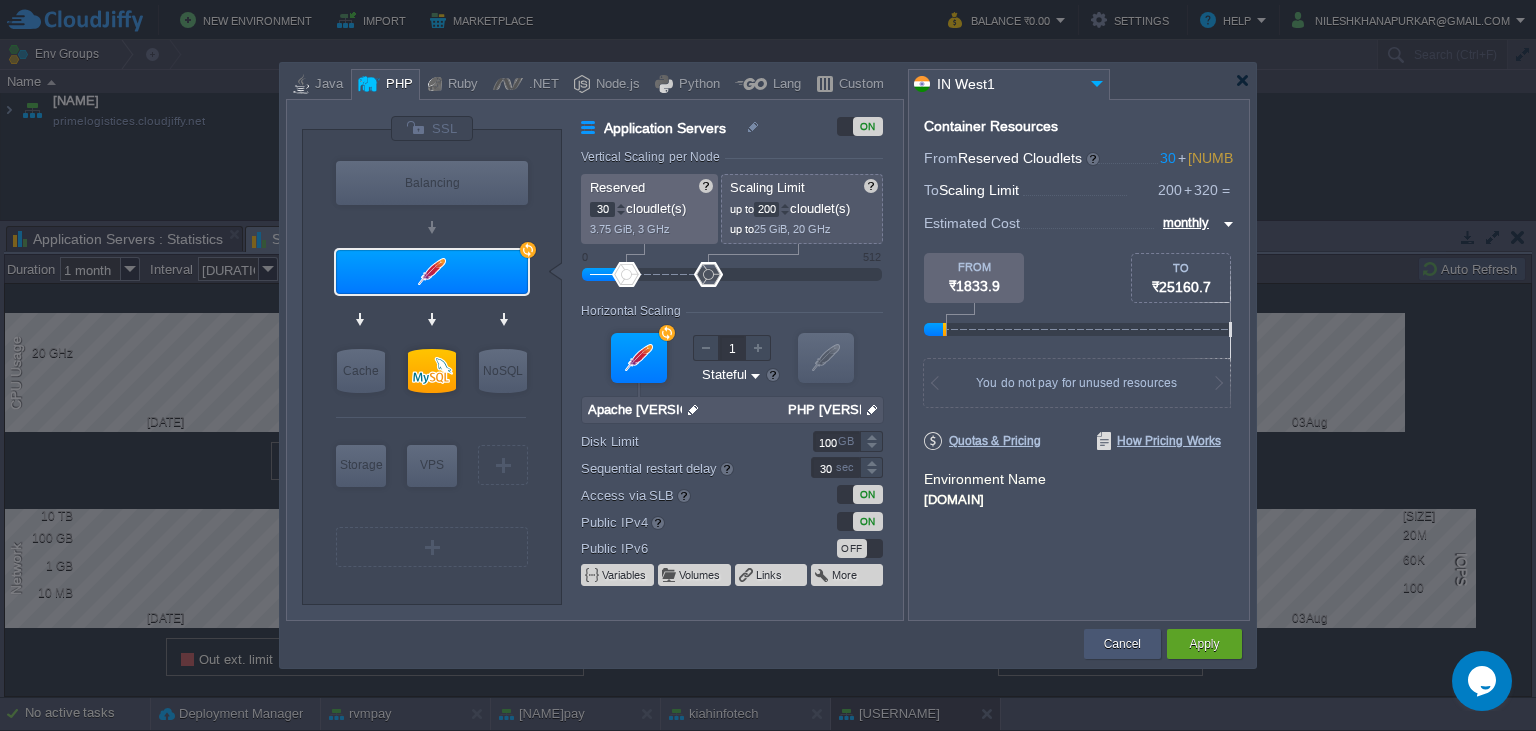 click on "Cancel" at bounding box center [1122, 644] 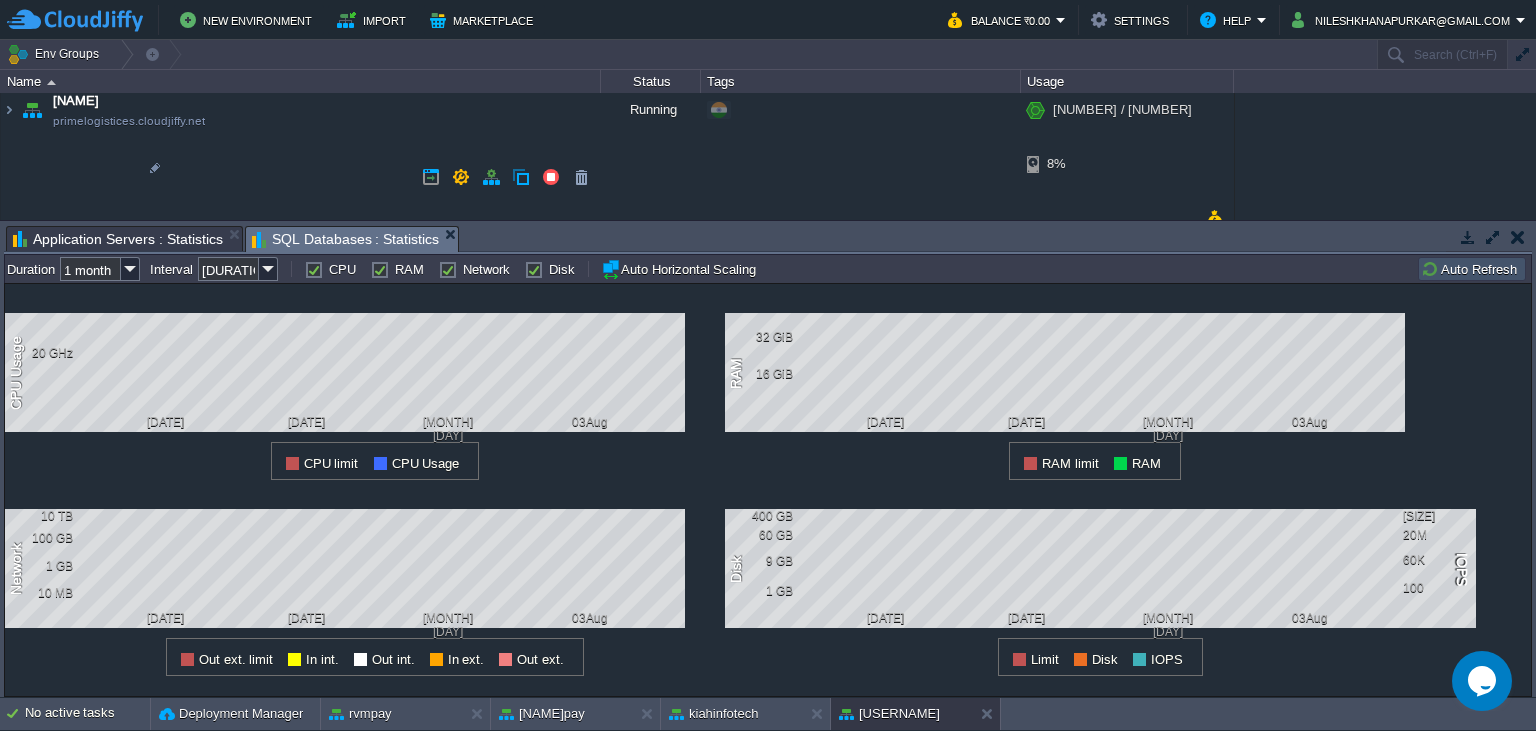 click at bounding box center (1214, 575) 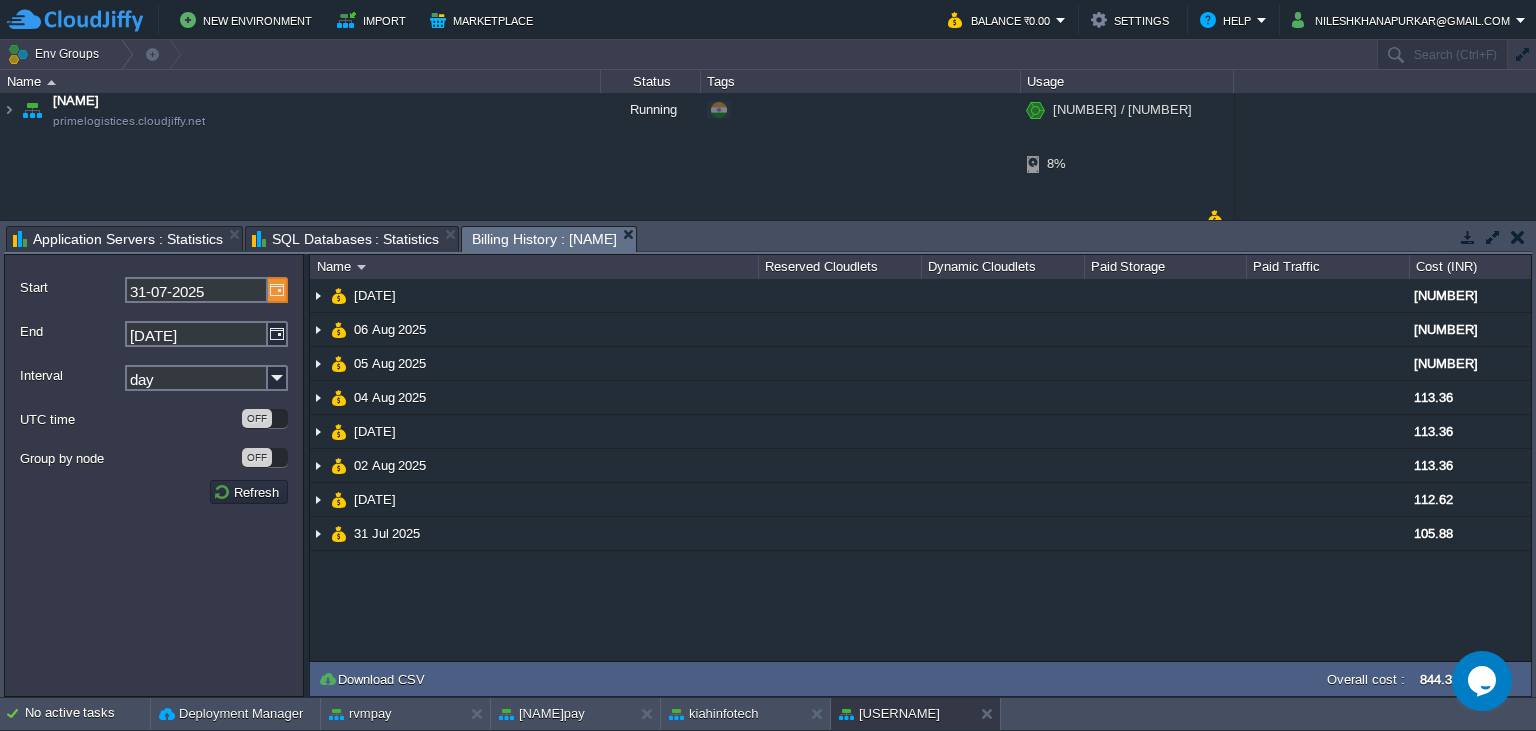click at bounding box center [278, 290] 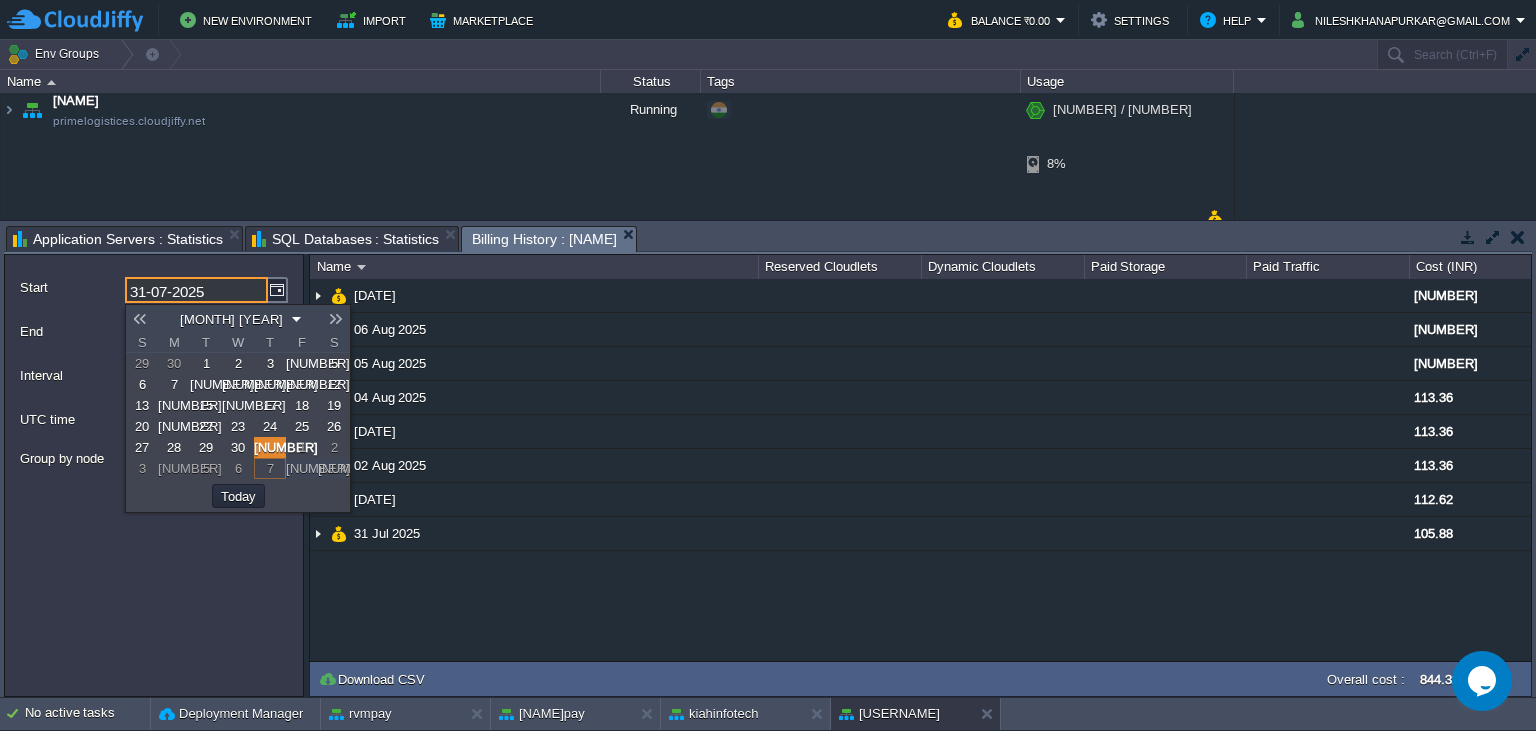 click at bounding box center (140, 319) 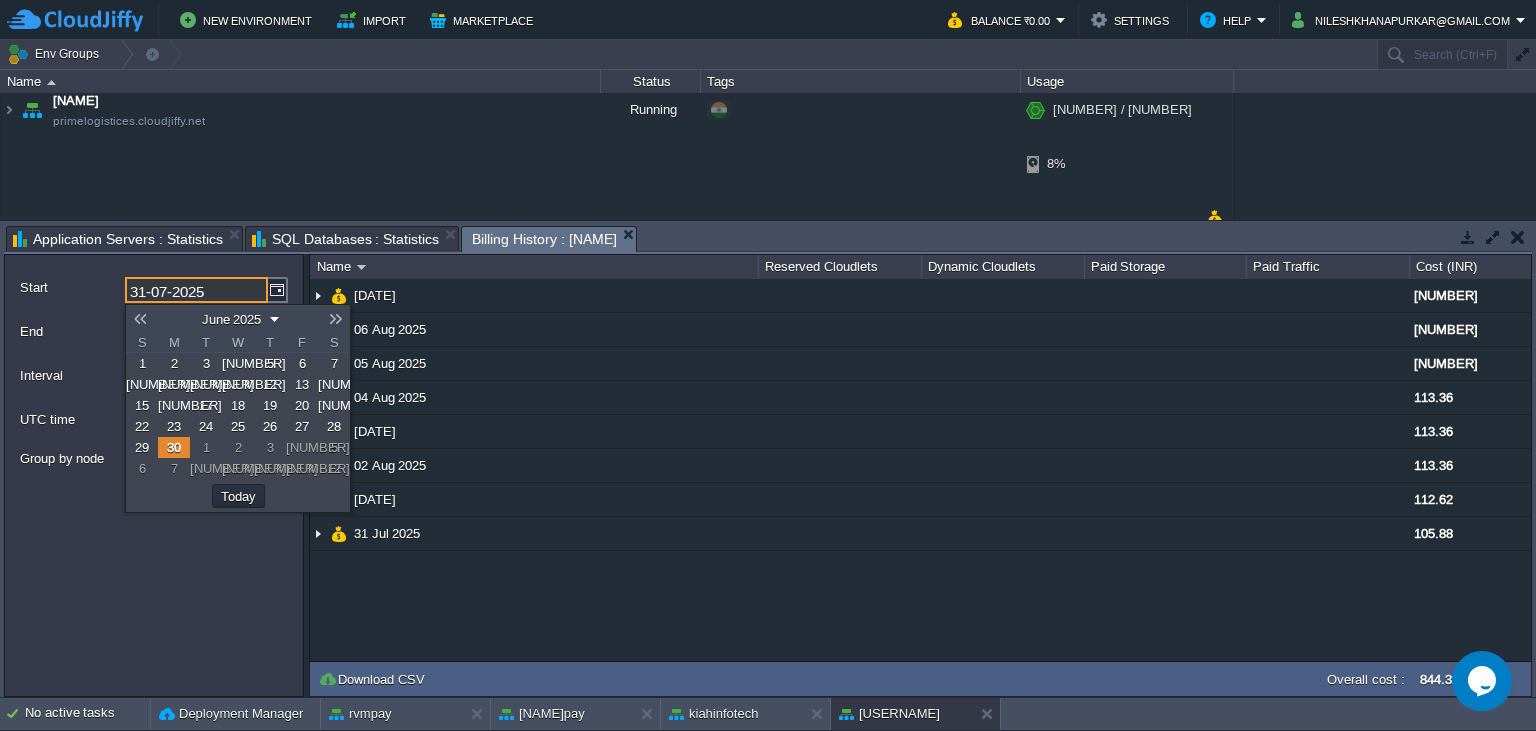 click at bounding box center [140, 319] 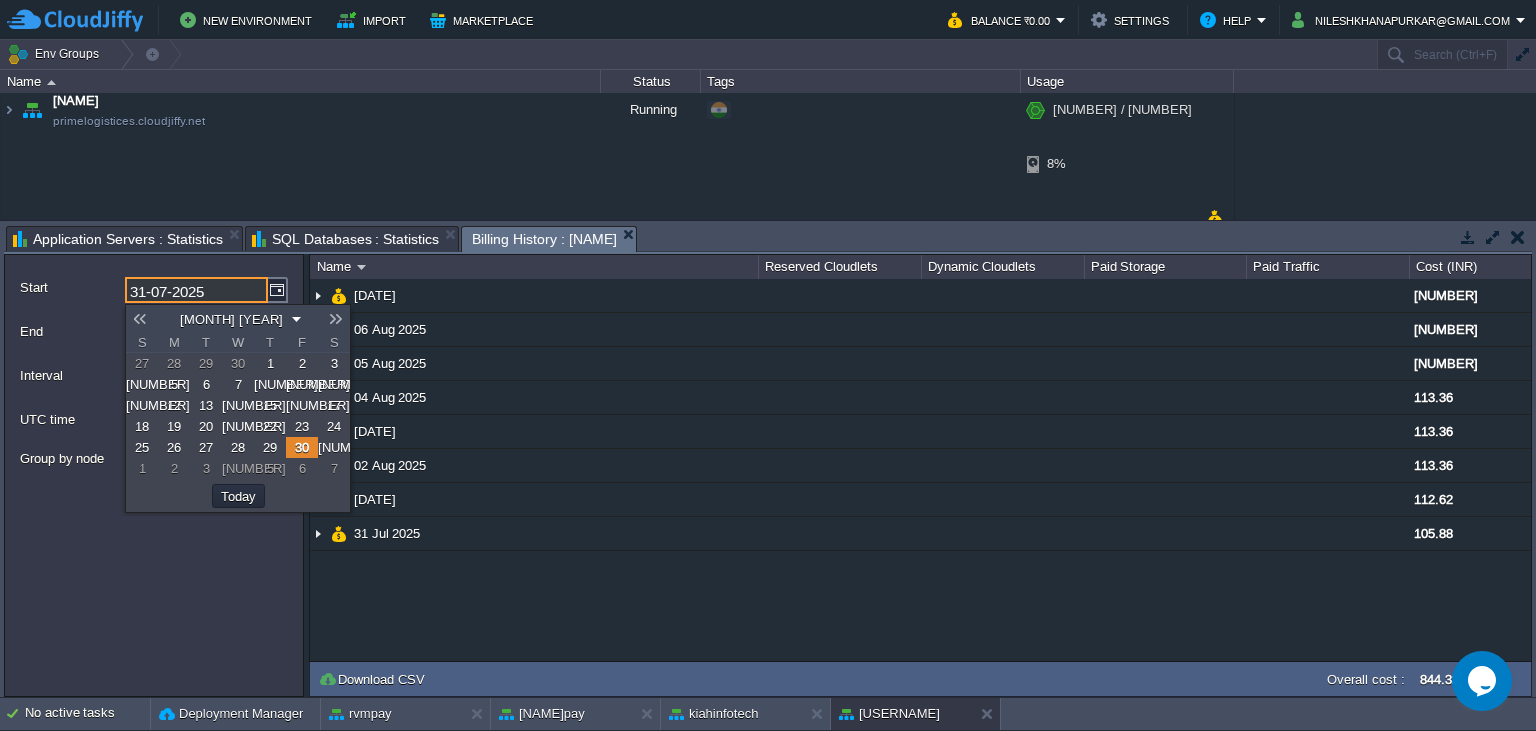 click on "1" at bounding box center [270, 363] 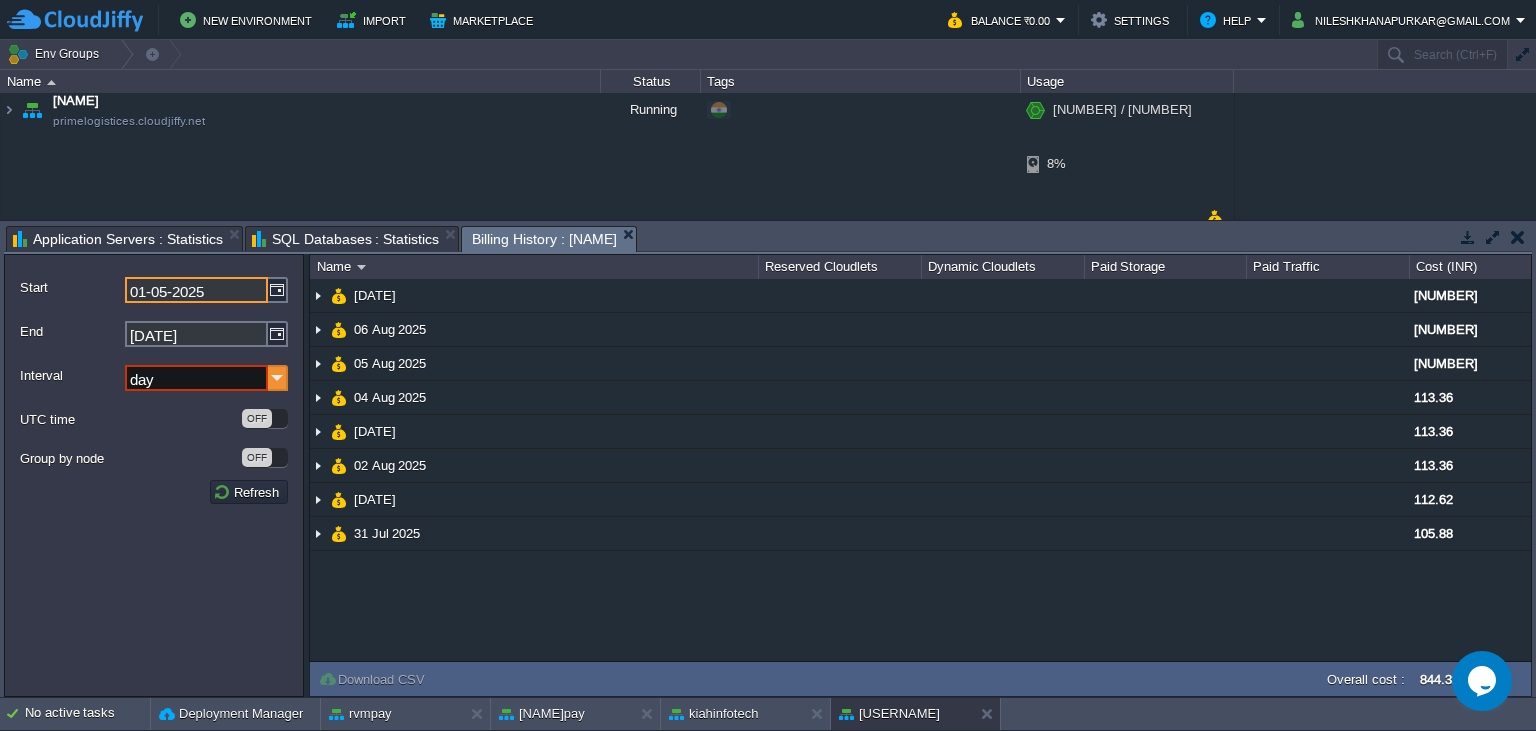 click at bounding box center [278, 378] 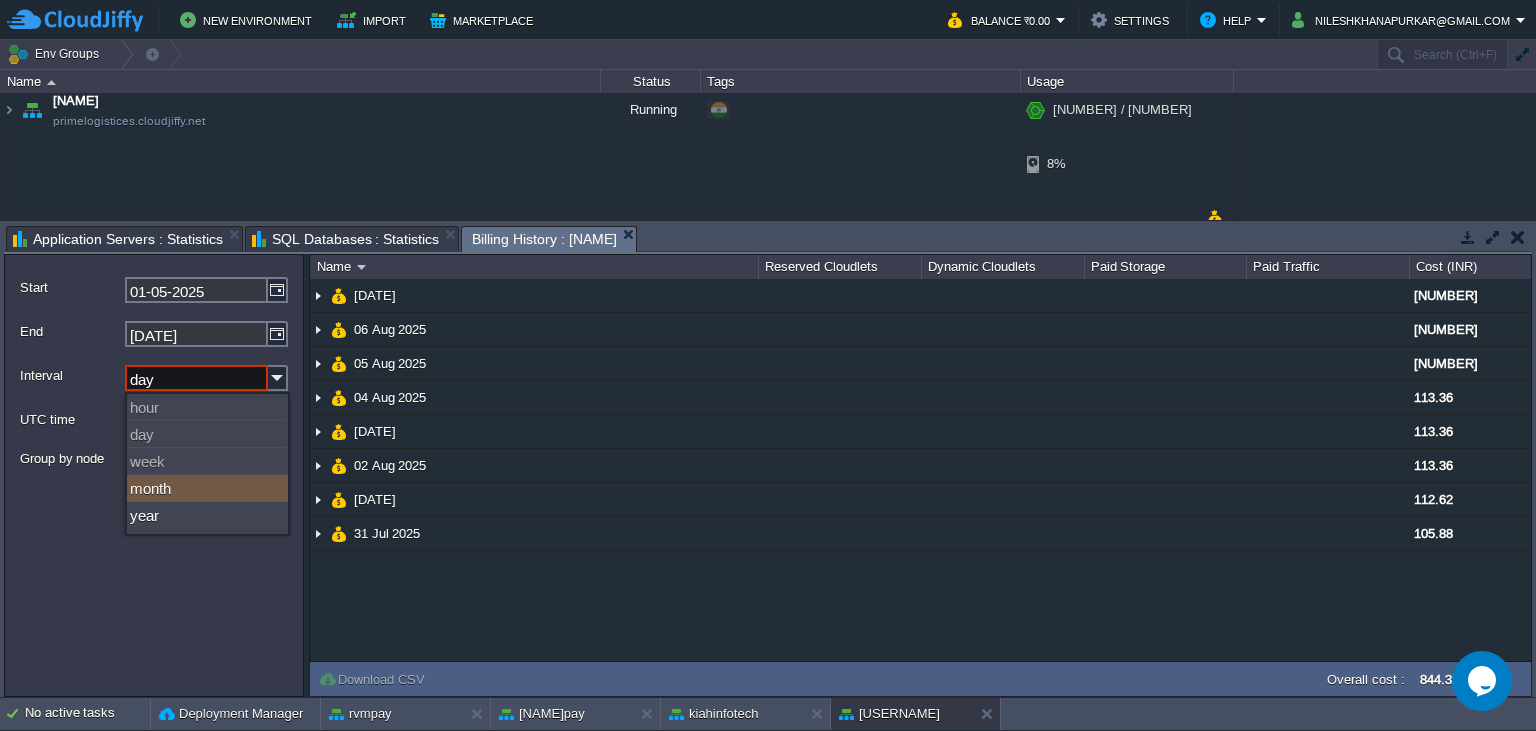 click on "month" at bounding box center [207, 488] 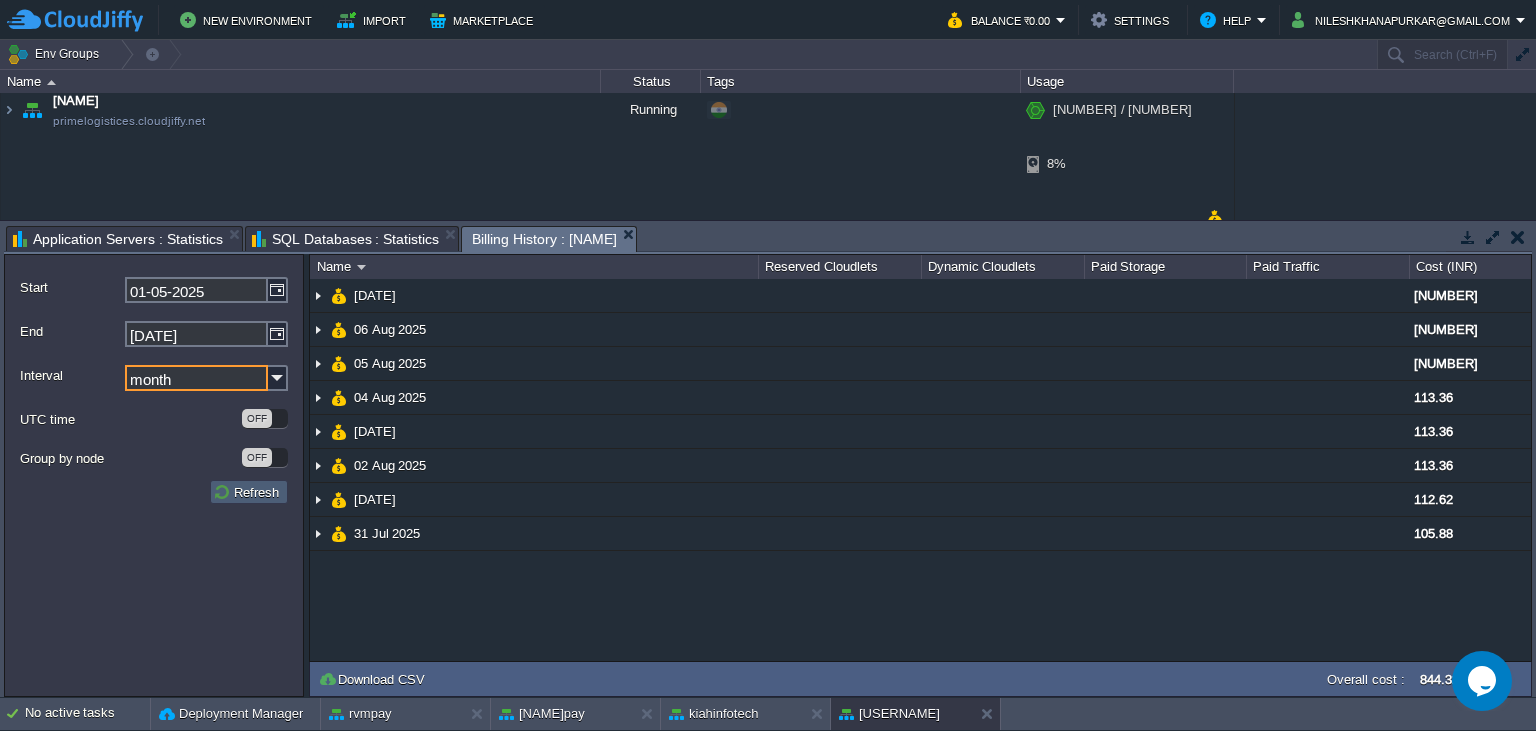click on "Refresh" at bounding box center [249, 492] 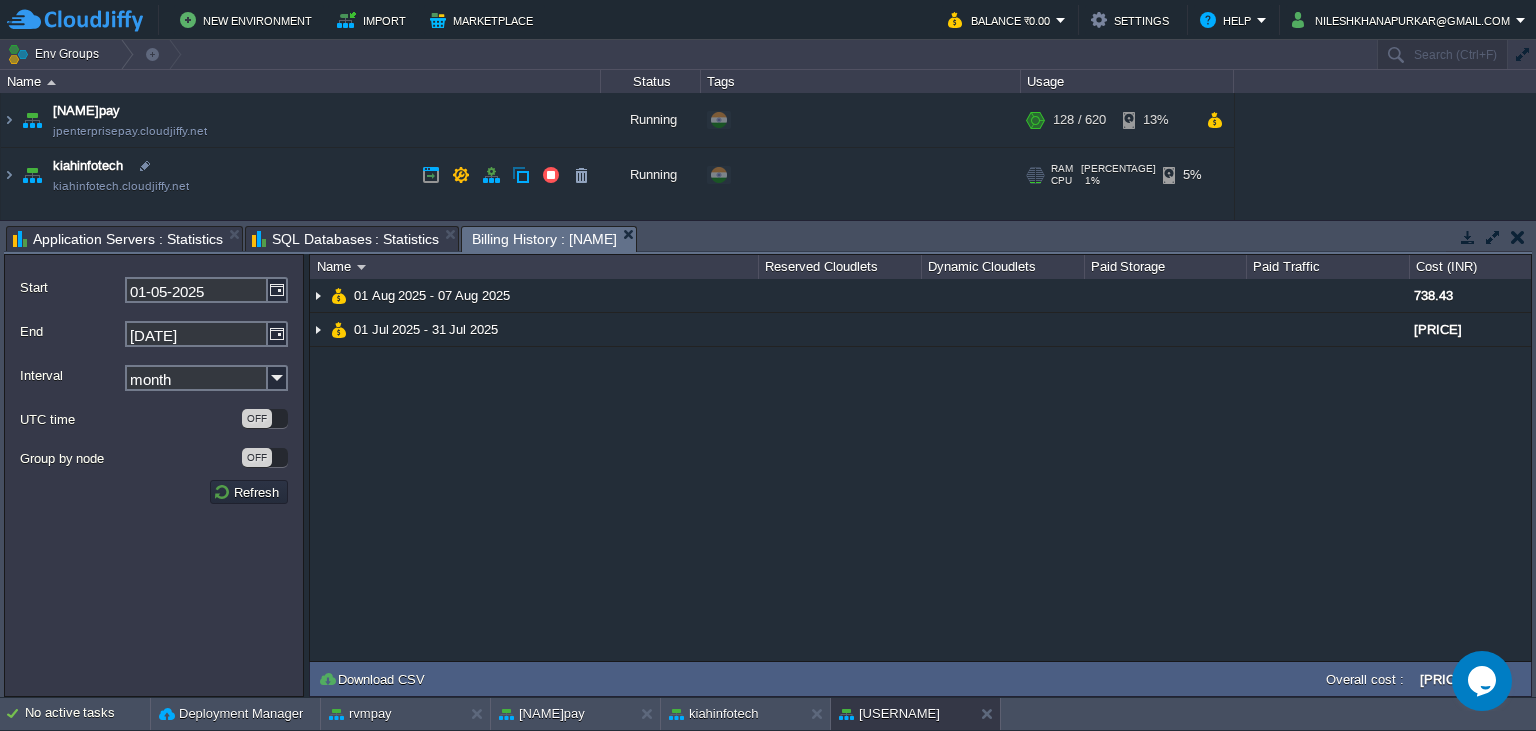 scroll, scrollTop: 0, scrollLeft: 0, axis: both 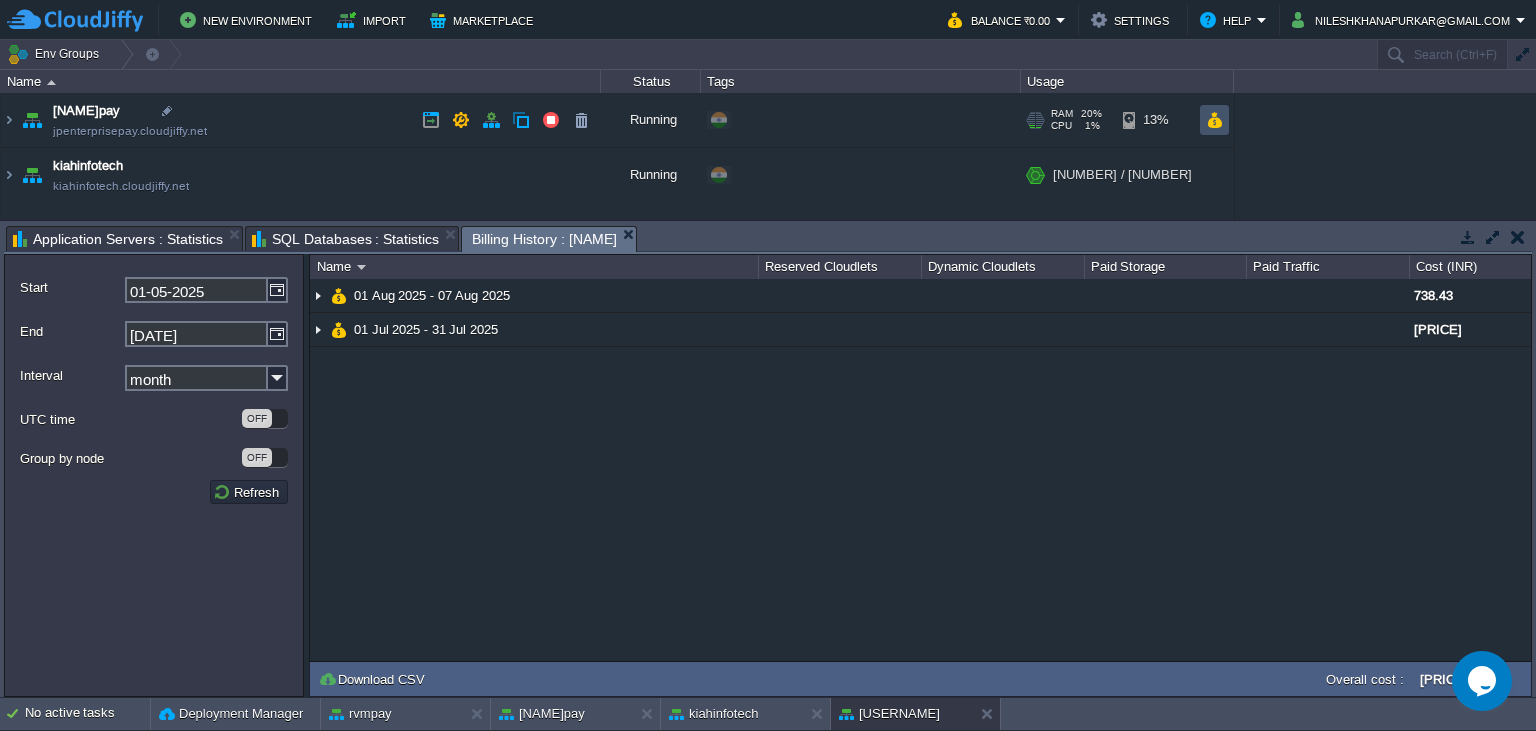 click at bounding box center (1214, 120) 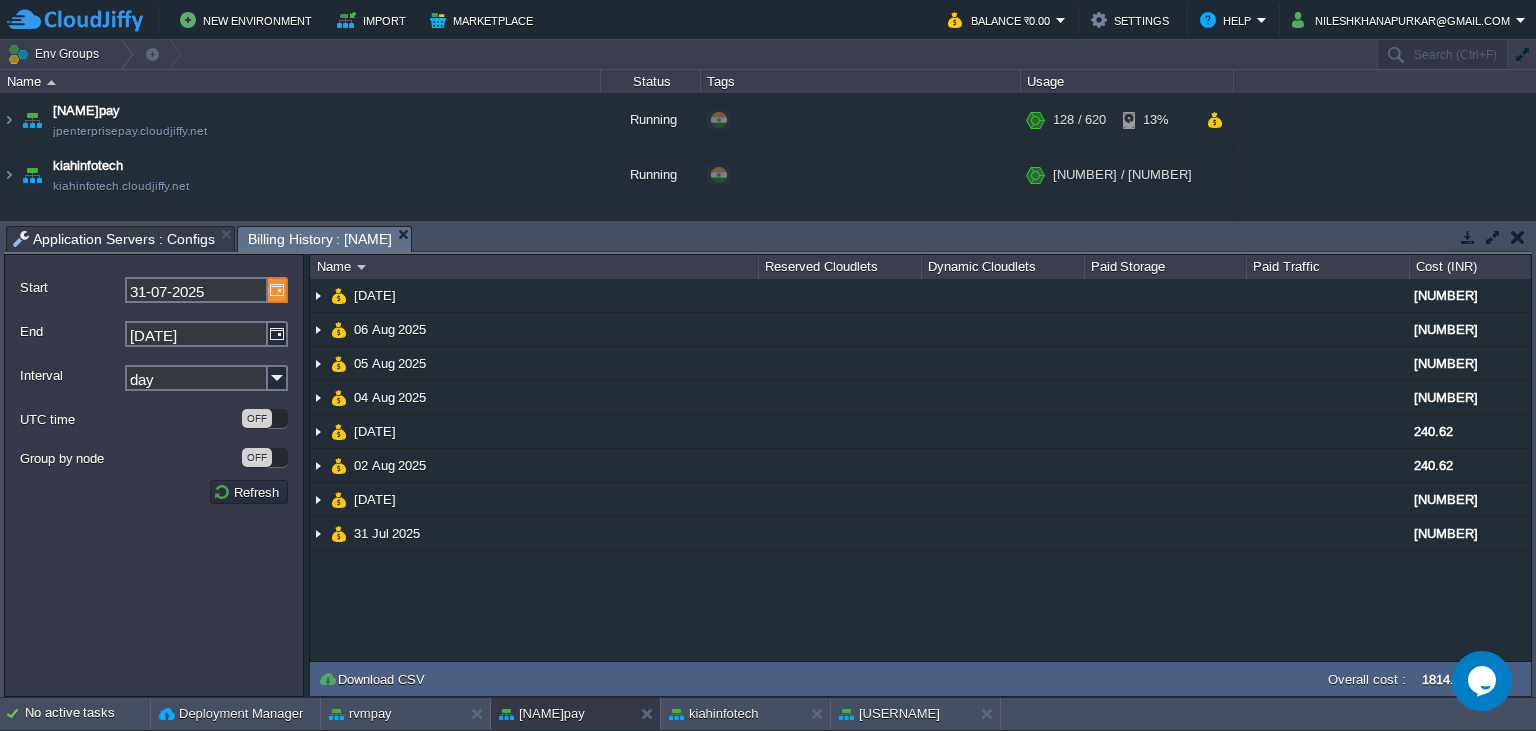click at bounding box center (278, 290) 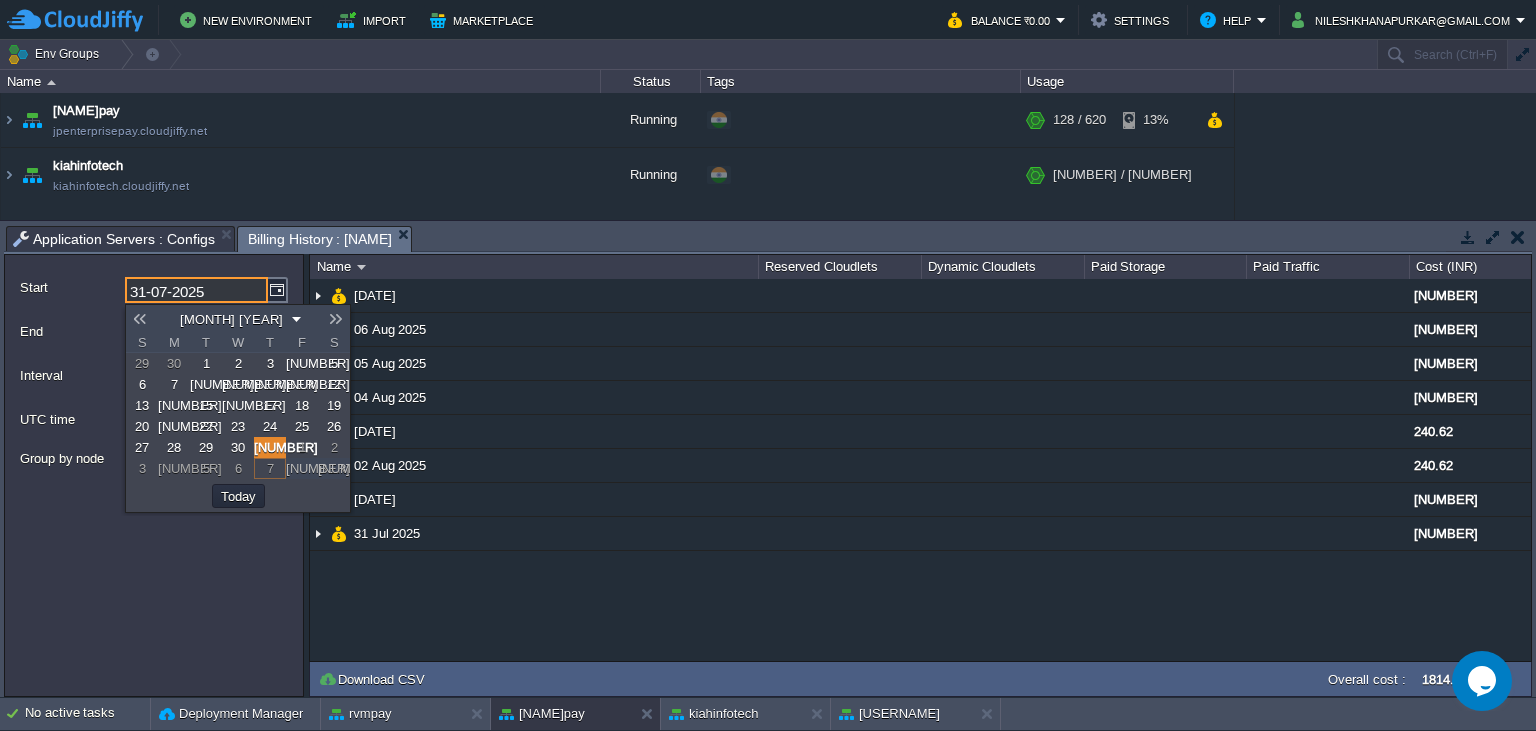 click at bounding box center [140, 319] 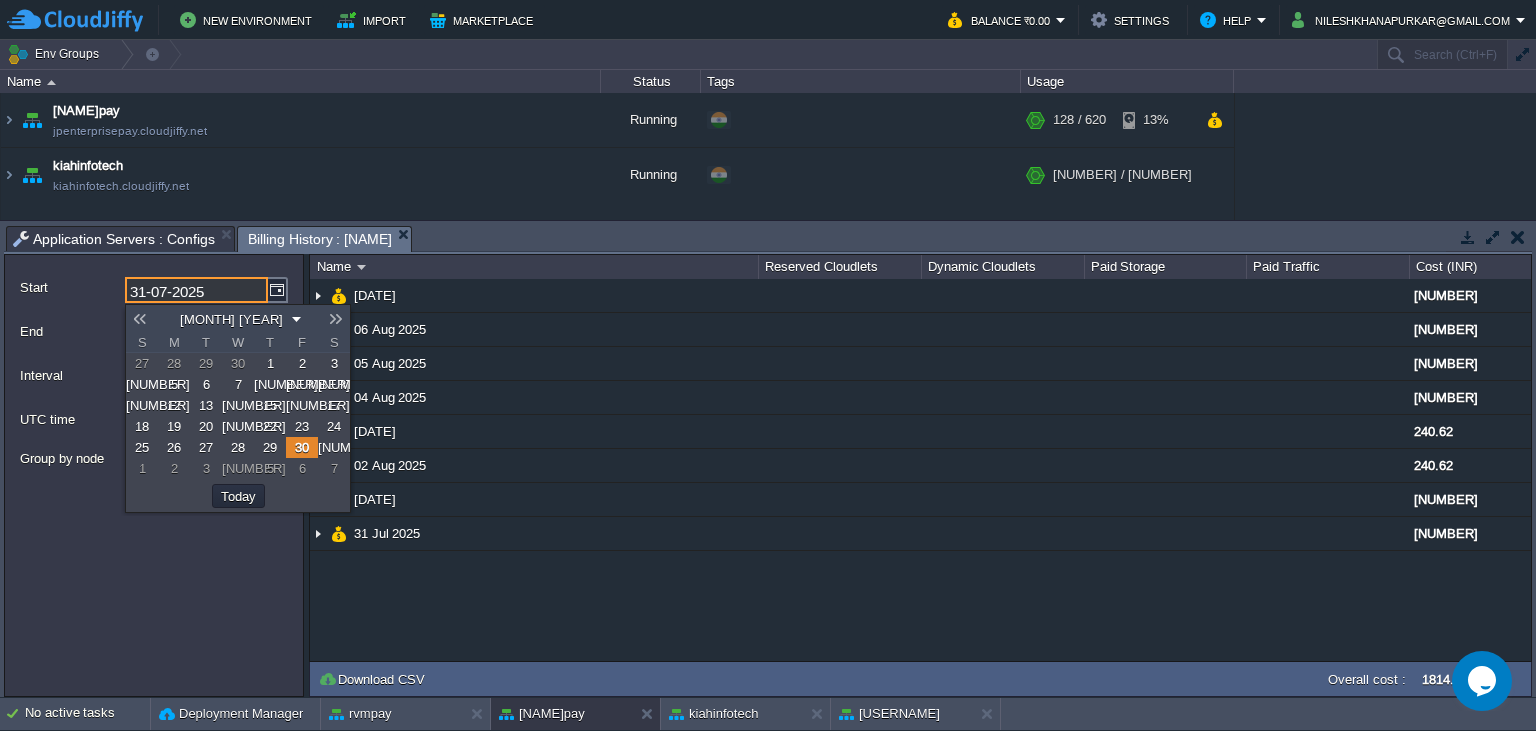 click at bounding box center [140, 319] 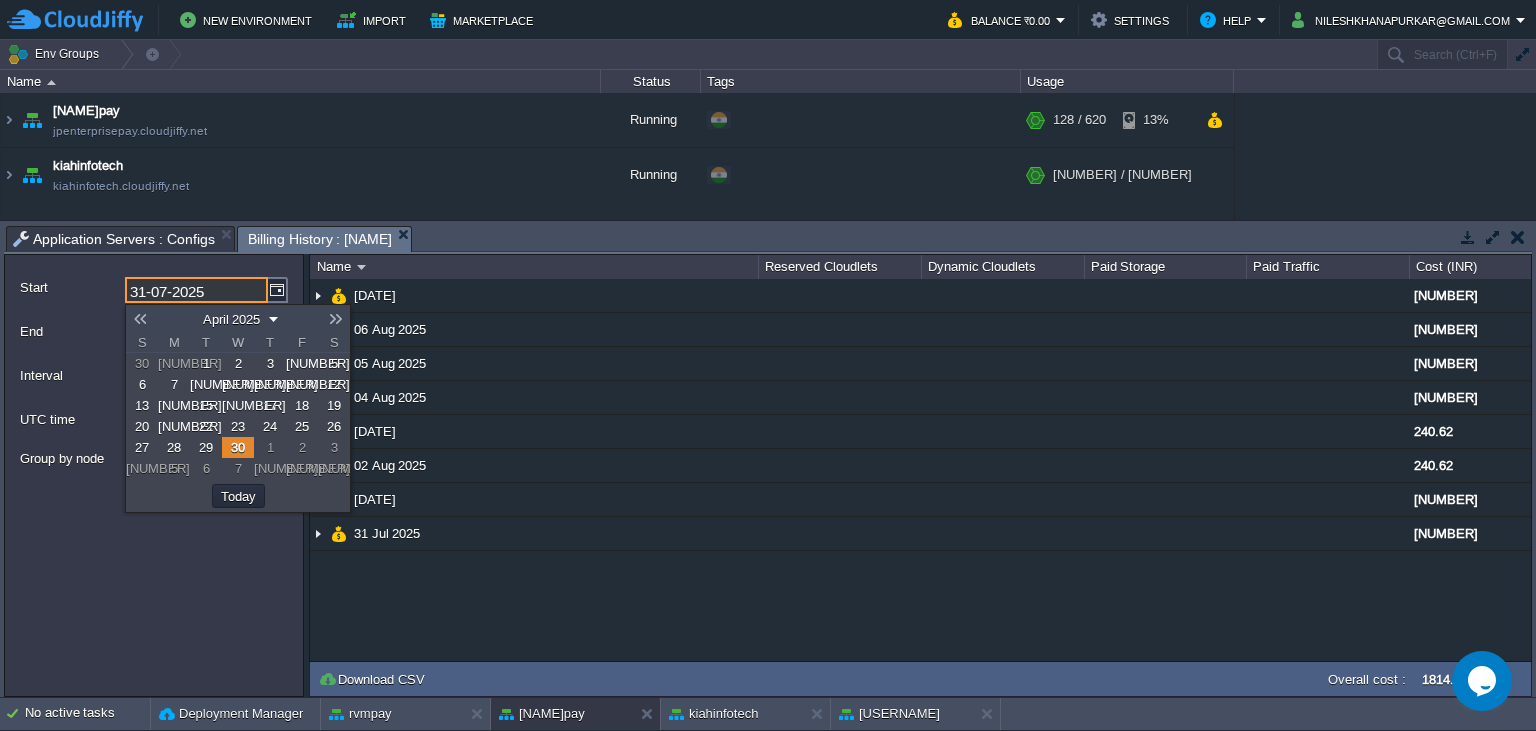 click on "1" at bounding box center [206, 363] 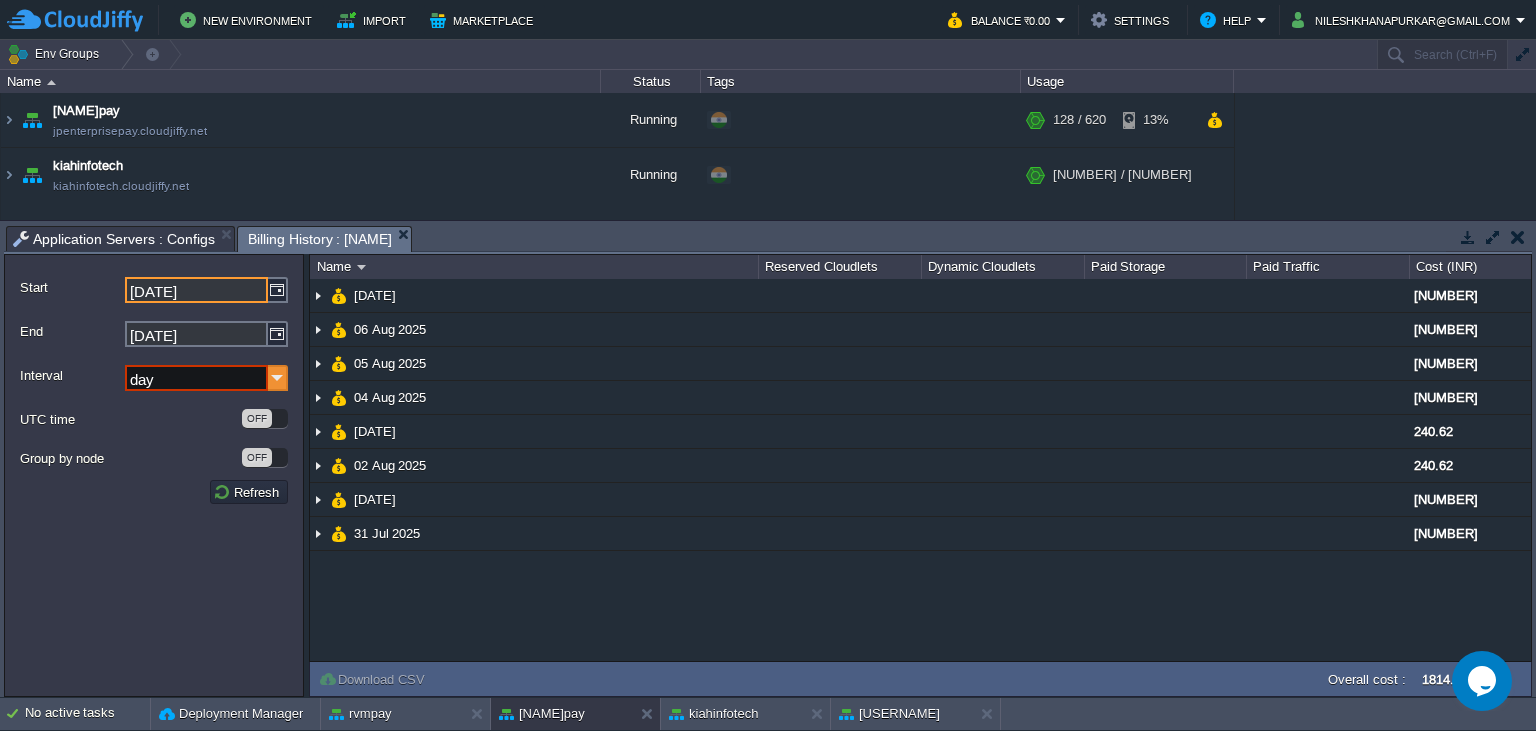 click at bounding box center [278, 378] 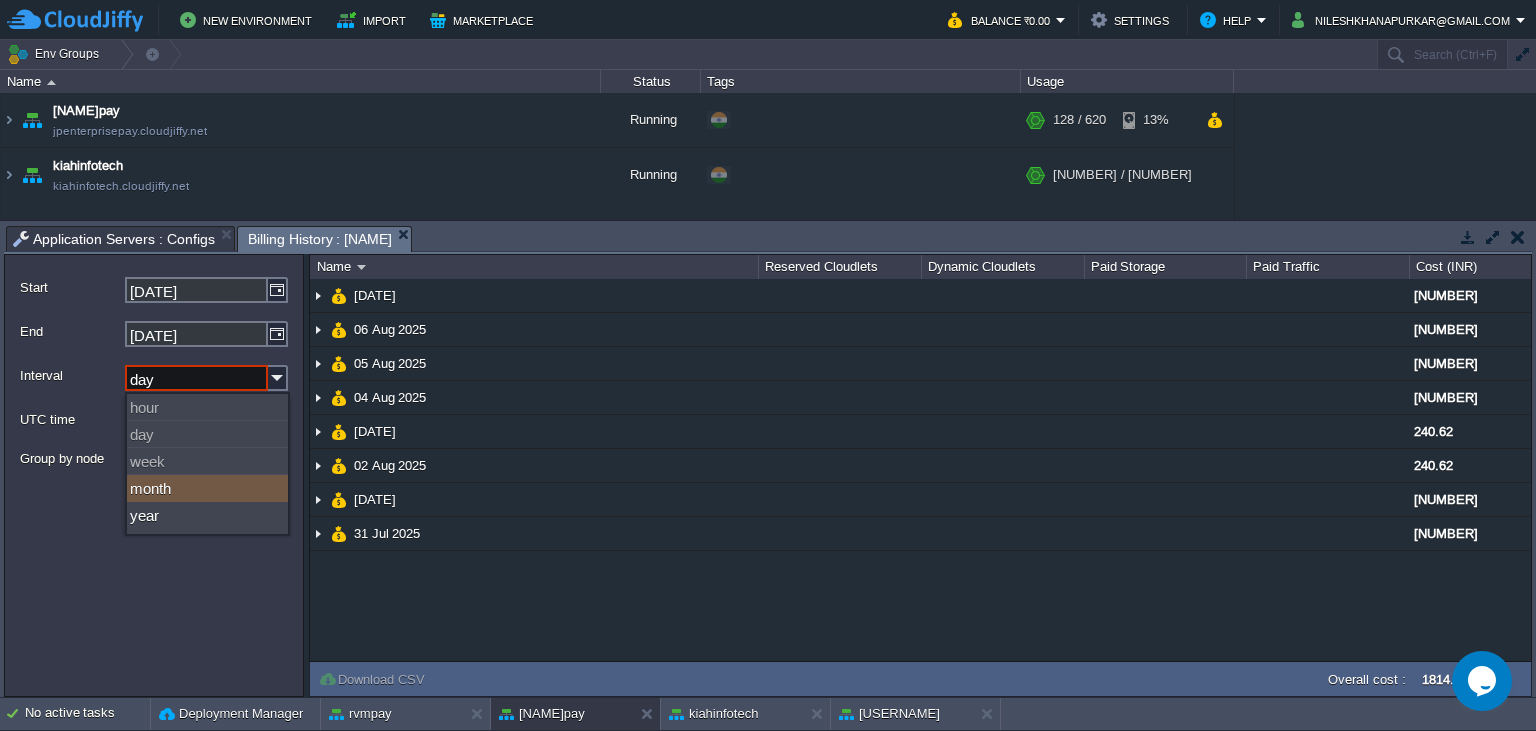 click on "month" at bounding box center [207, 488] 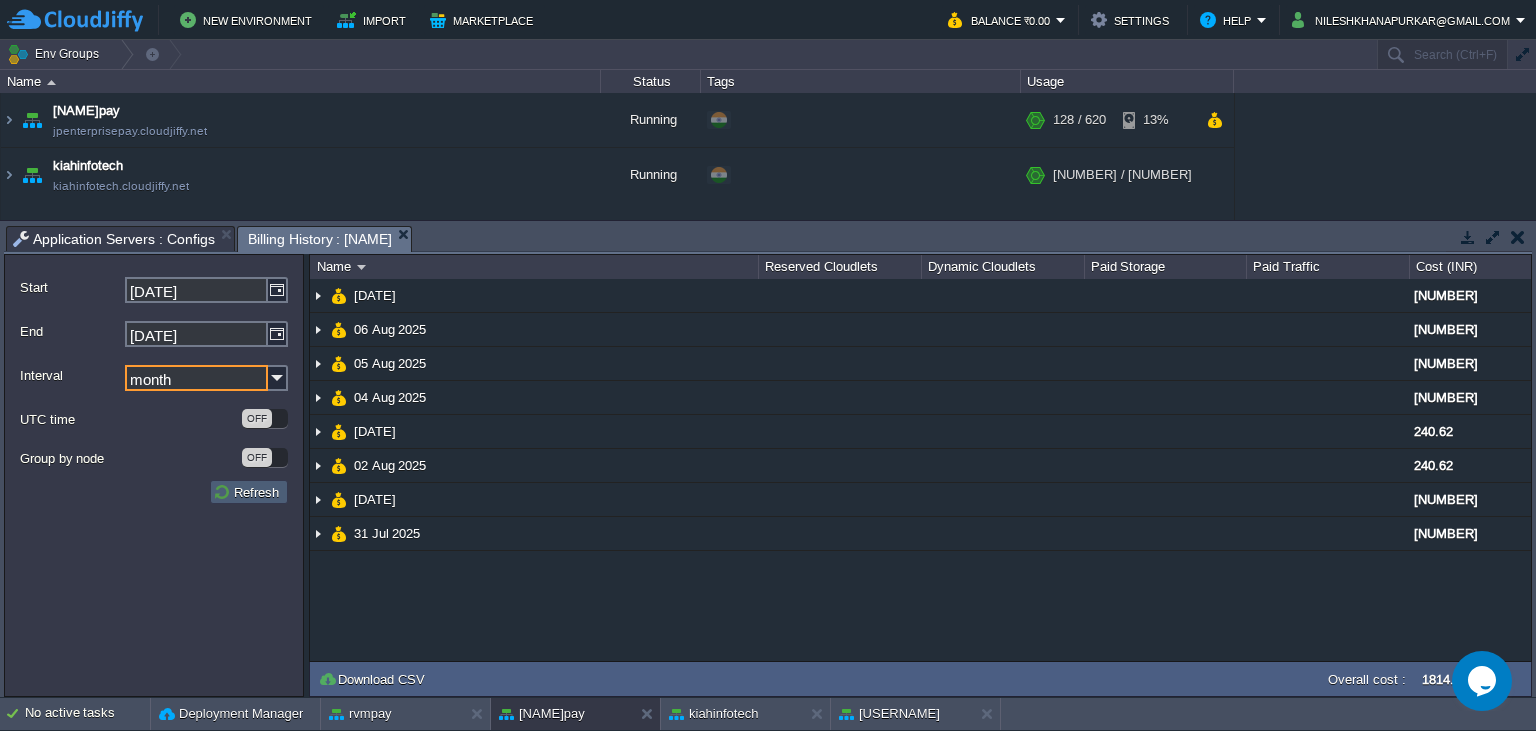 click on "Refresh" at bounding box center (249, 492) 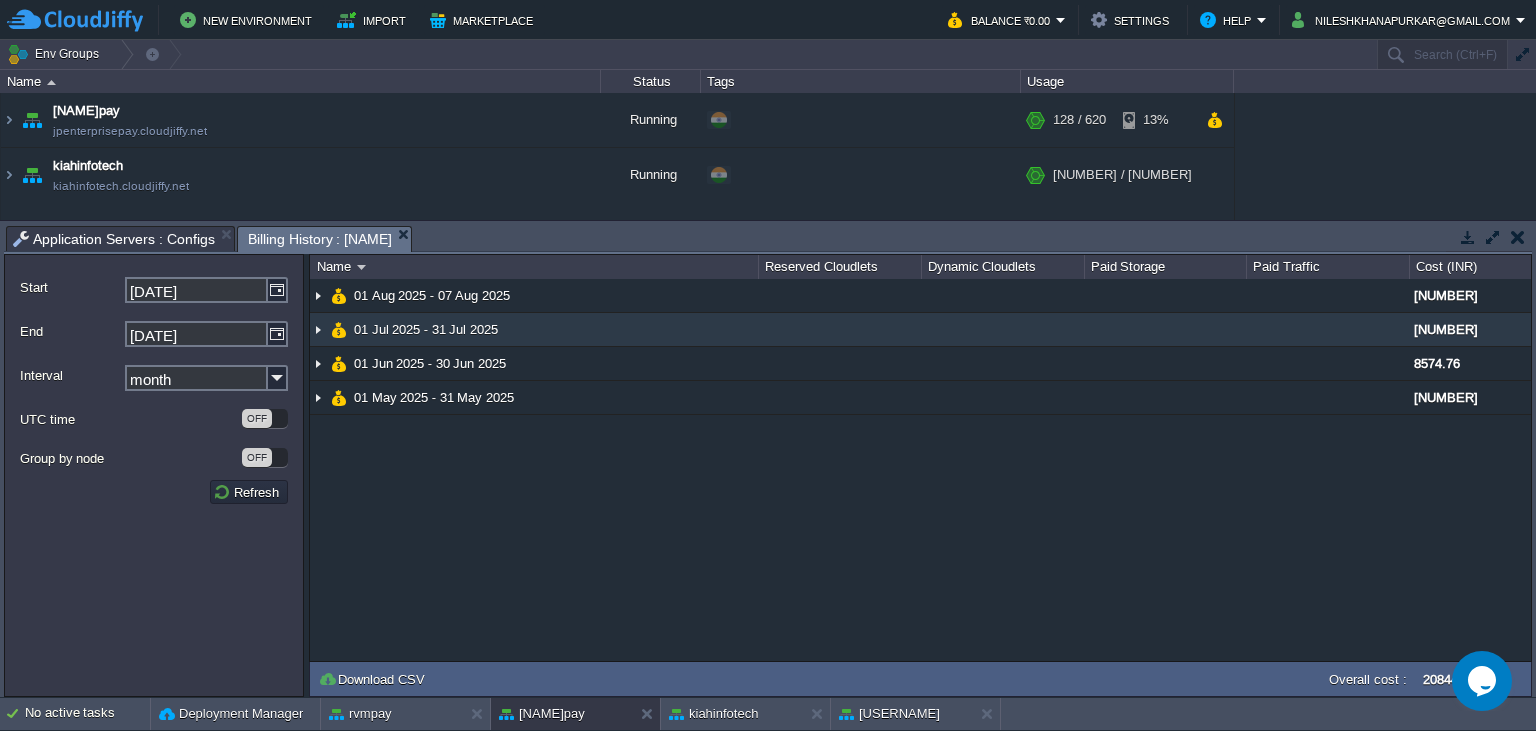 click at bounding box center [318, 329] 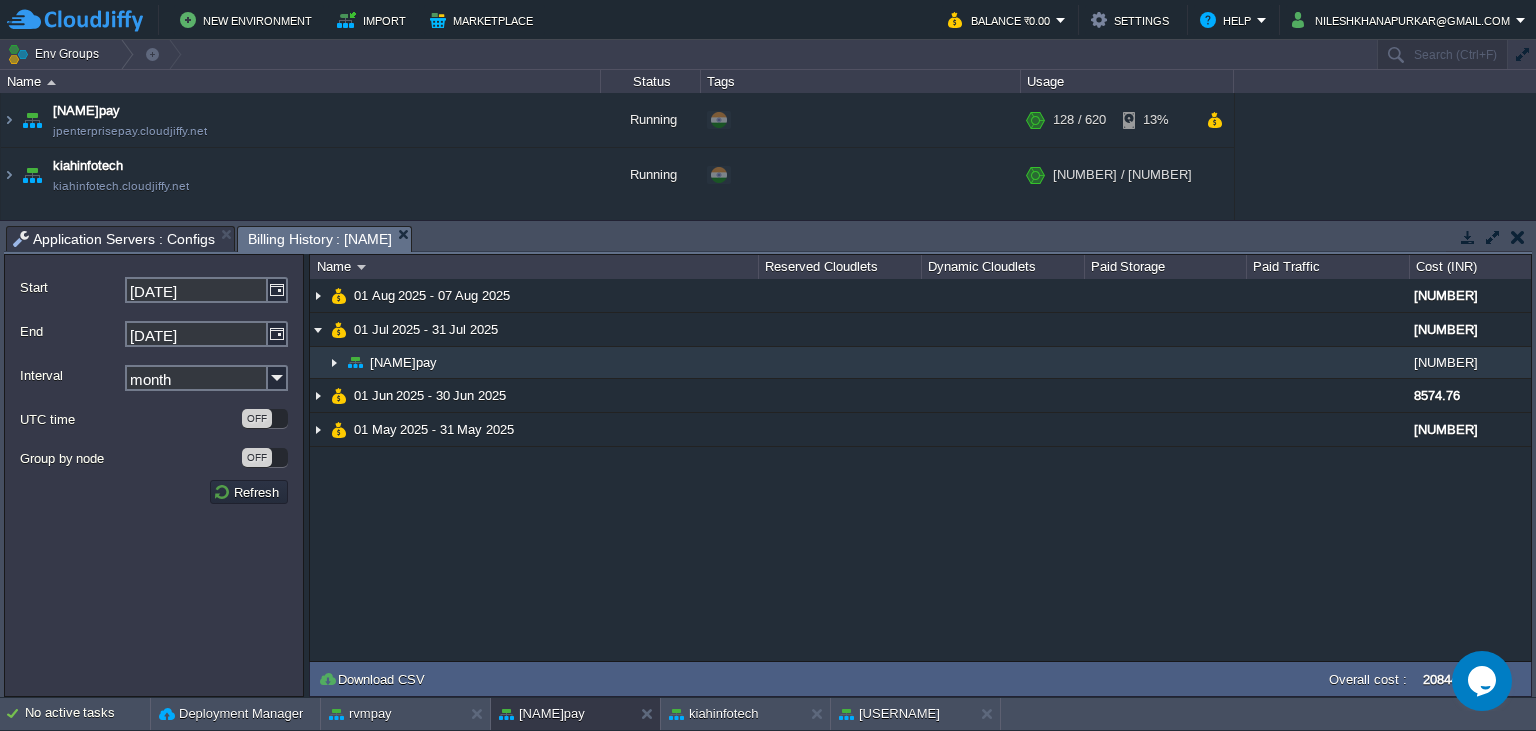 click at bounding box center [334, 362] 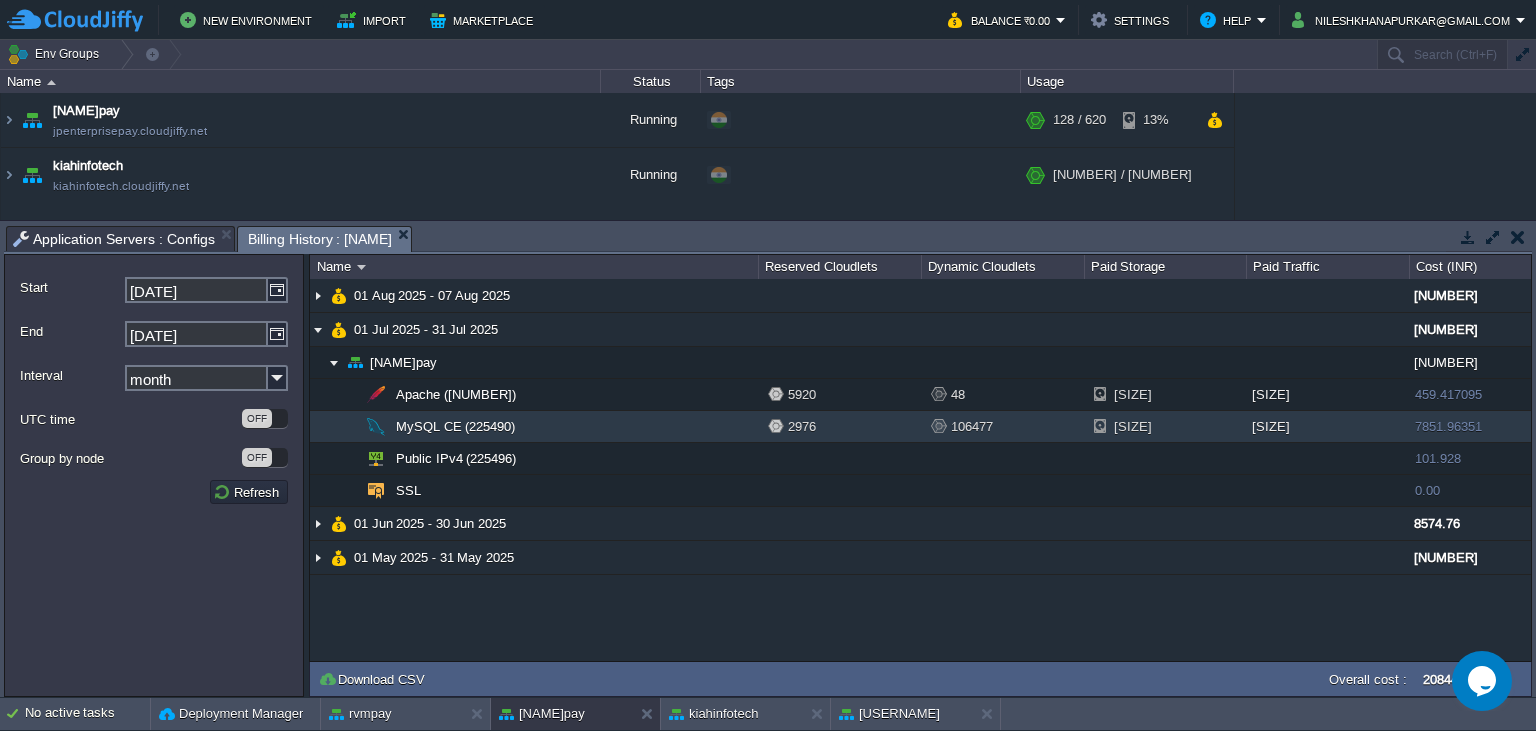 click on "[SIZE]" at bounding box center [1126, 426] 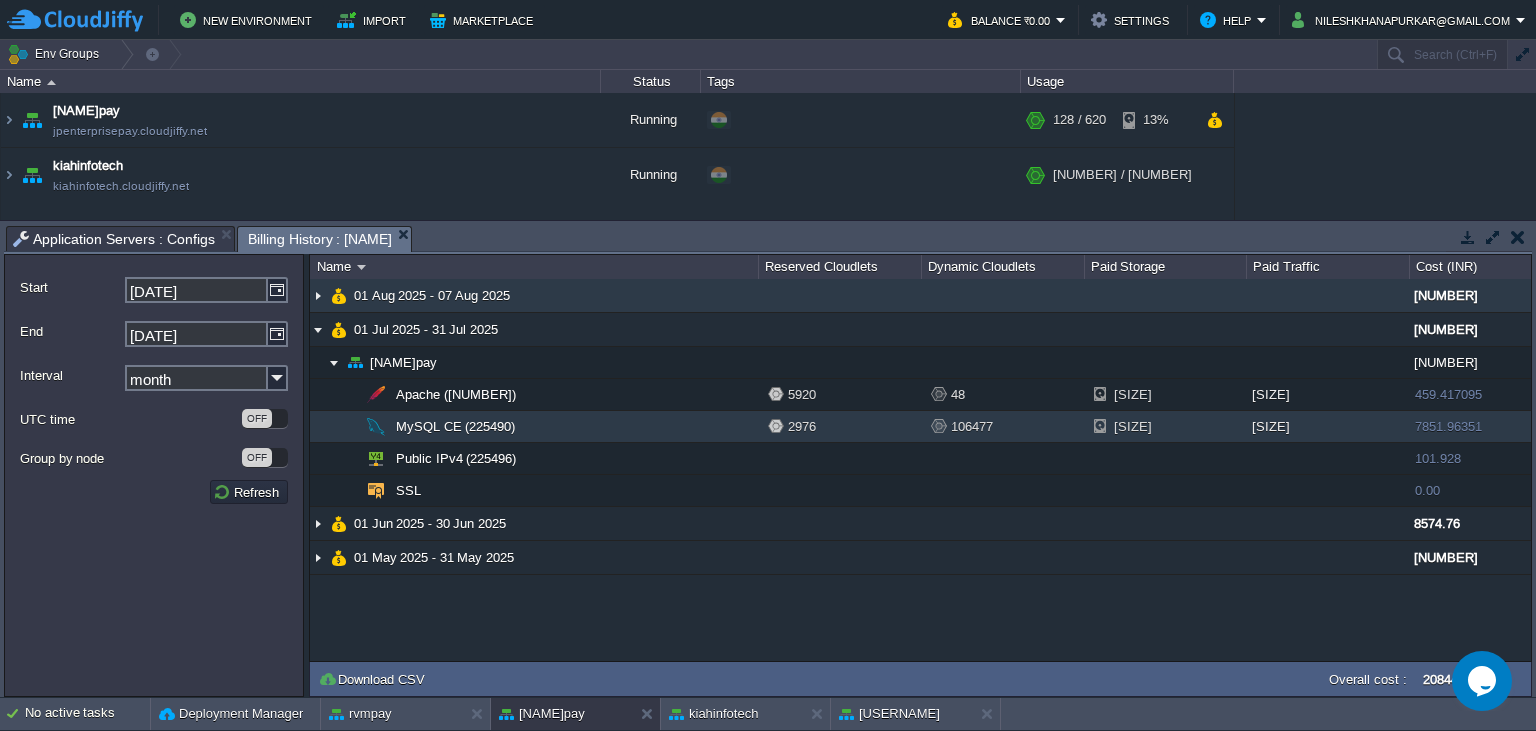 click at bounding box center [318, 295] 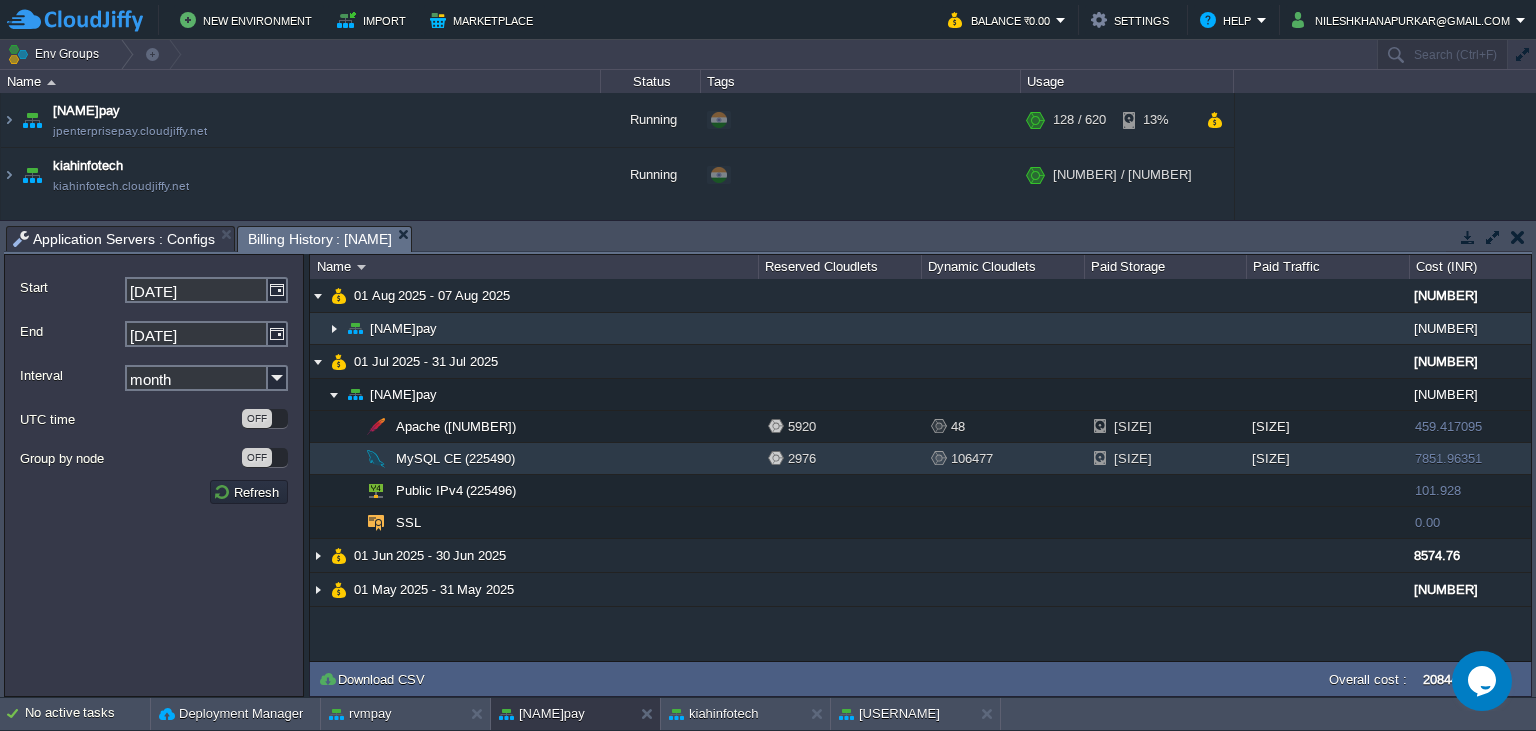 click at bounding box center (334, 328) 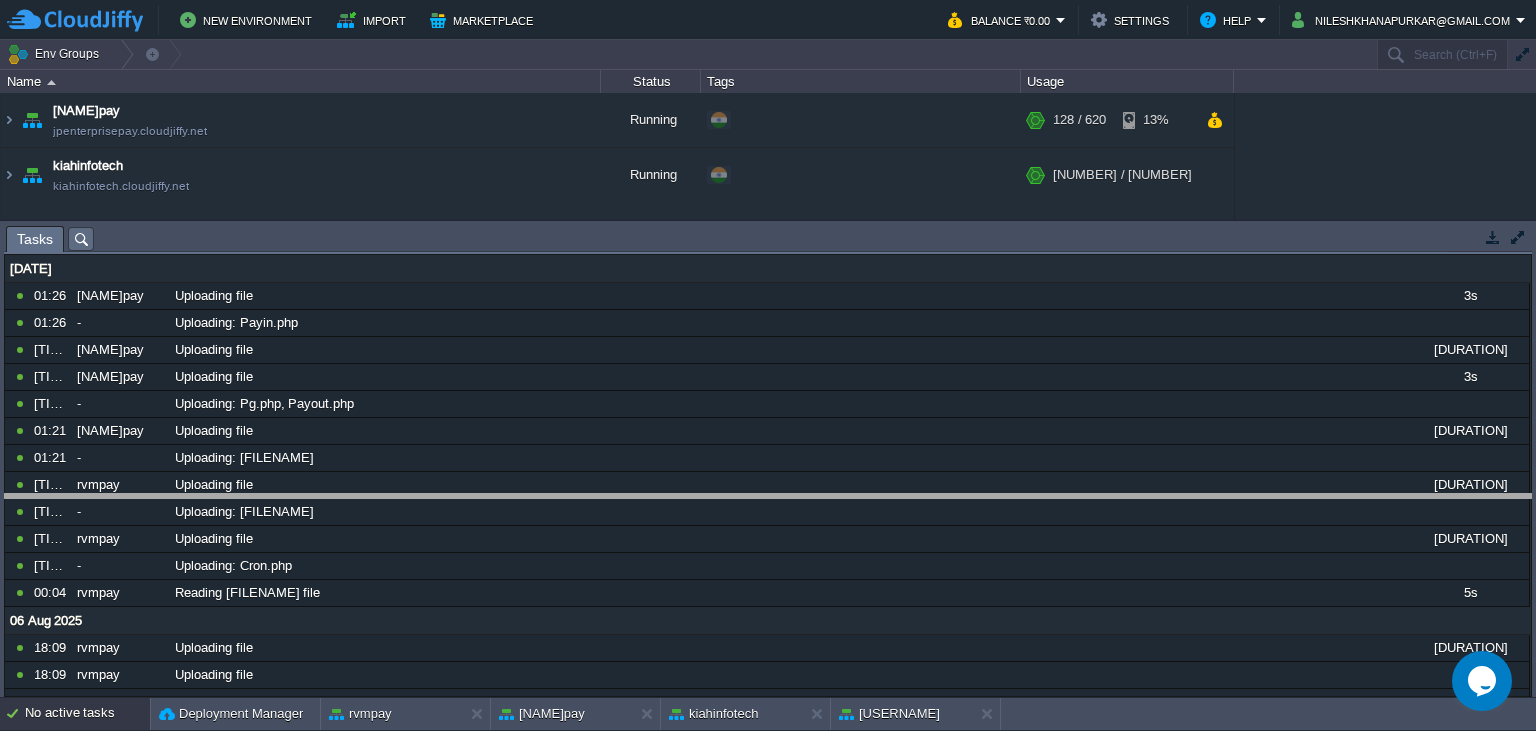drag, startPoint x: 460, startPoint y: 240, endPoint x: 518, endPoint y: 508, distance: 274.2043 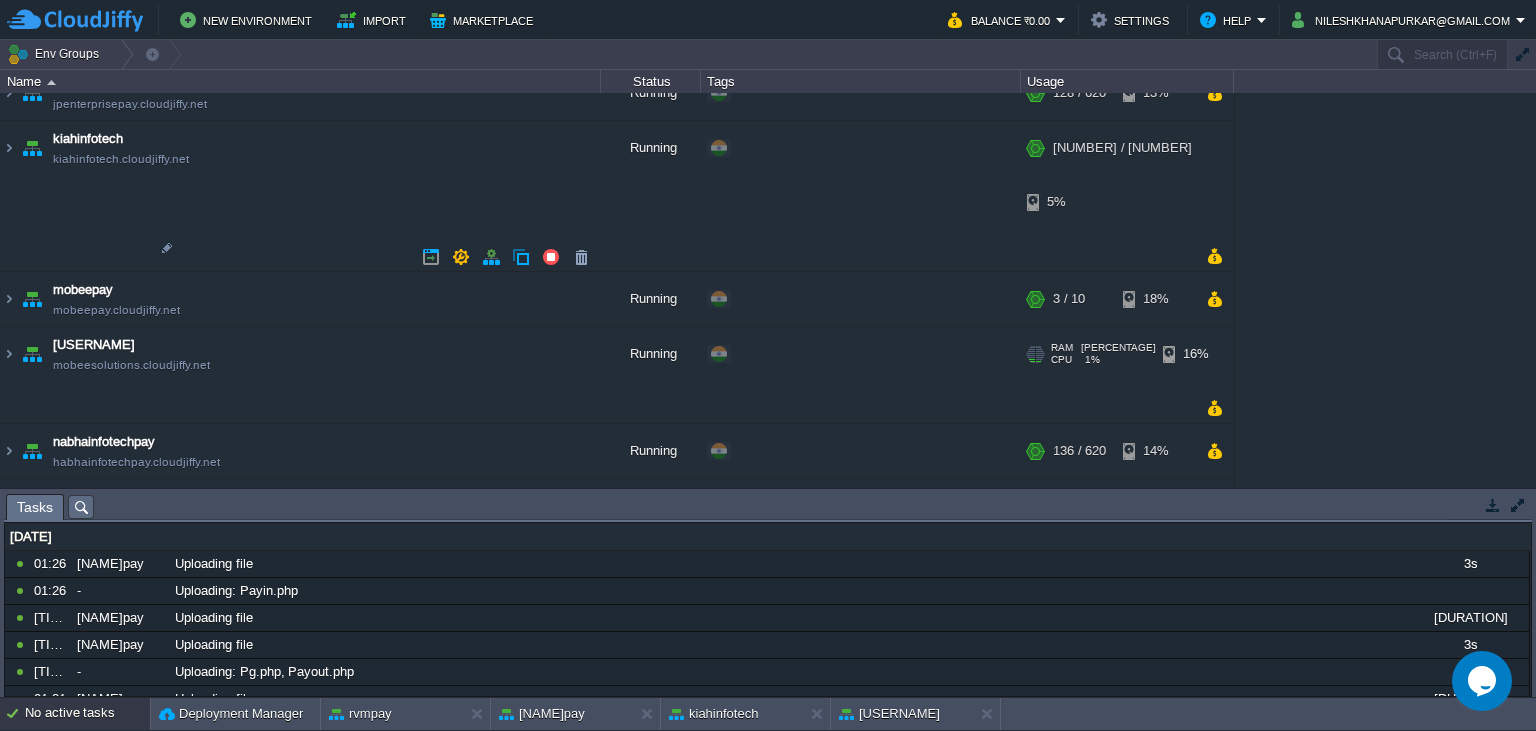 scroll, scrollTop: 0, scrollLeft: 0, axis: both 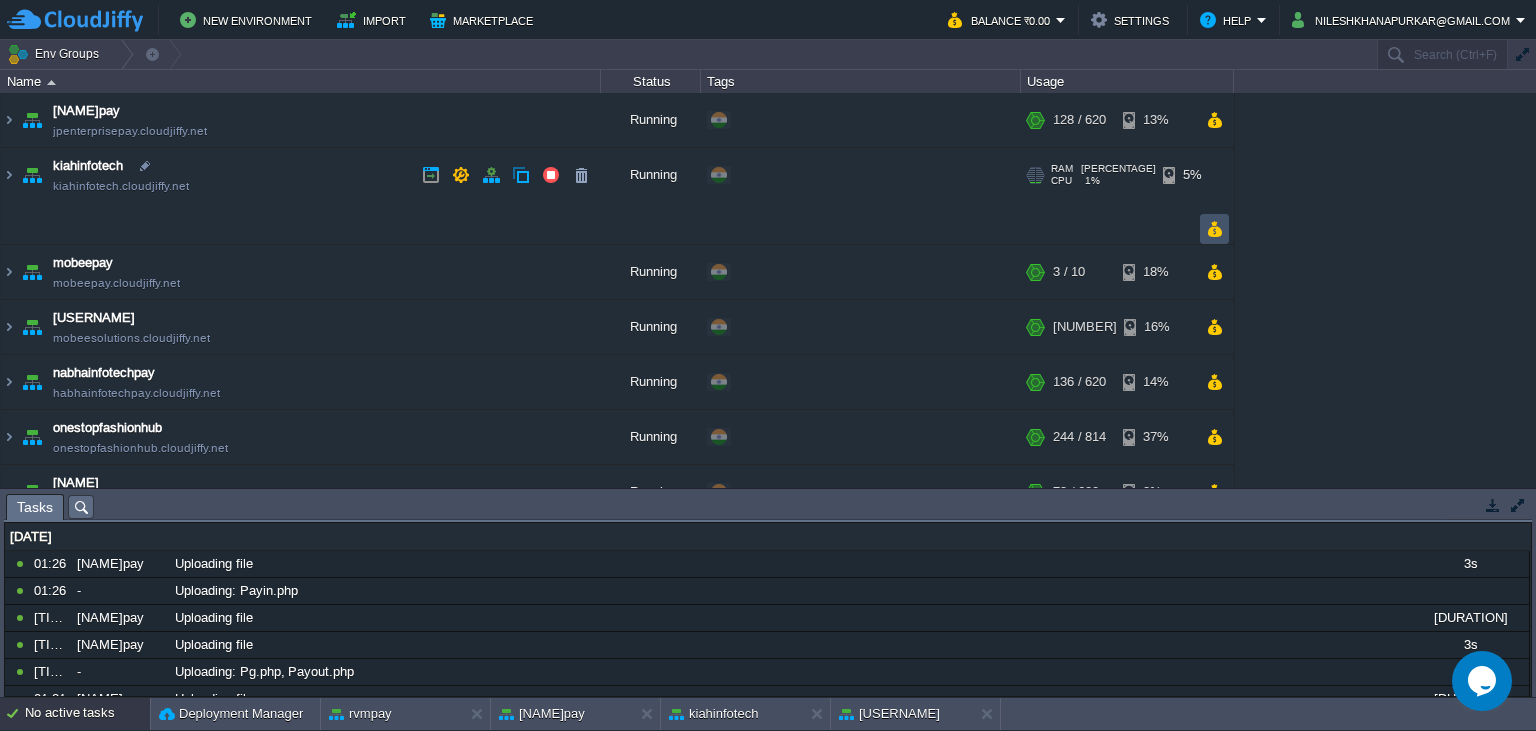 click at bounding box center (1214, 229) 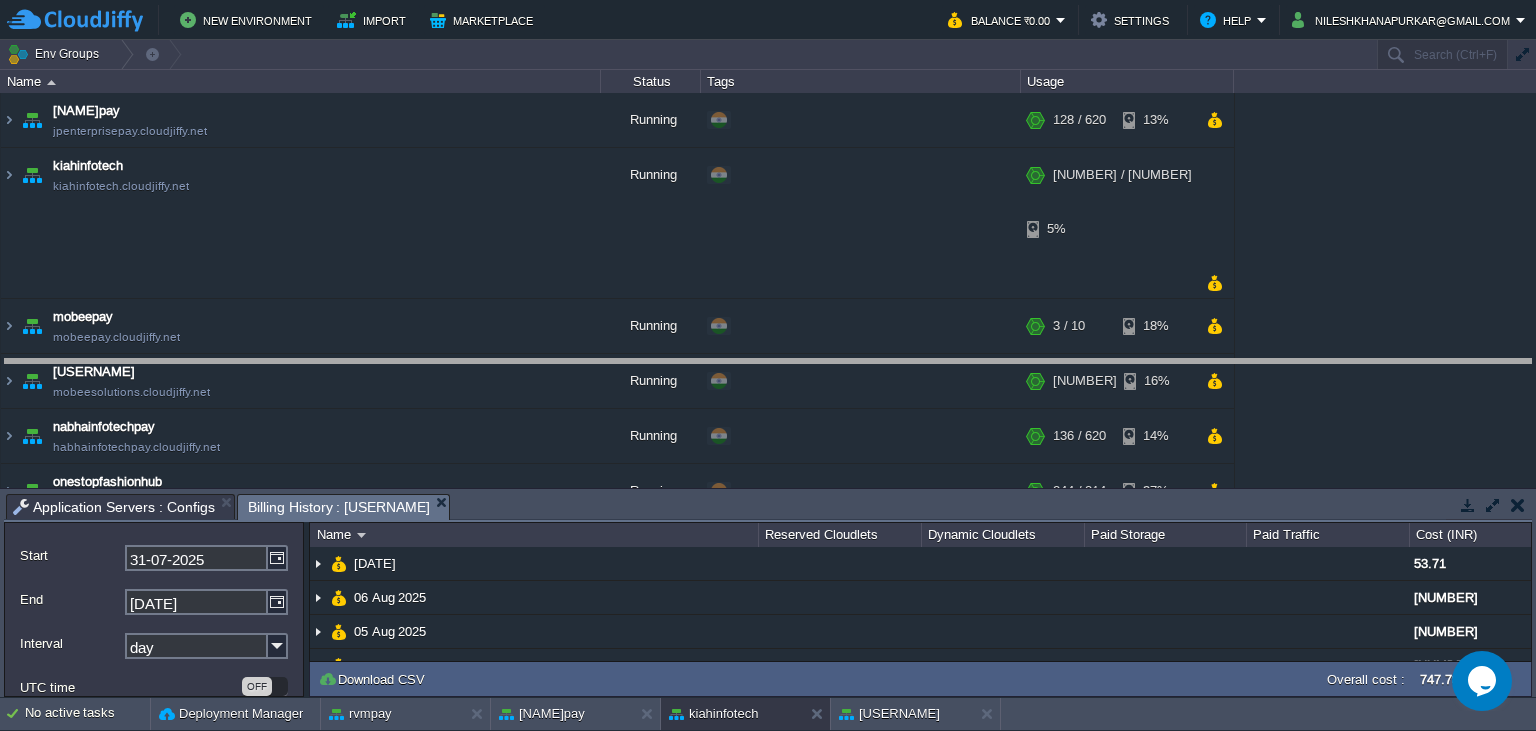 drag, startPoint x: 617, startPoint y: 502, endPoint x: 653, endPoint y: 329, distance: 176.70596 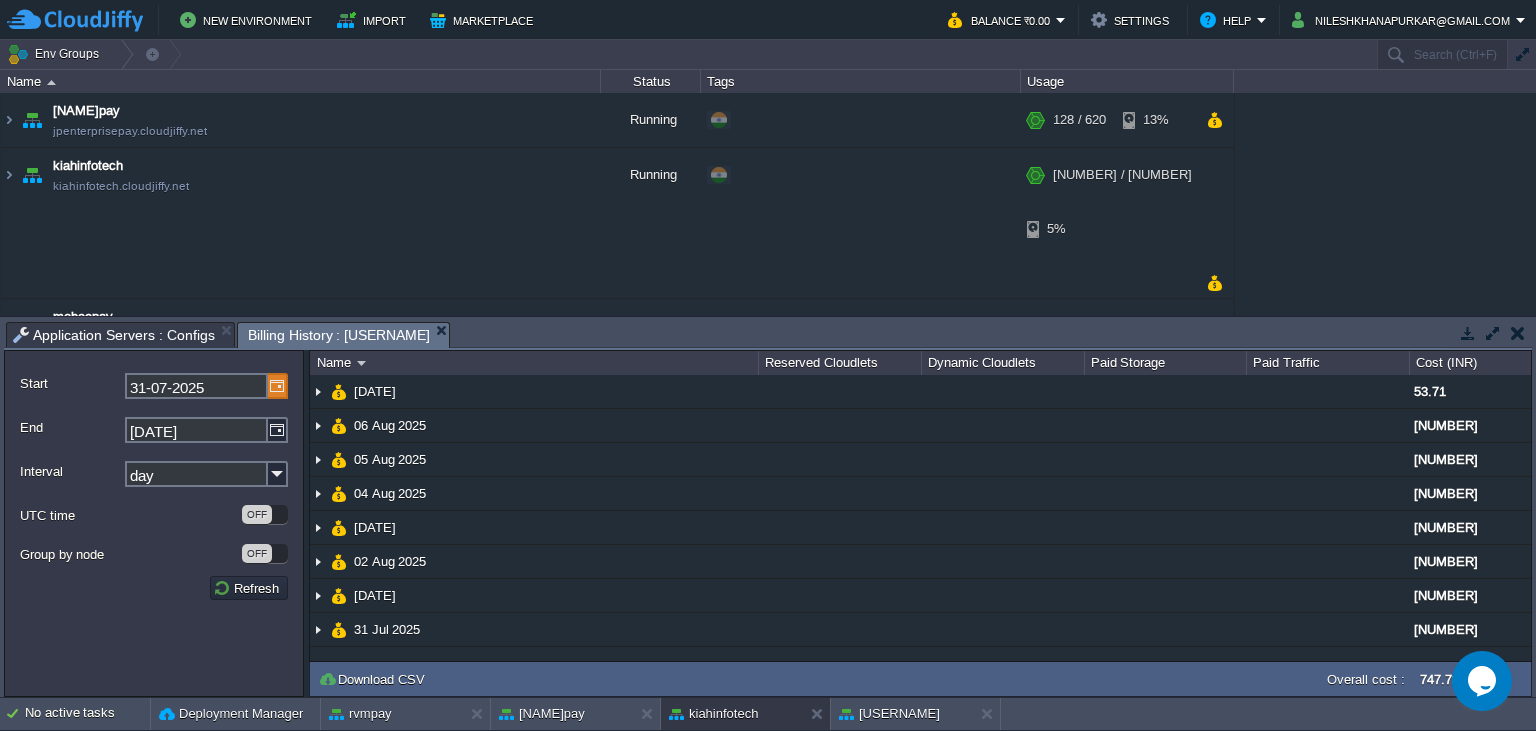 click at bounding box center [278, 386] 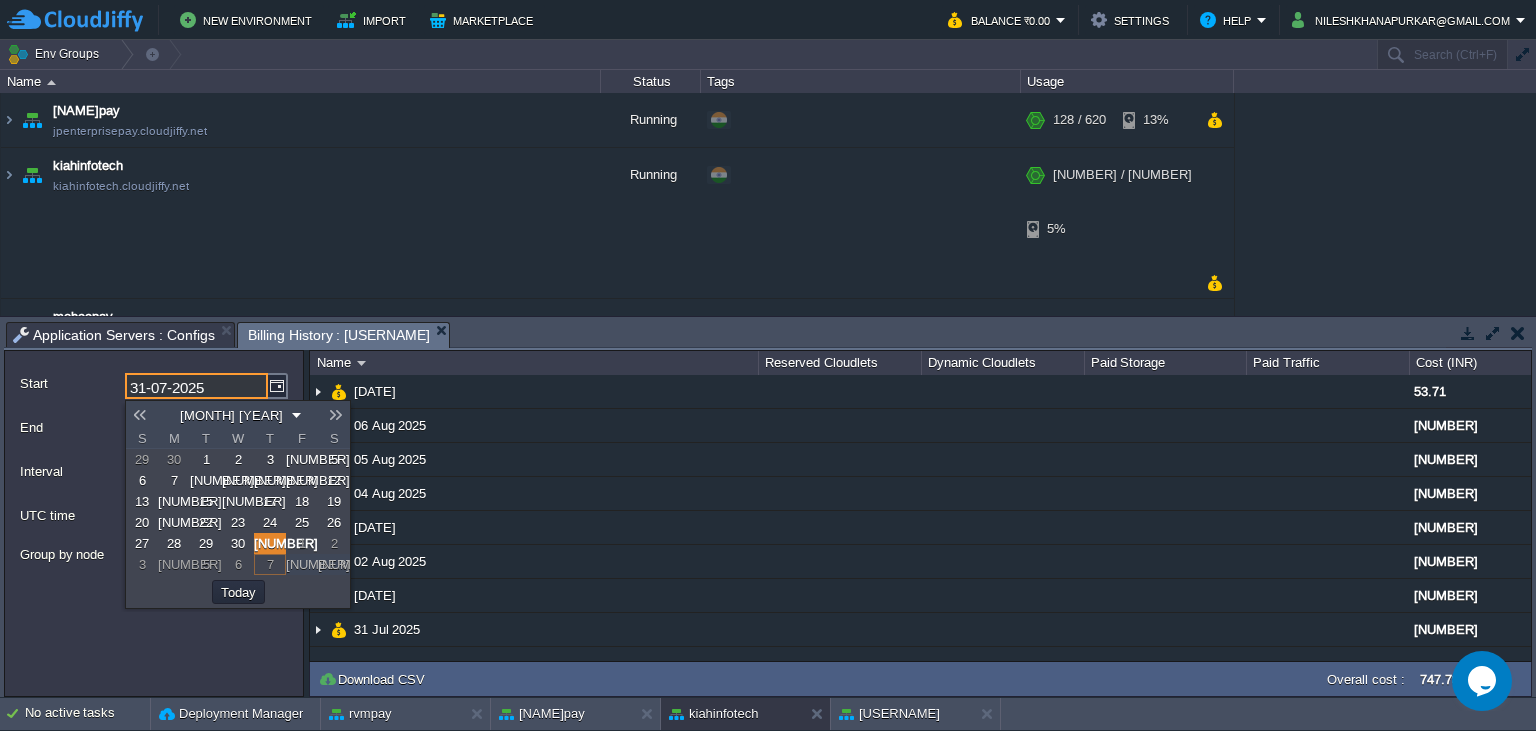 click at bounding box center (140, 415) 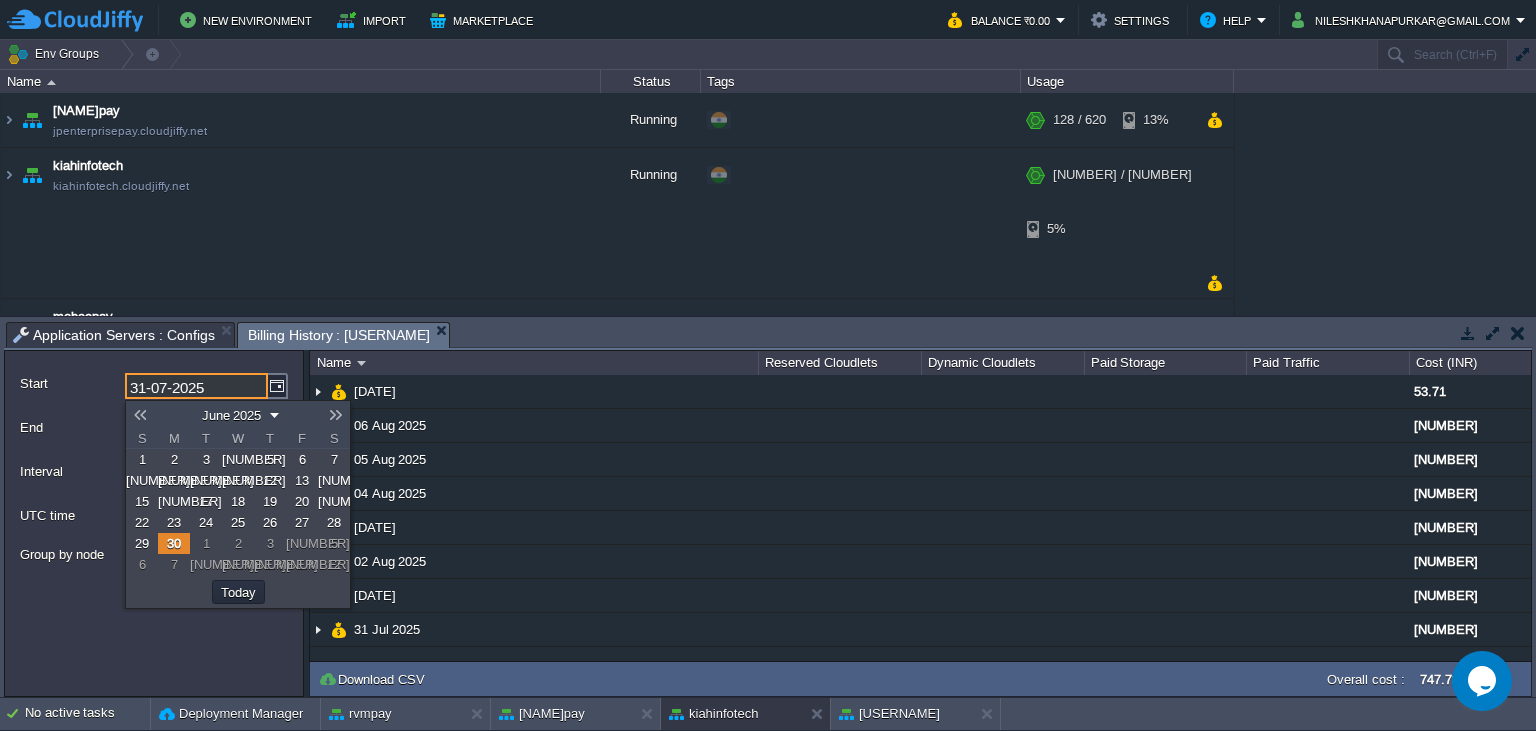 click at bounding box center [140, 415] 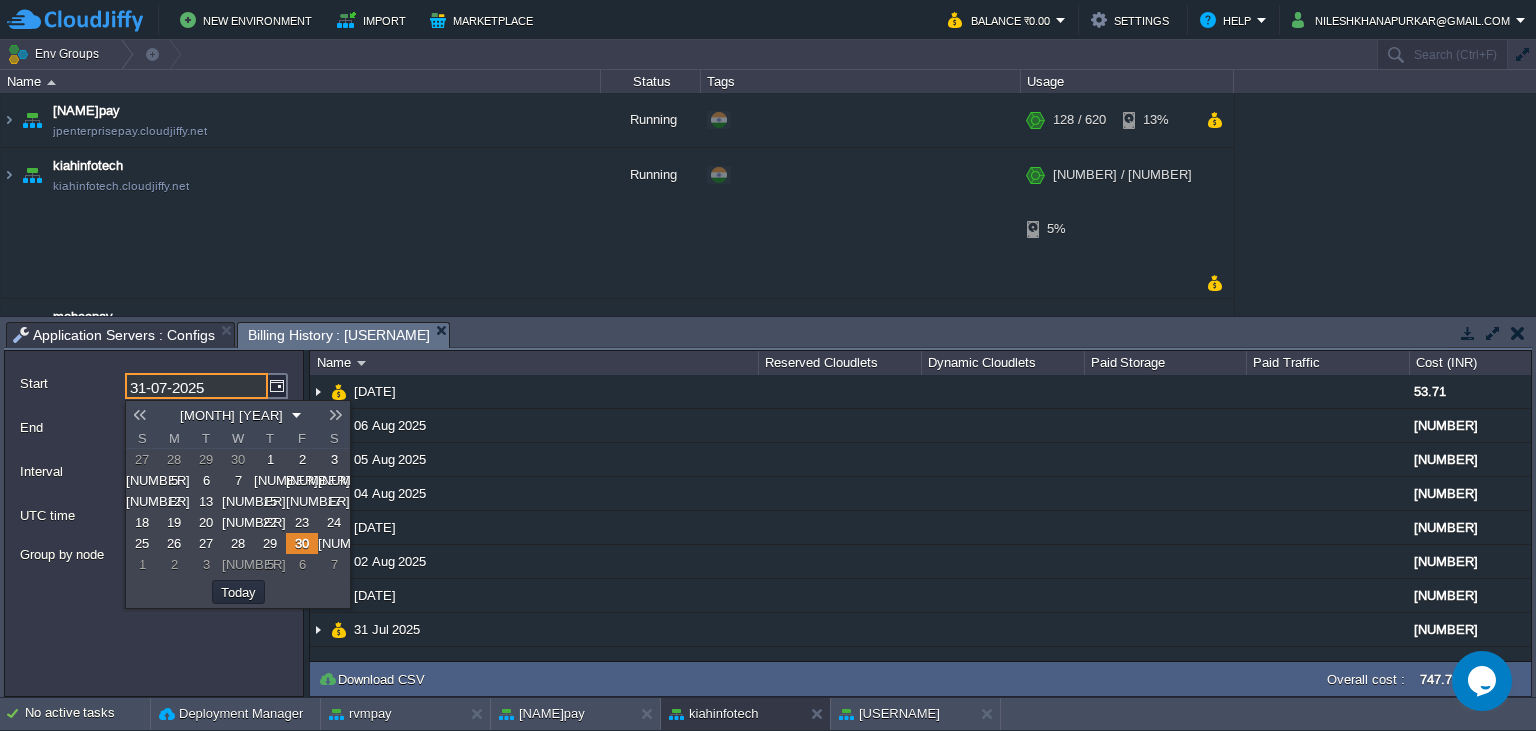 click on "1" at bounding box center (270, 459) 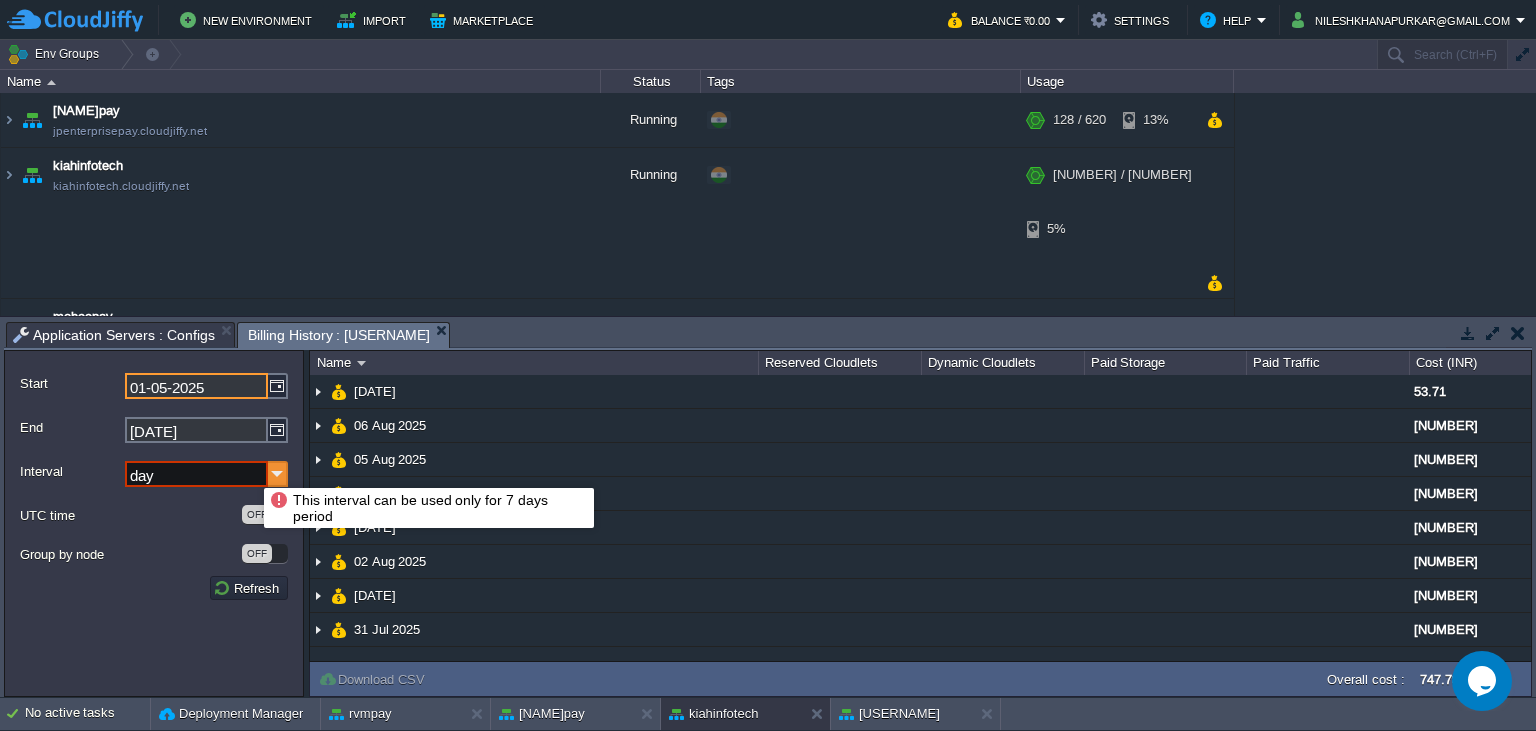 click at bounding box center [278, 474] 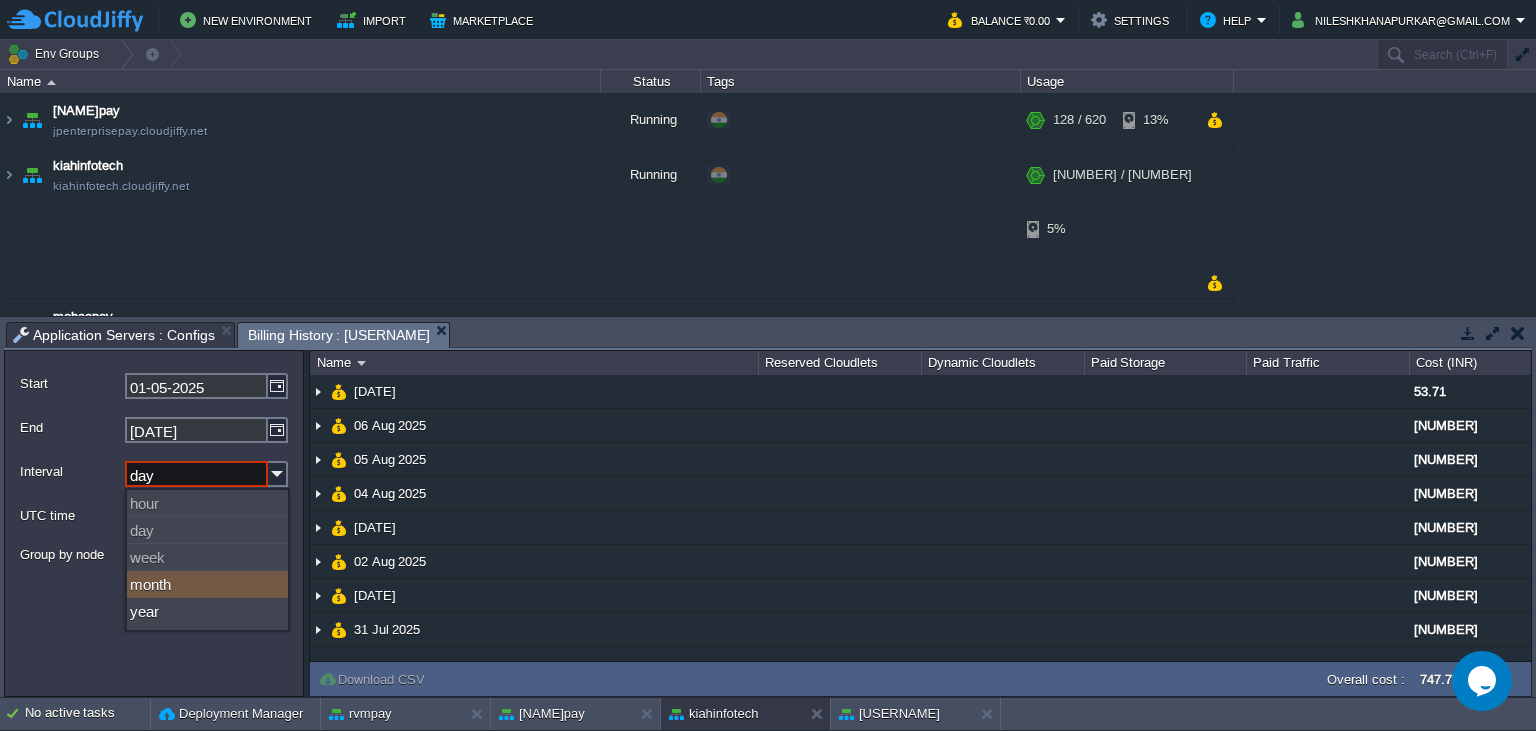 click on "month" at bounding box center (207, 584) 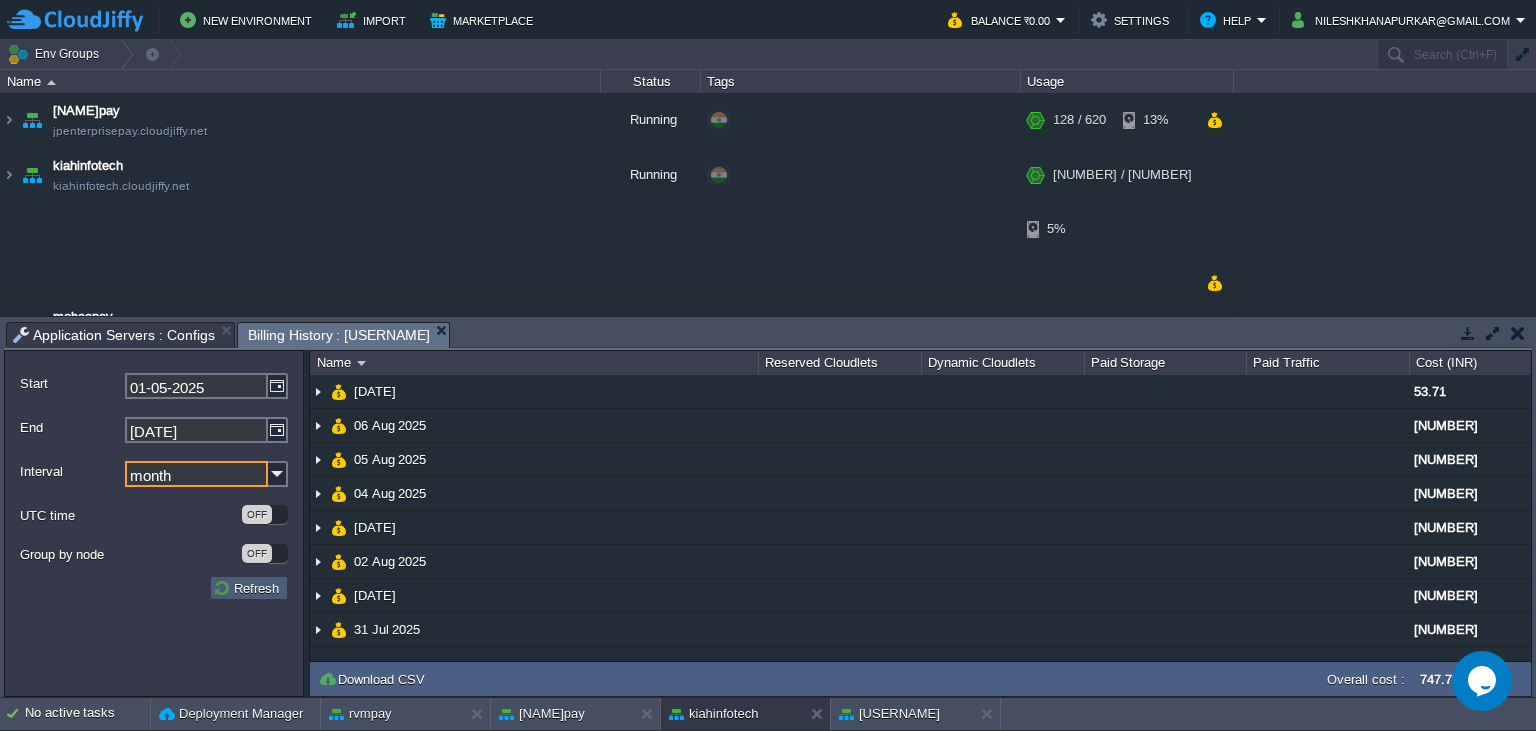 click on "Refresh" at bounding box center [249, 588] 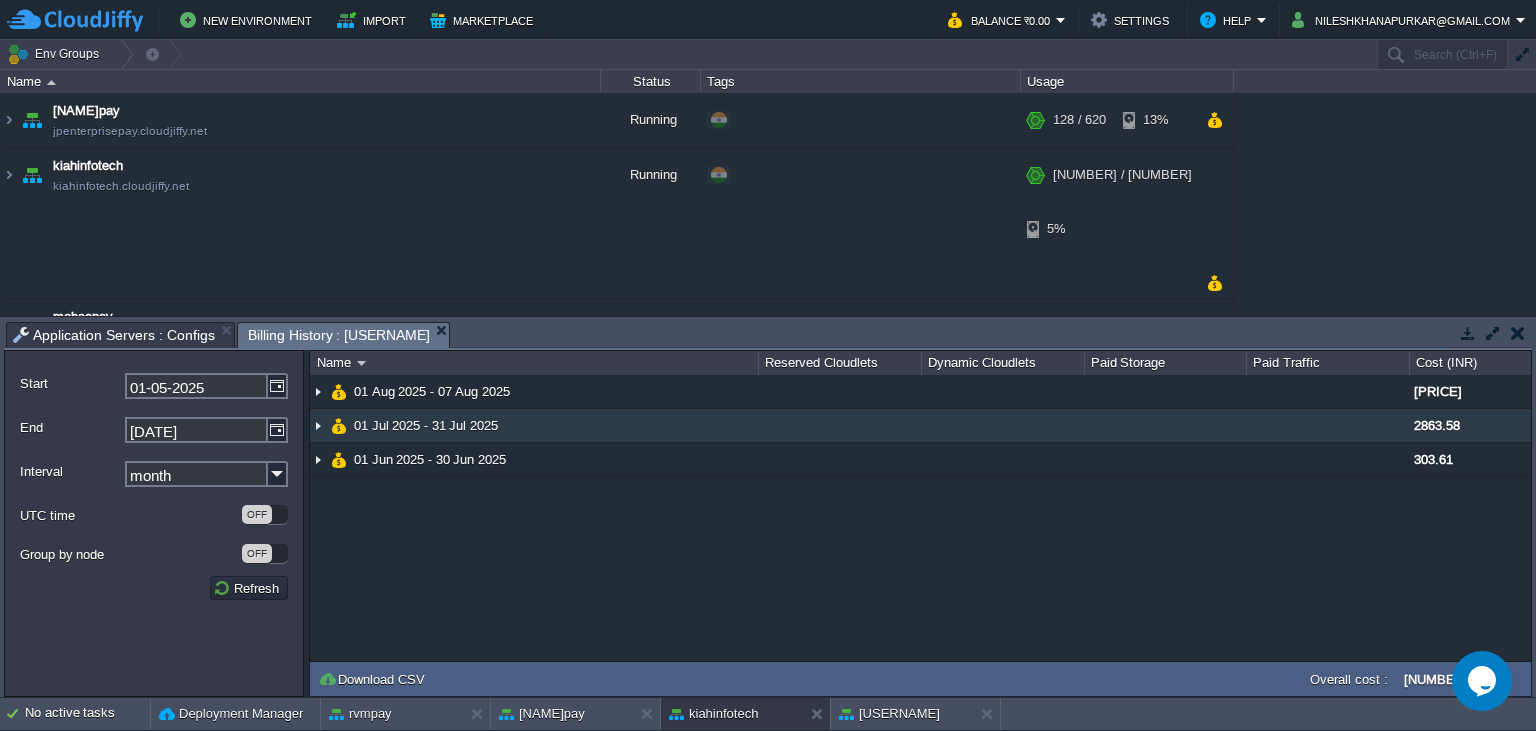click at bounding box center (318, 425) 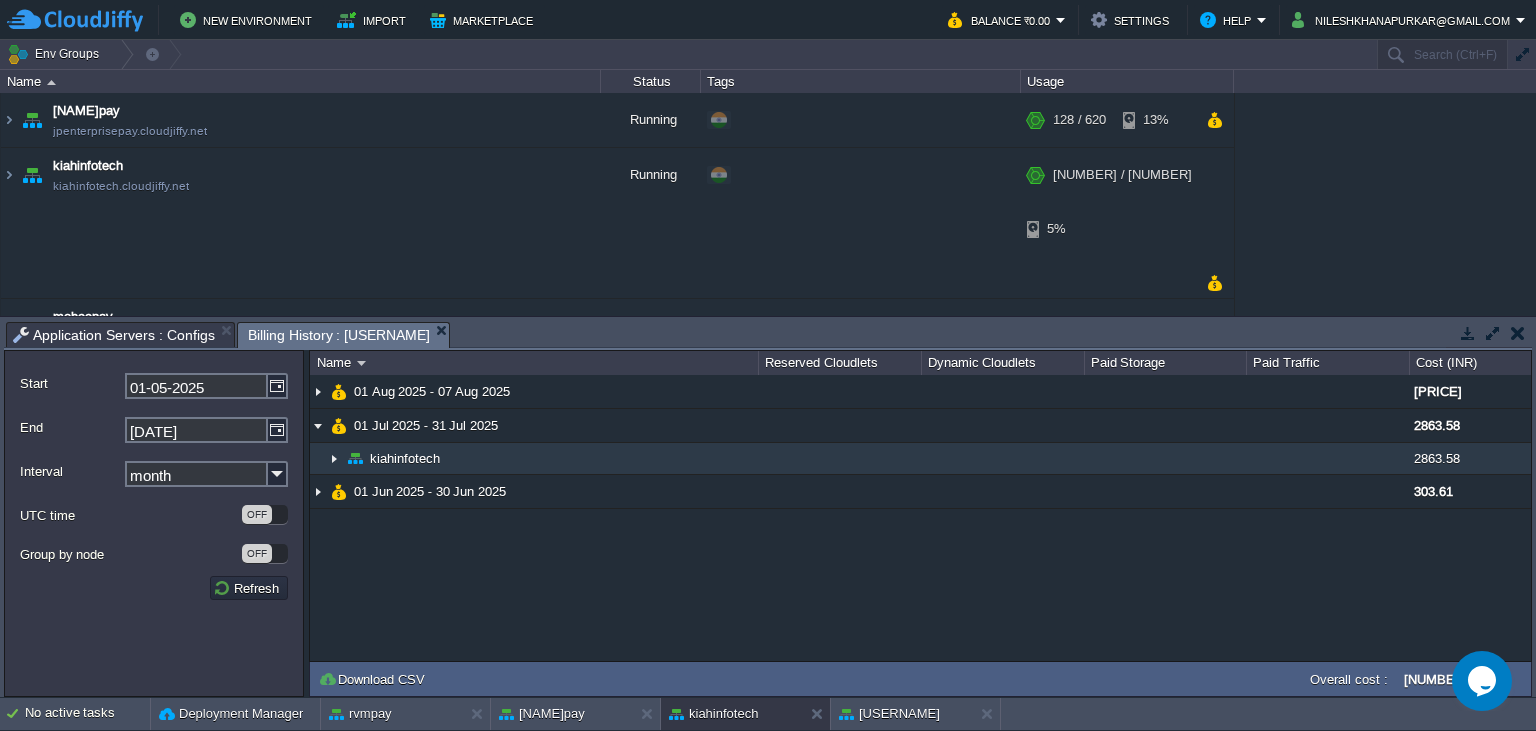 click at bounding box center (334, 458) 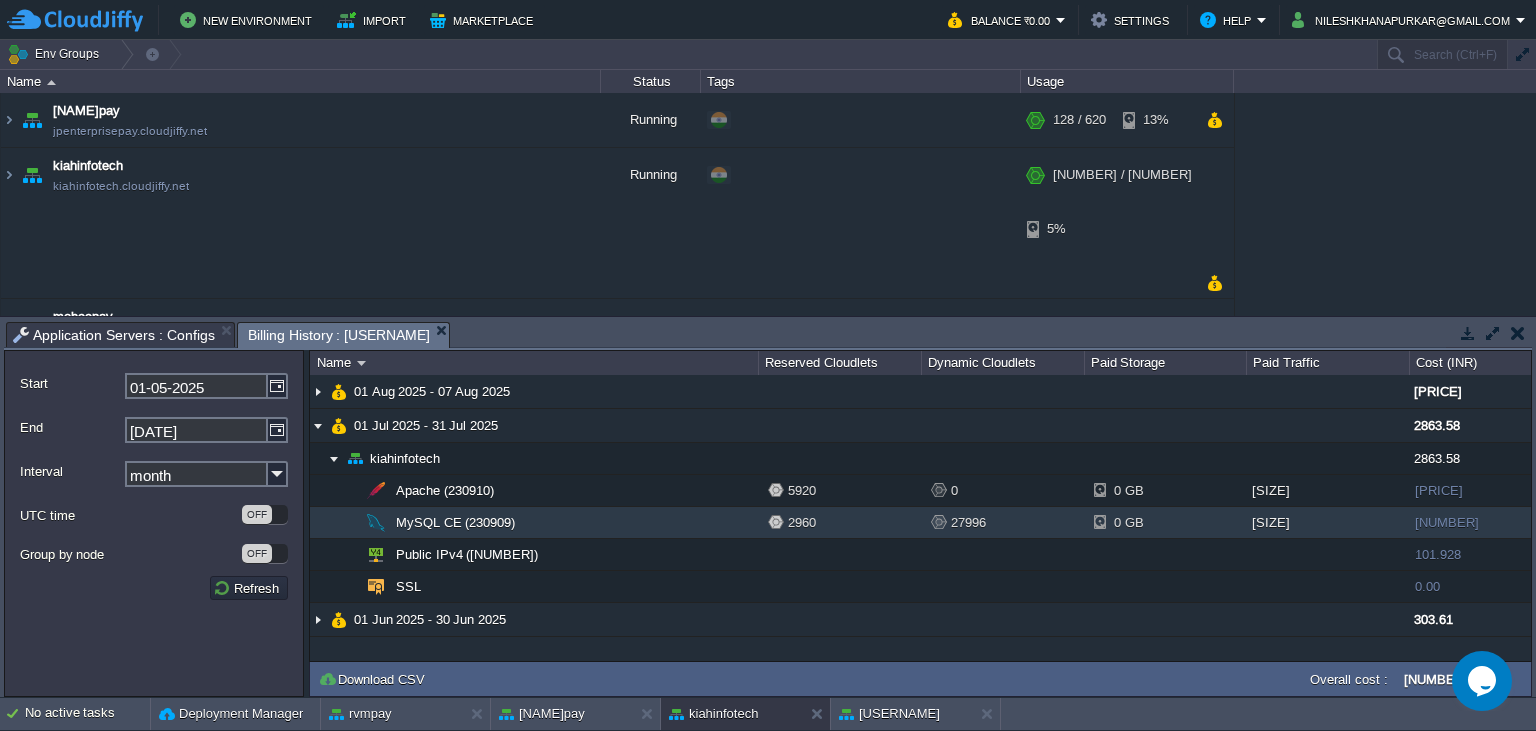click on "27996" at bounding box center (1007, 522) 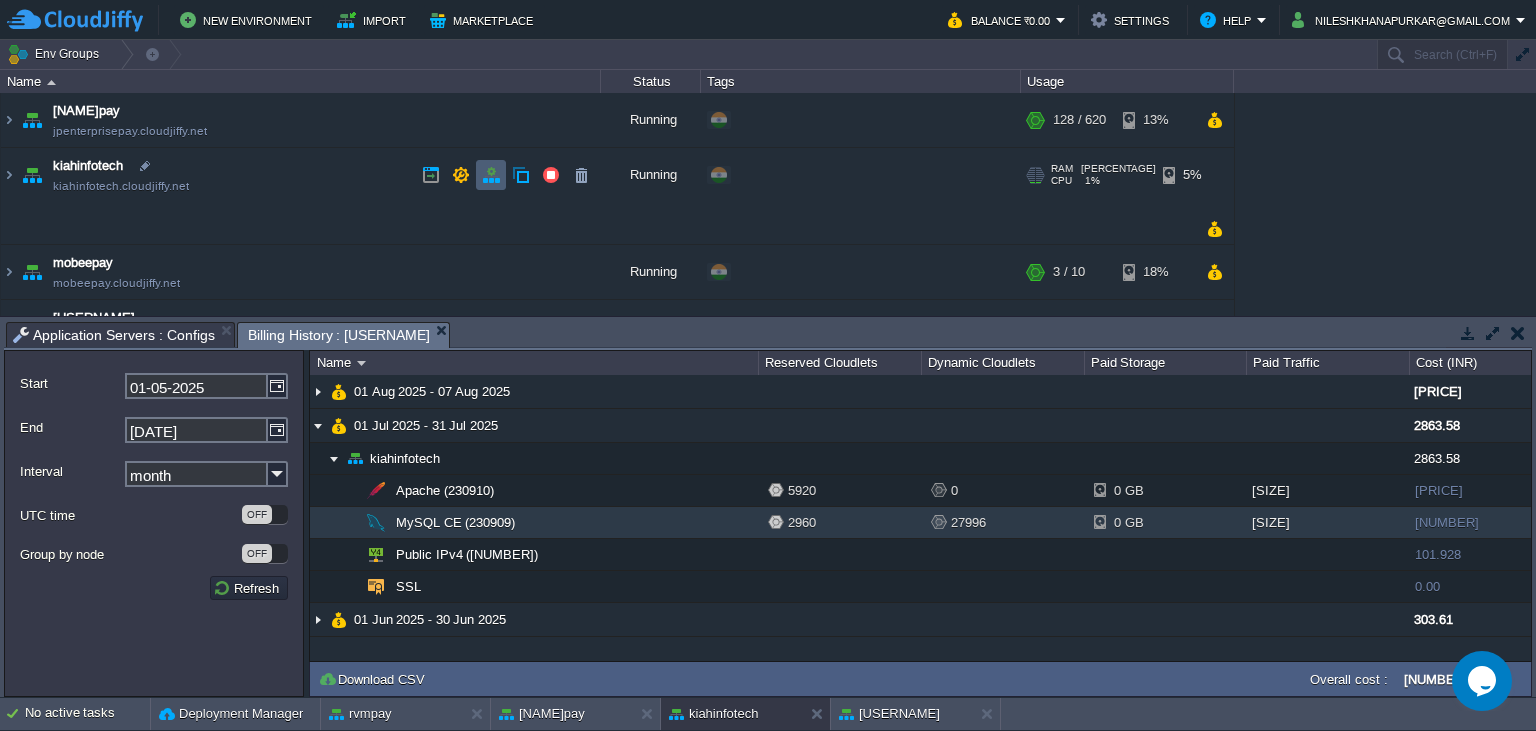 click at bounding box center (491, 175) 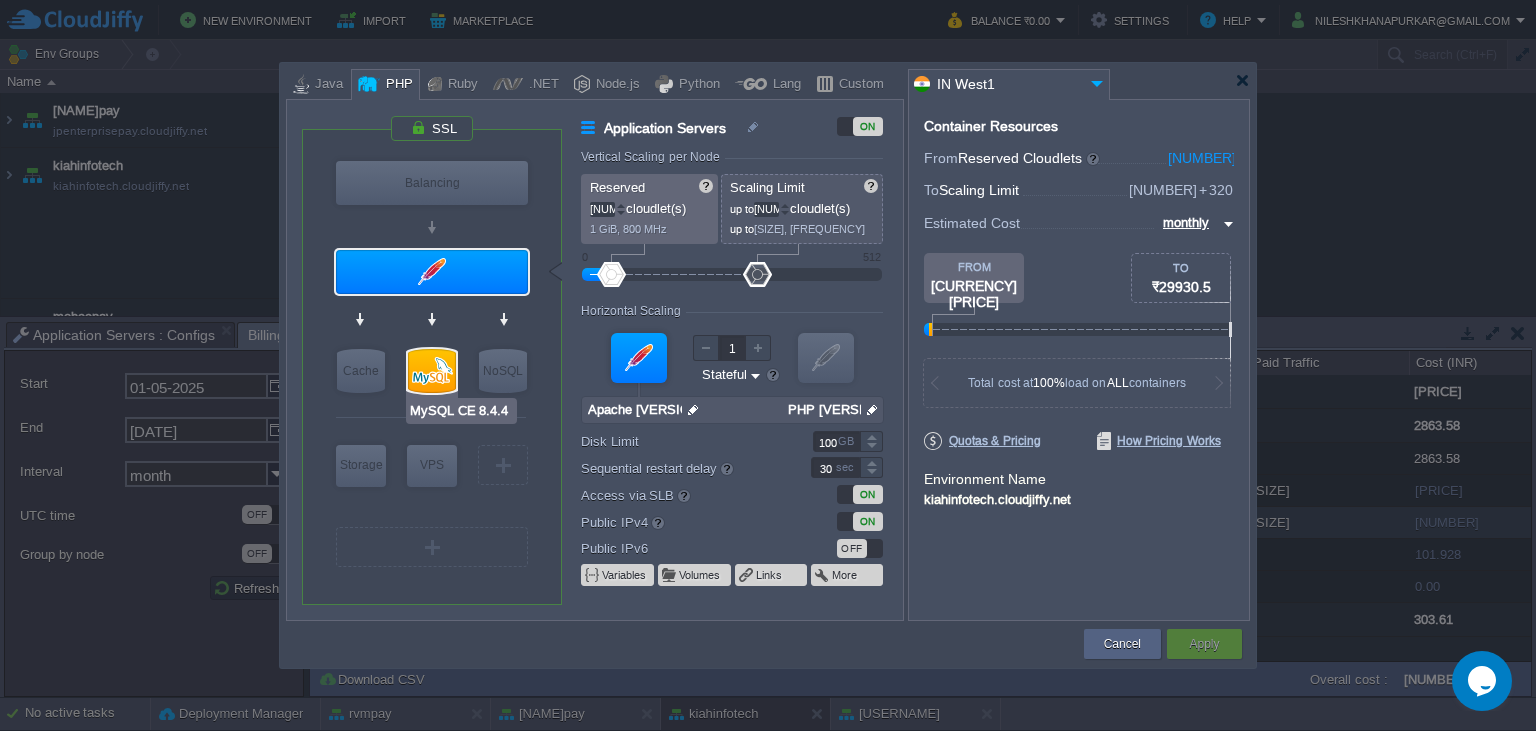 click at bounding box center [432, 371] 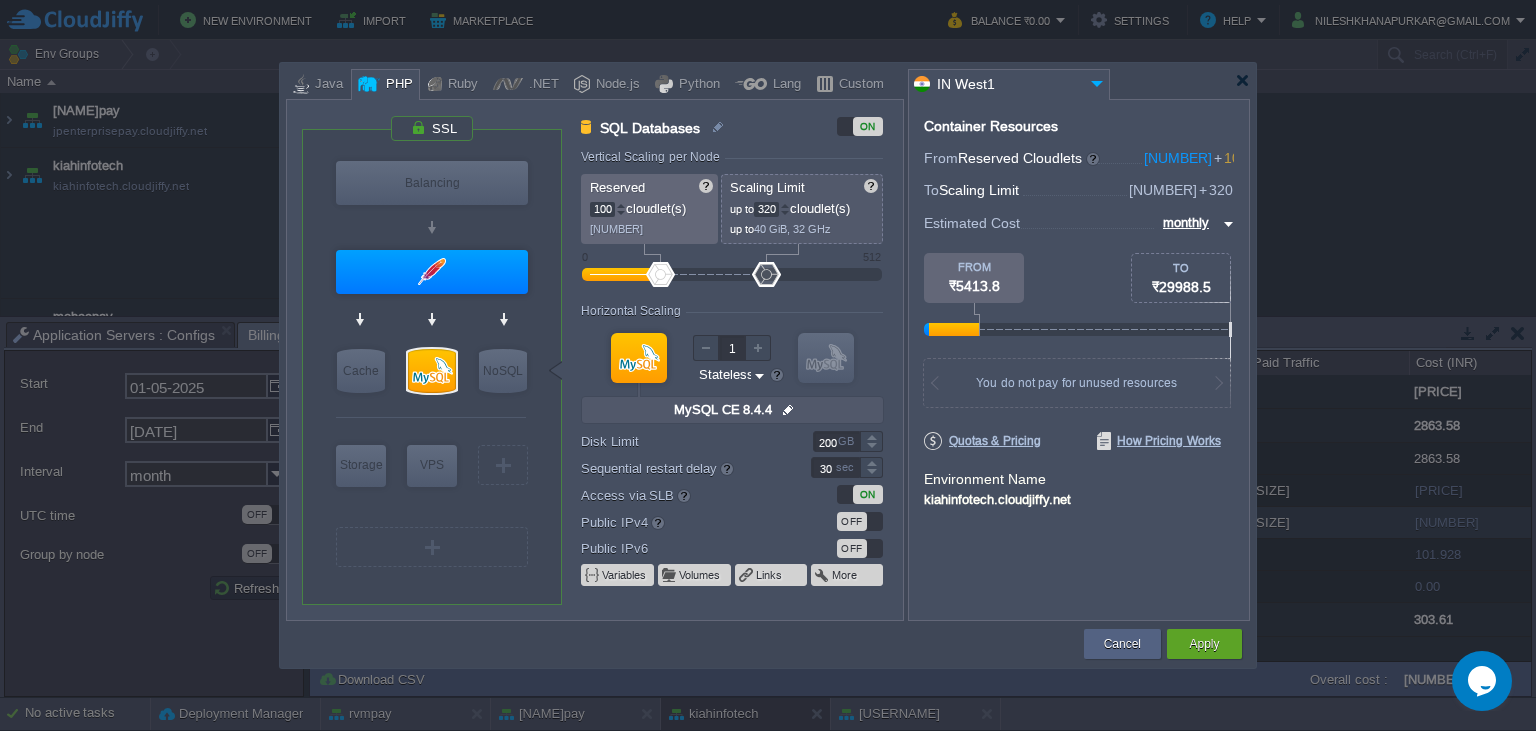 drag, startPoint x: 606, startPoint y: 273, endPoint x: 660, endPoint y: 280, distance: 54.451813 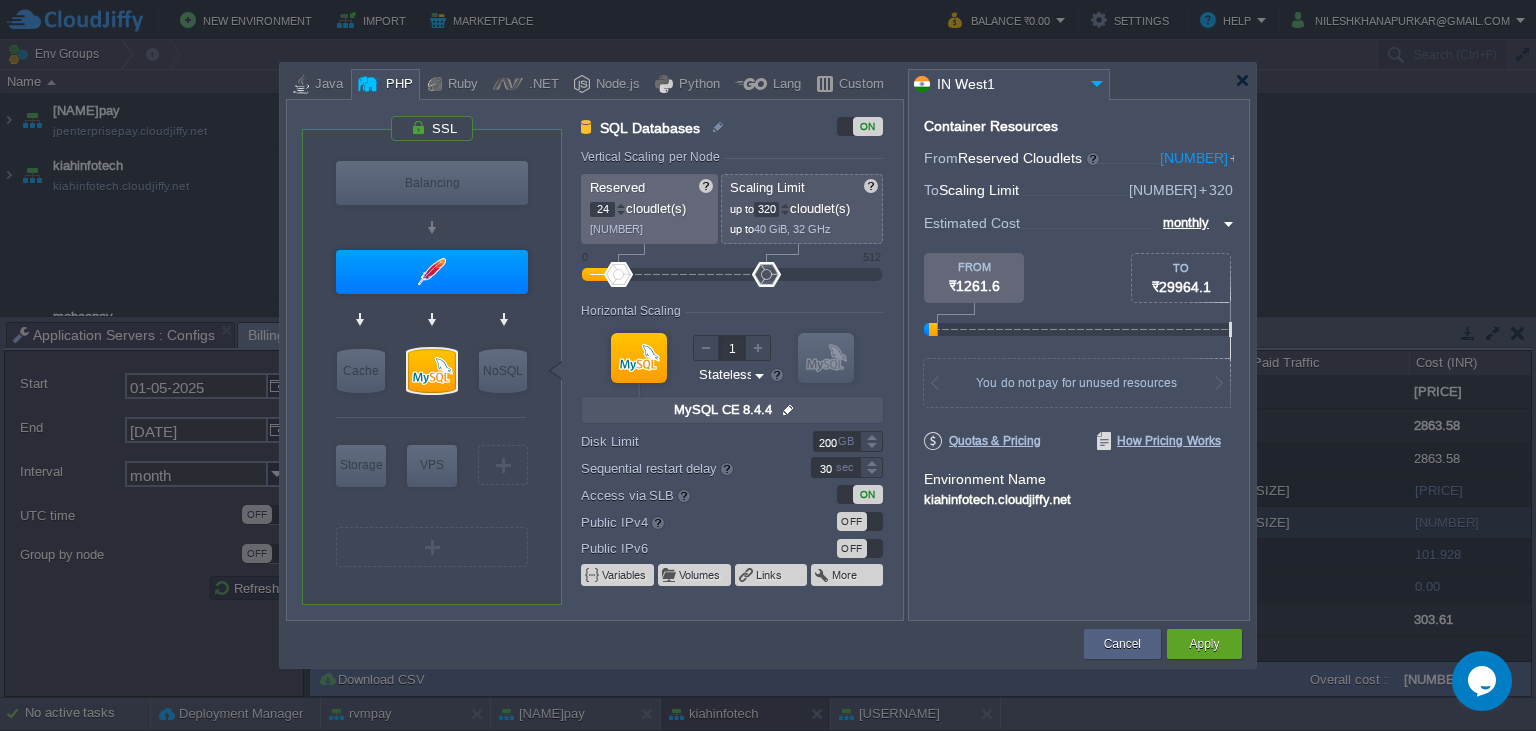 type on "26" 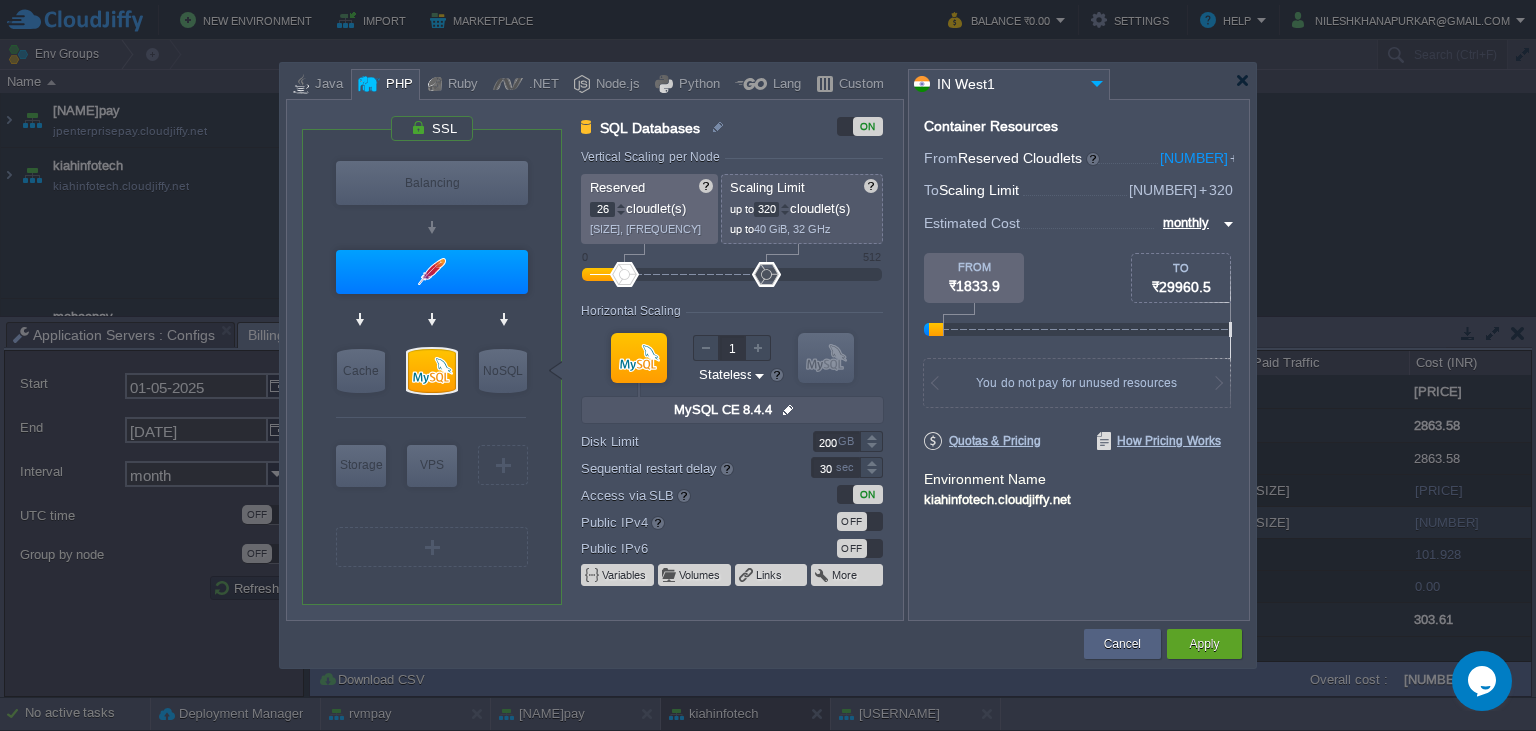 drag, startPoint x: 657, startPoint y: 270, endPoint x: 624, endPoint y: 272, distance: 33.06055 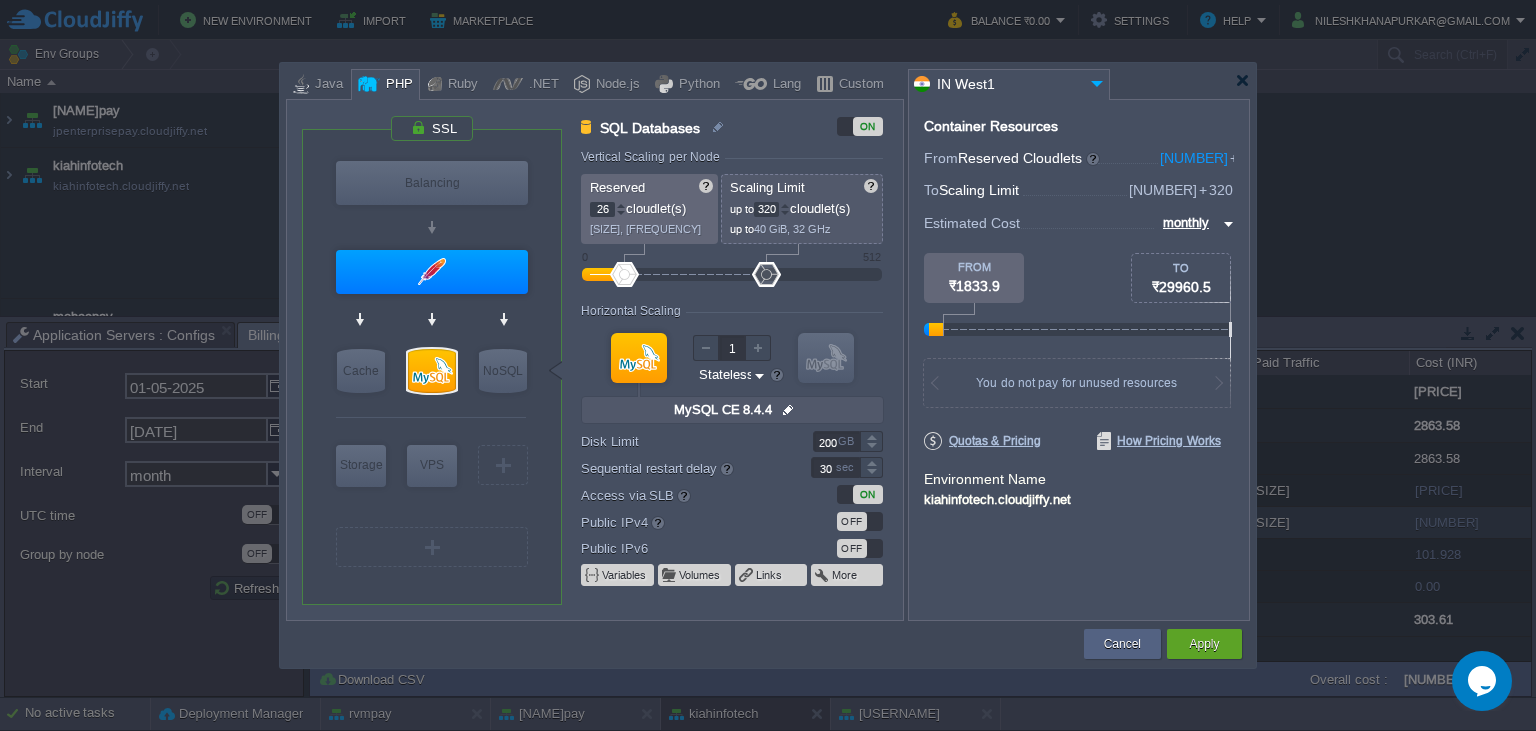 click at bounding box center (624, 274) 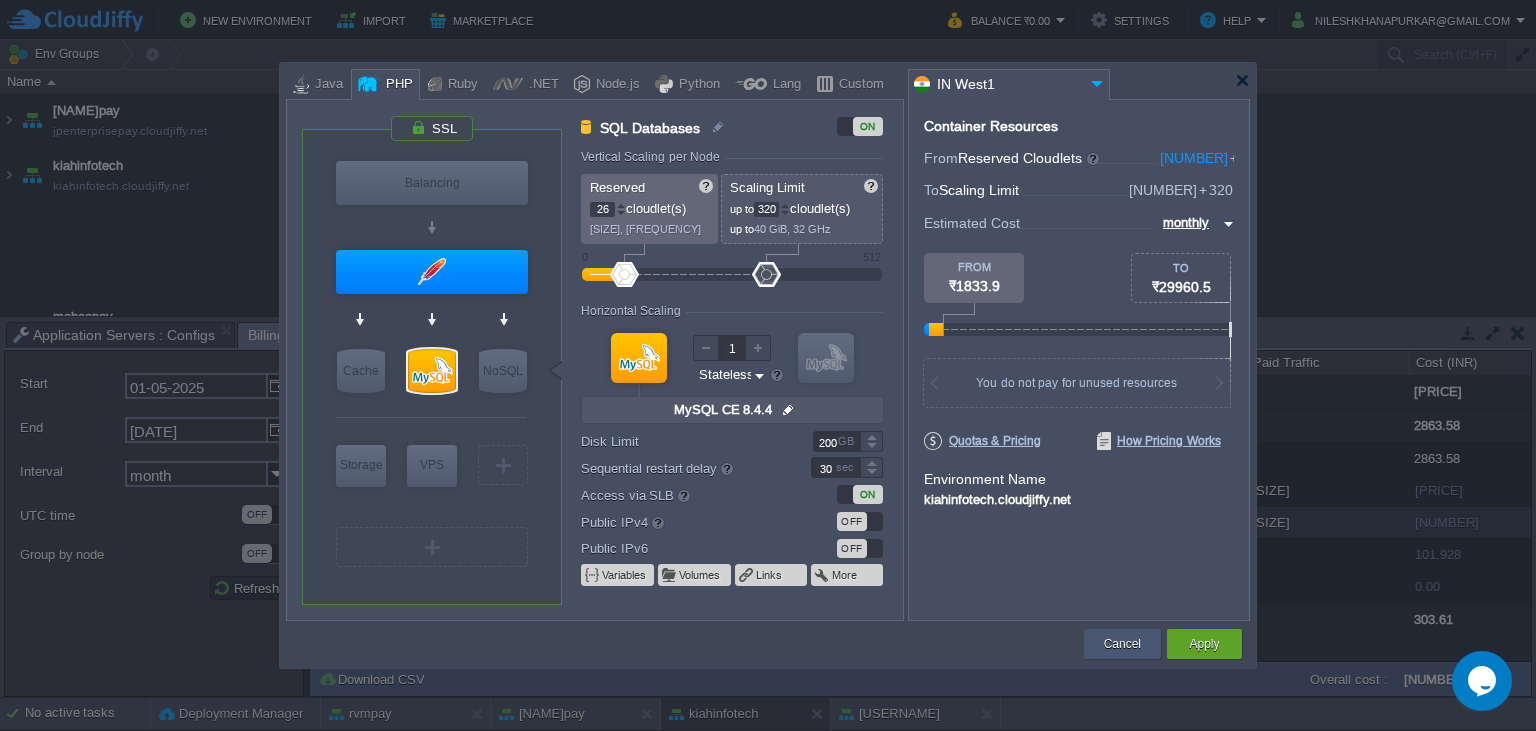 click on "Cancel" at bounding box center [1122, 644] 